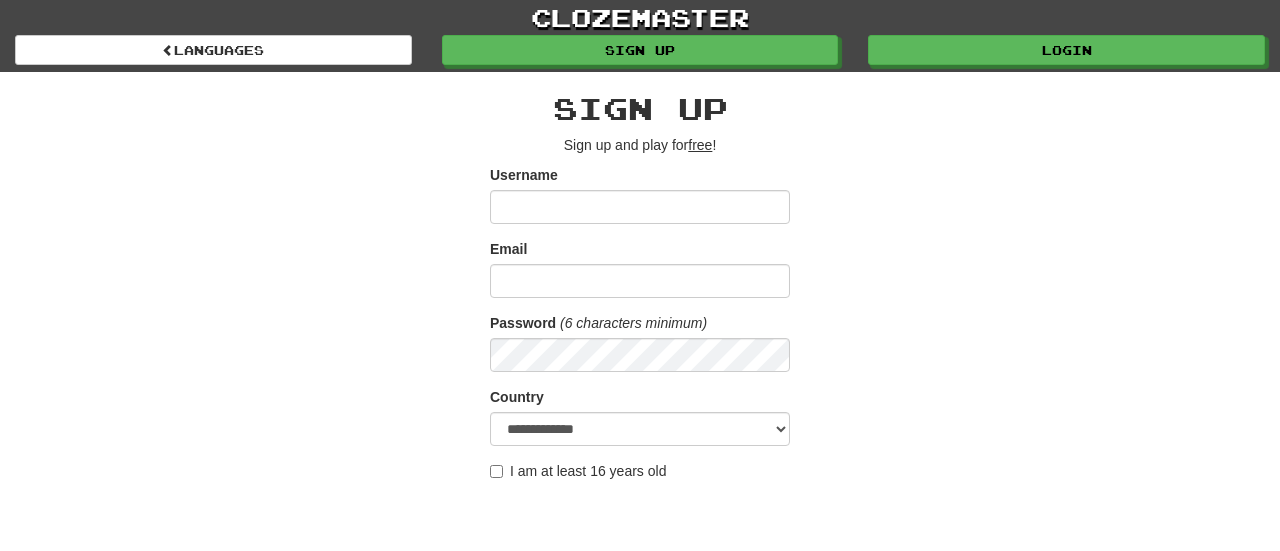 scroll, scrollTop: 0, scrollLeft: 0, axis: both 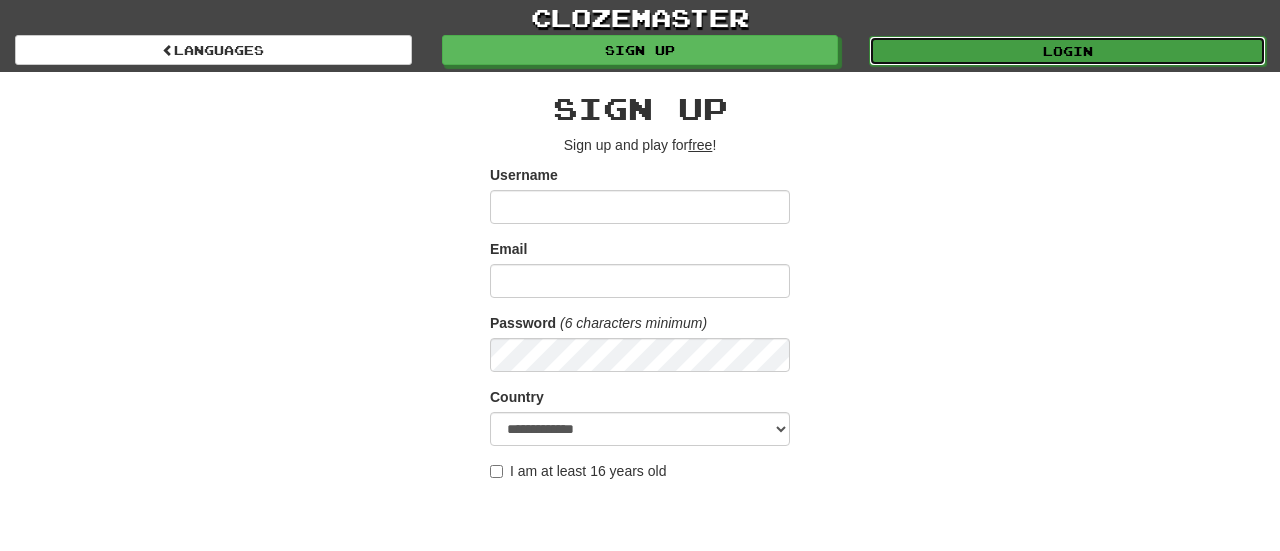 click on "Login" at bounding box center (1067, 51) 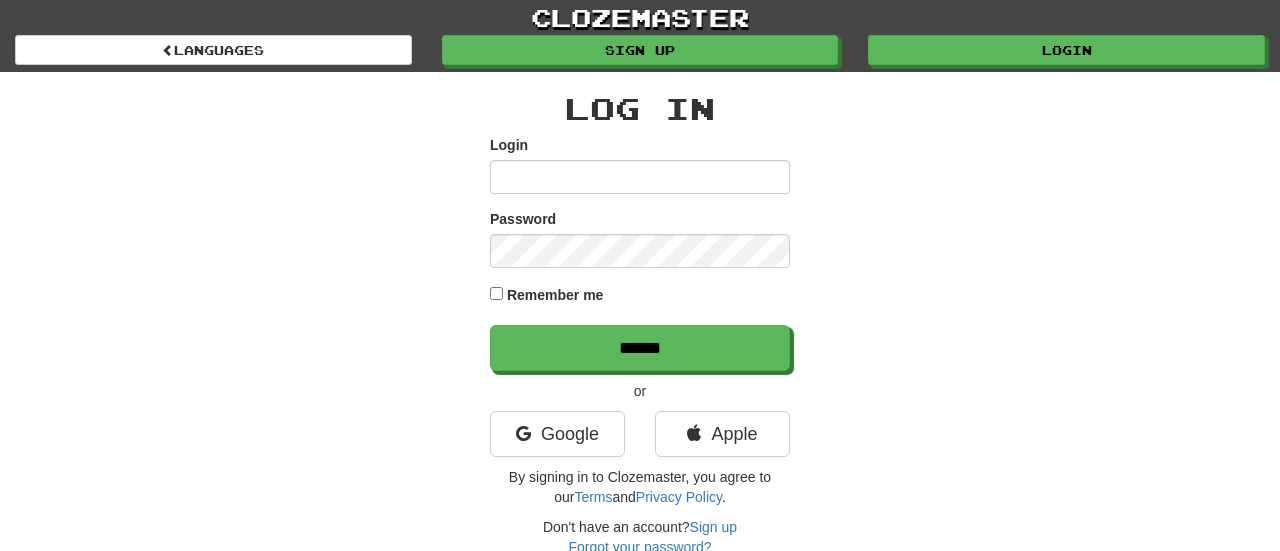 scroll, scrollTop: 0, scrollLeft: 0, axis: both 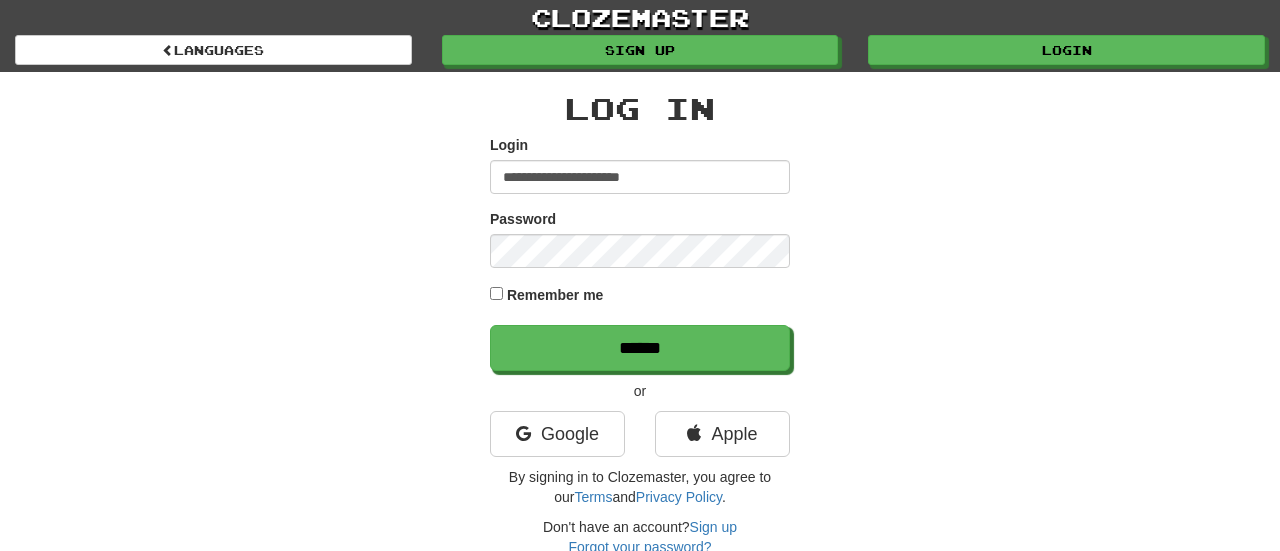 click on "Remember me" at bounding box center [640, 296] 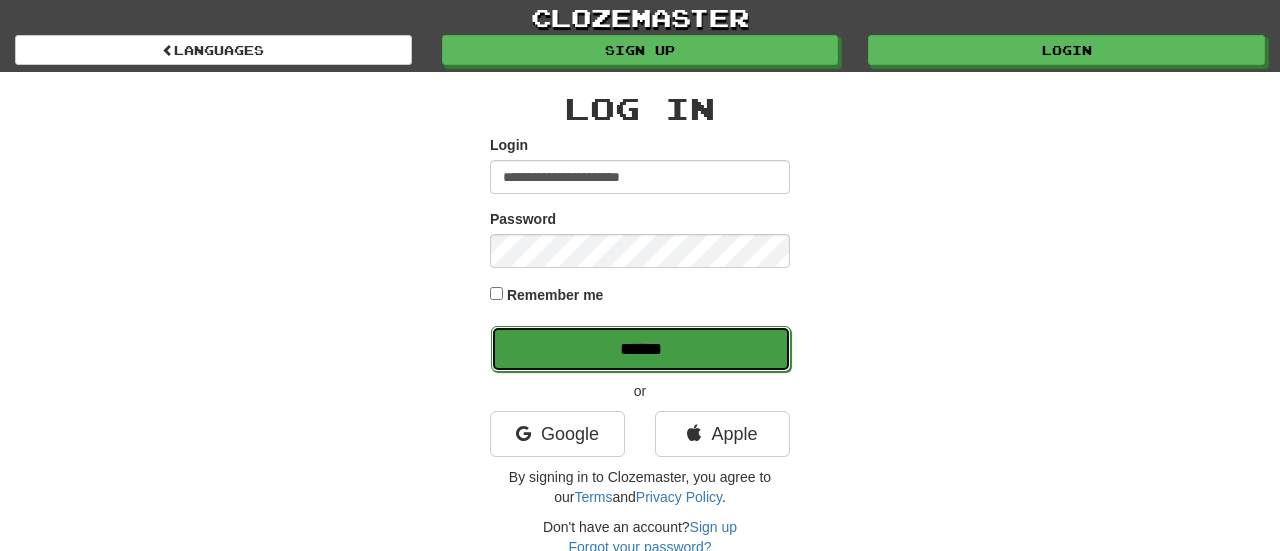 click on "******" at bounding box center [641, 349] 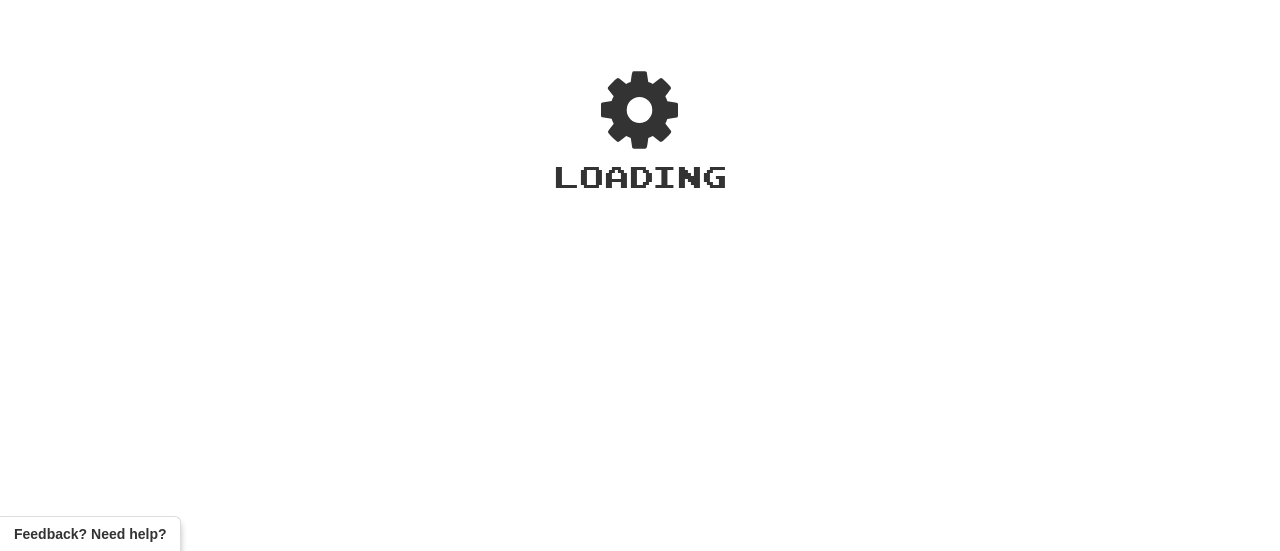scroll, scrollTop: 0, scrollLeft: 0, axis: both 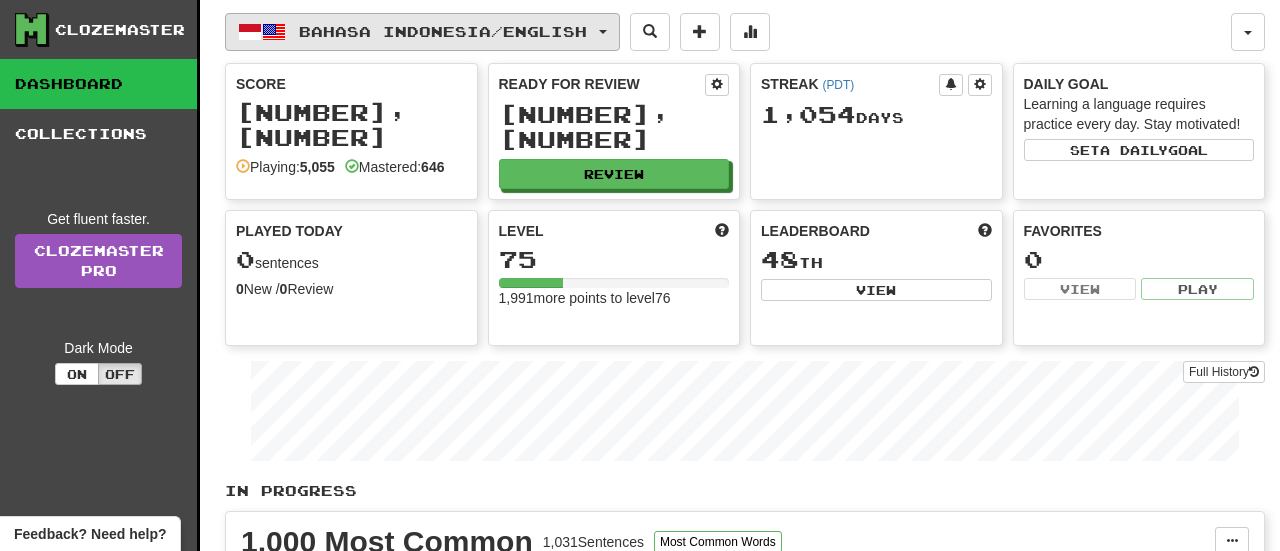 click at bounding box center [603, 32] 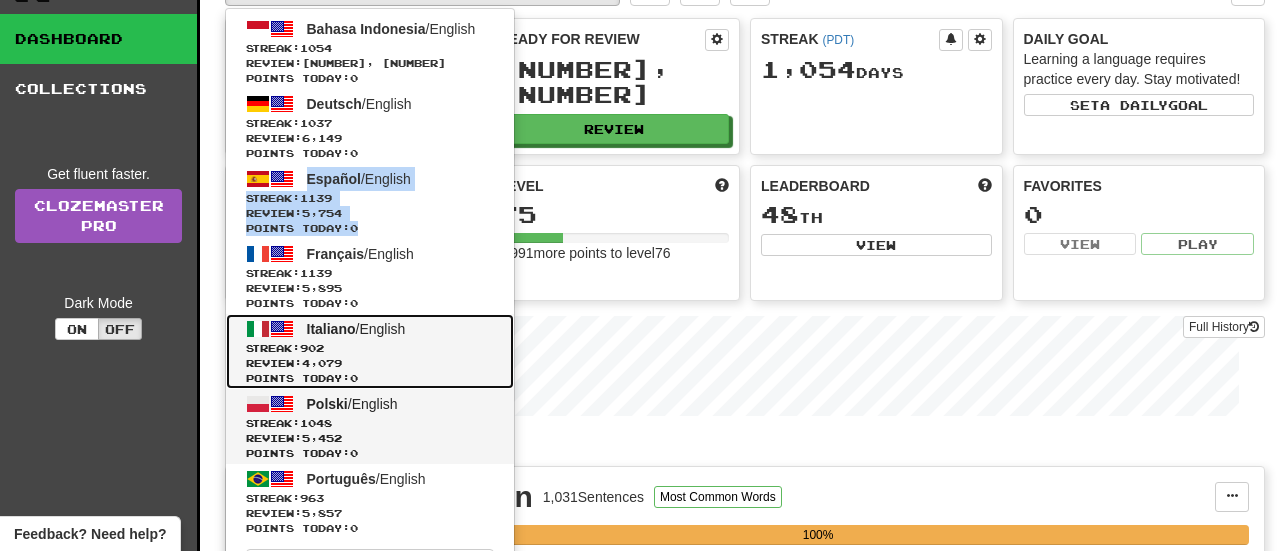 scroll, scrollTop: 48, scrollLeft: 0, axis: vertical 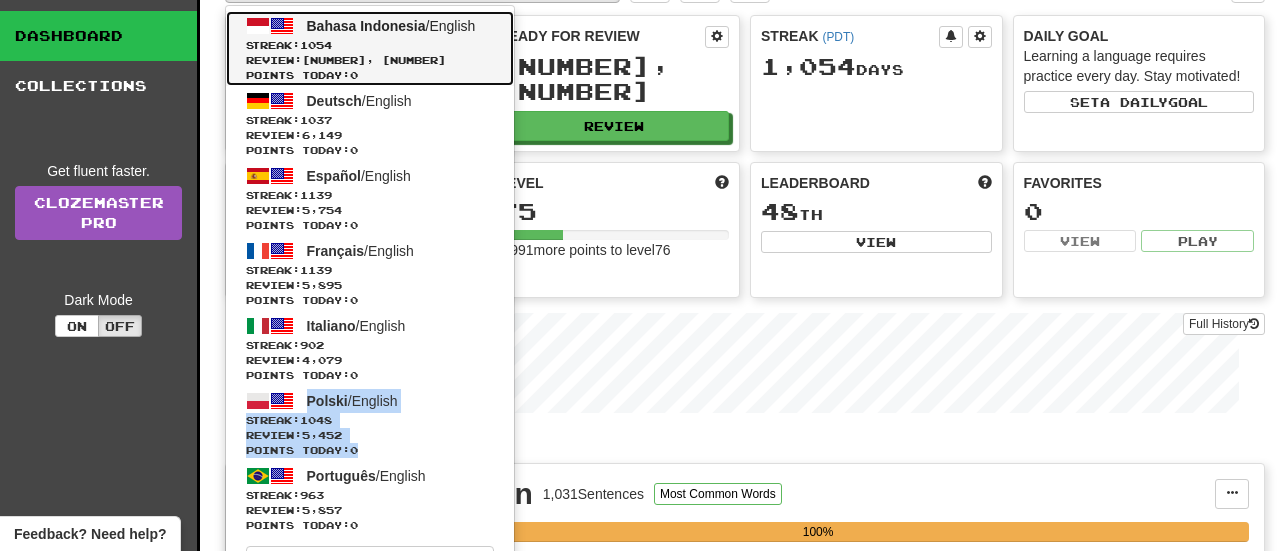 click on "Streak:  1054" at bounding box center (370, 45) 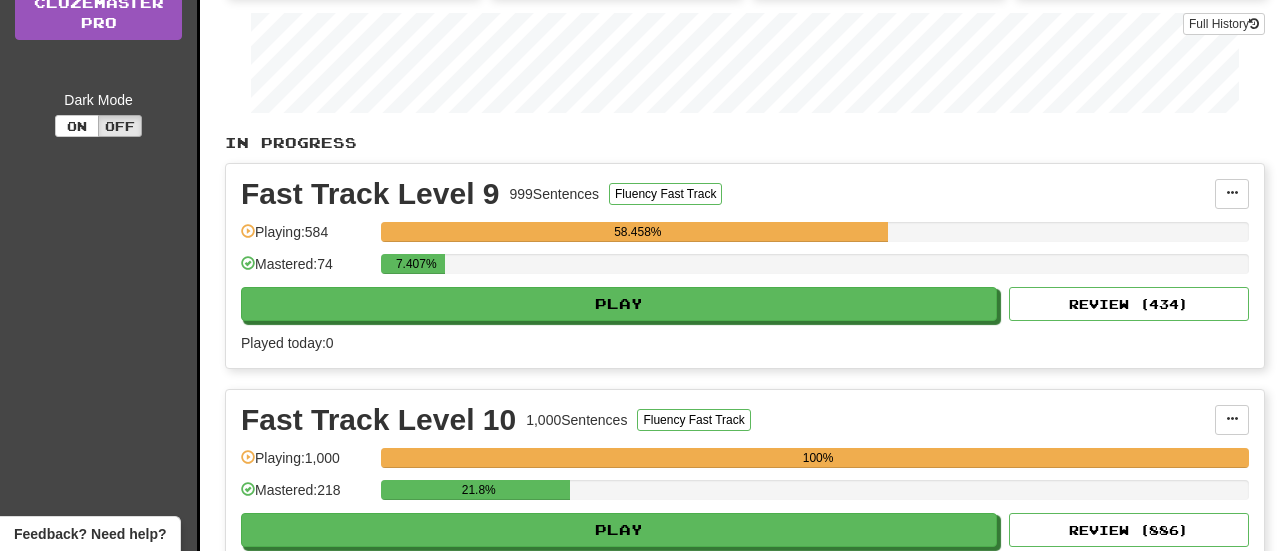 scroll, scrollTop: 317, scrollLeft: 0, axis: vertical 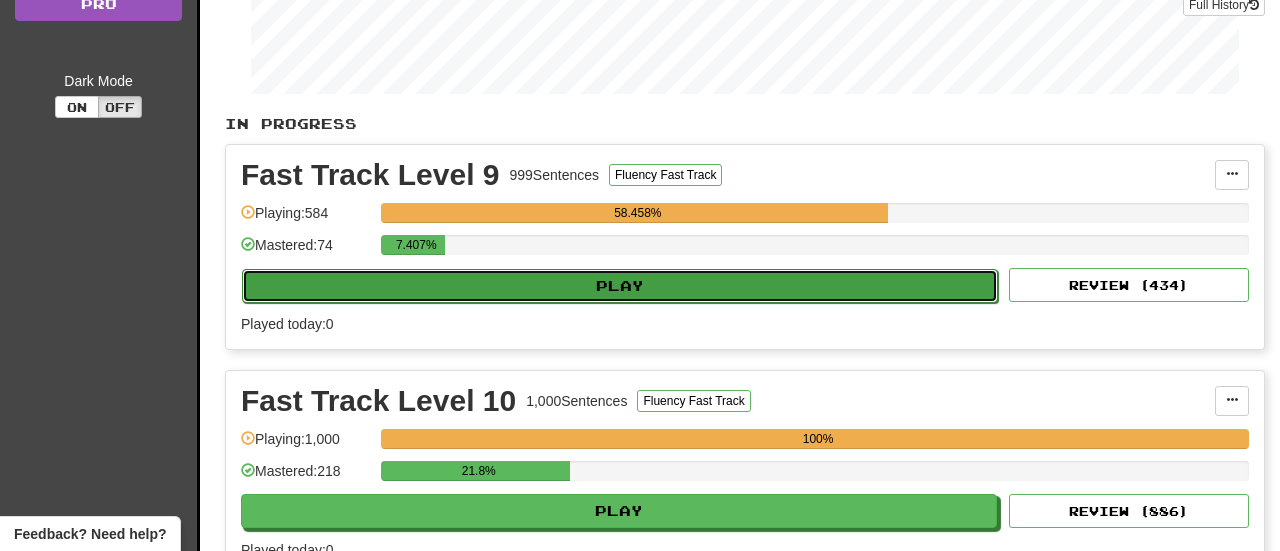 click on "Play" at bounding box center (620, 286) 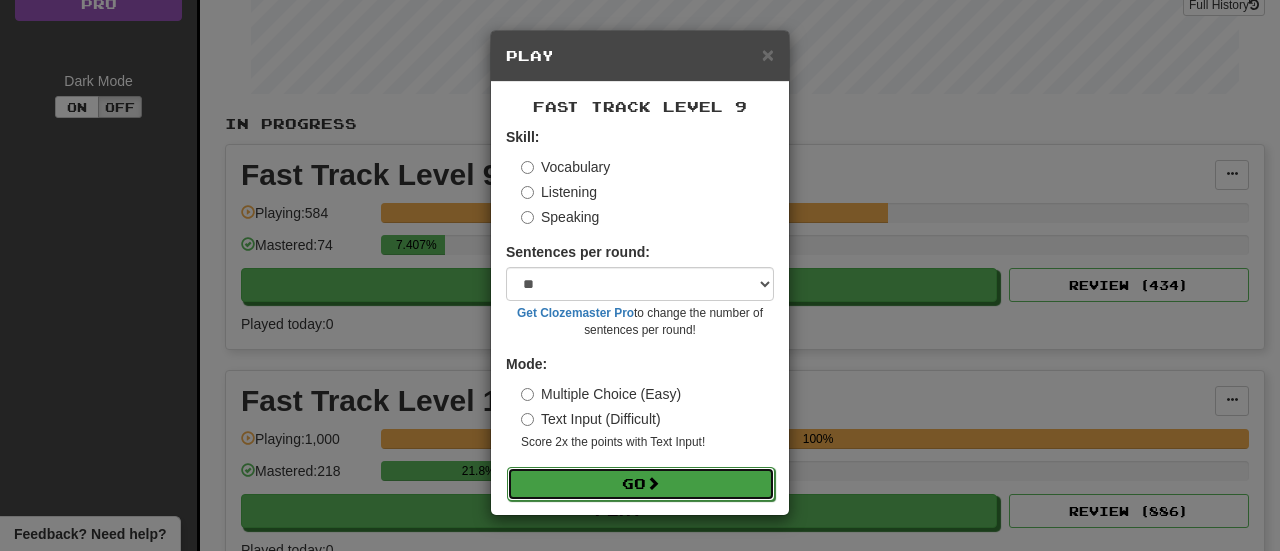 click on "Go" at bounding box center [641, 484] 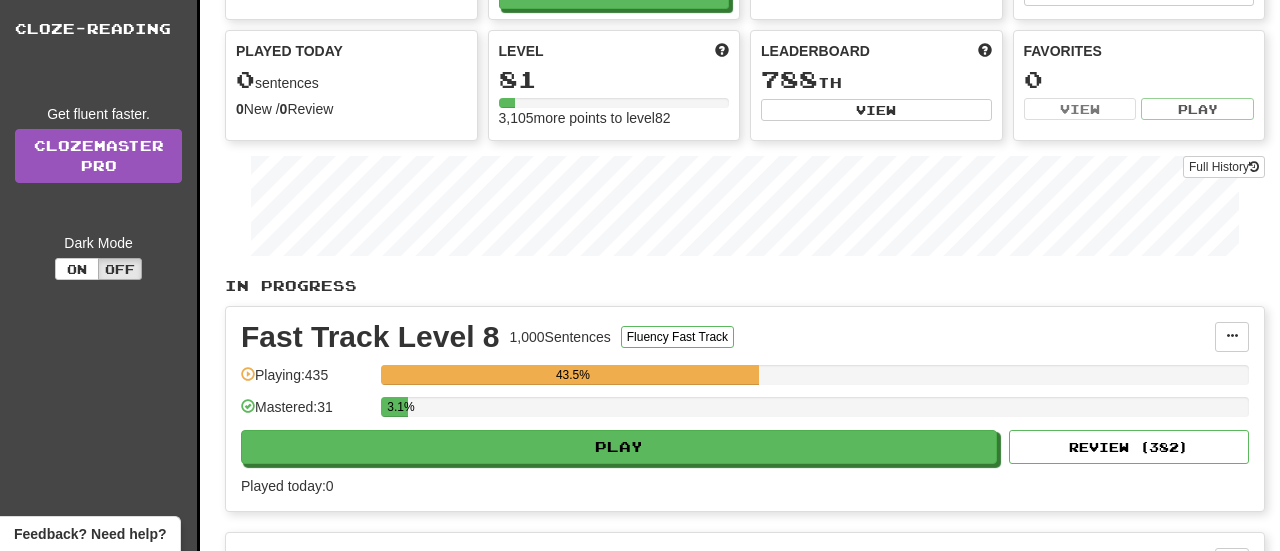 scroll, scrollTop: 228, scrollLeft: 0, axis: vertical 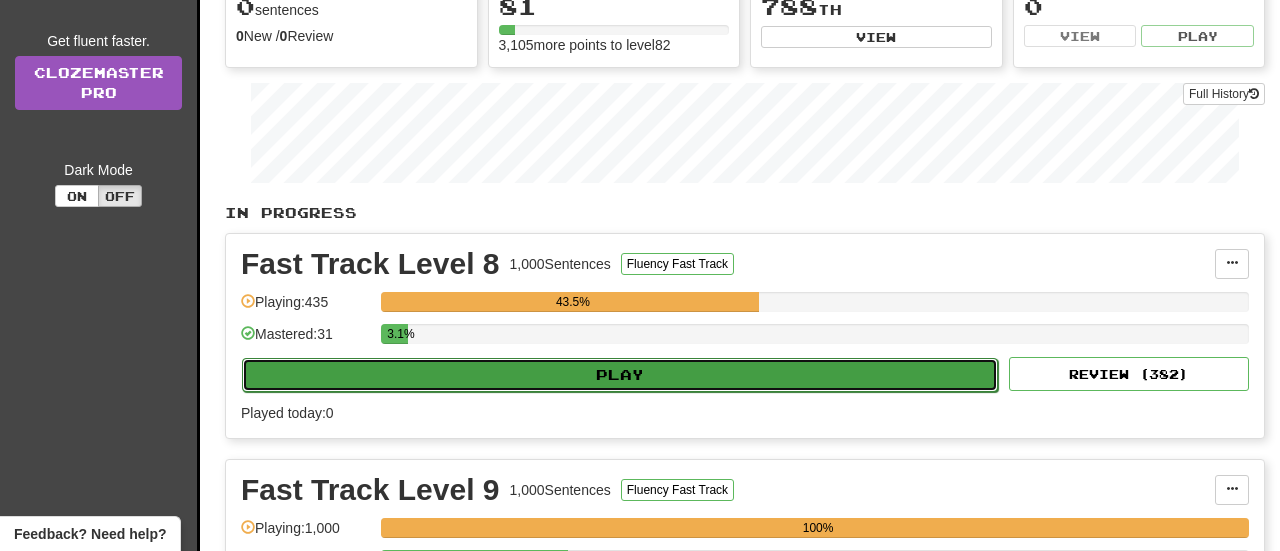 click on "Play" at bounding box center [620, 375] 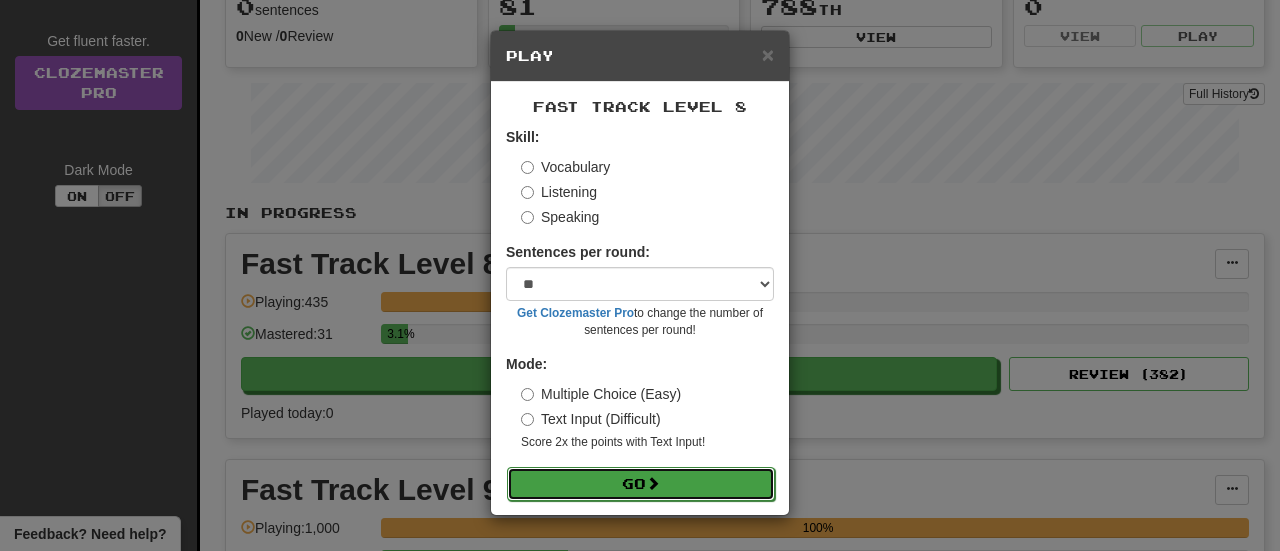 click on "Go" at bounding box center [641, 484] 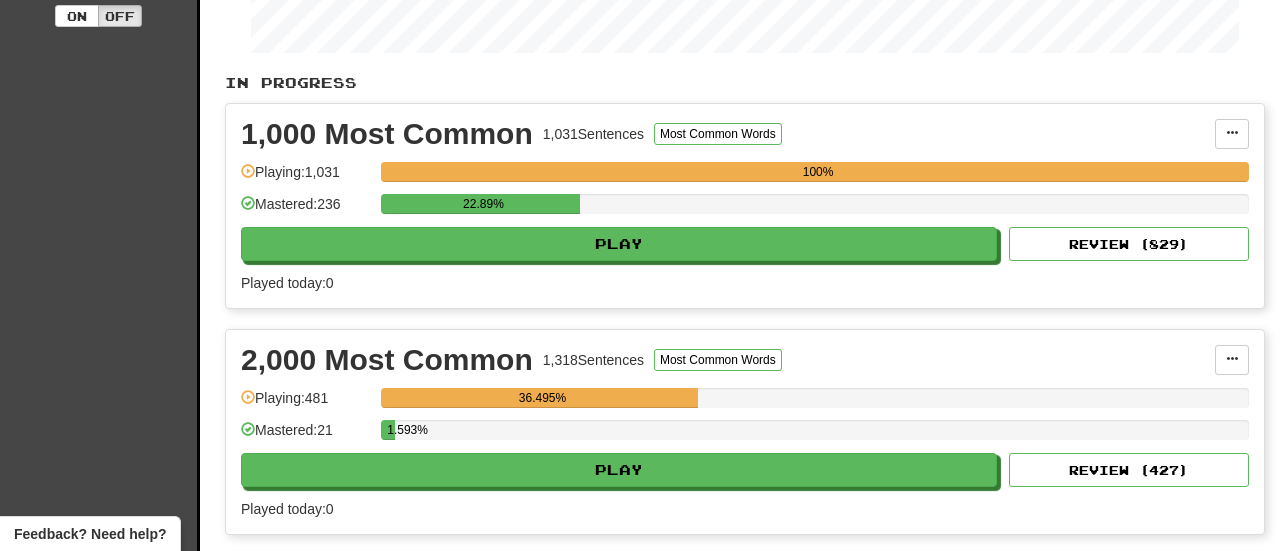 scroll, scrollTop: 362, scrollLeft: 0, axis: vertical 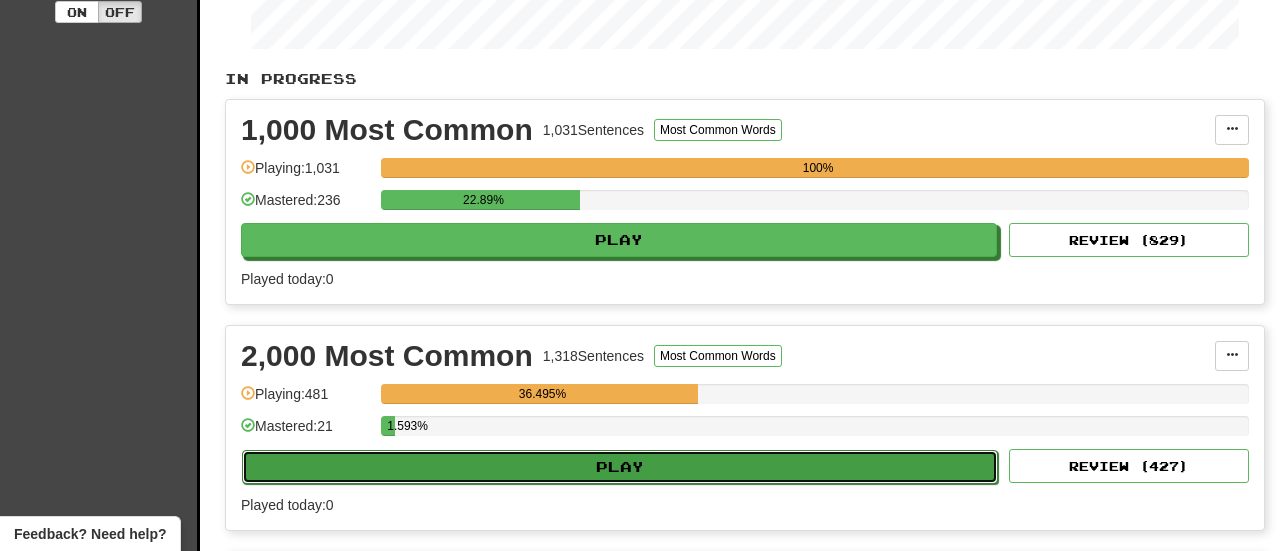click on "Play" at bounding box center [620, 467] 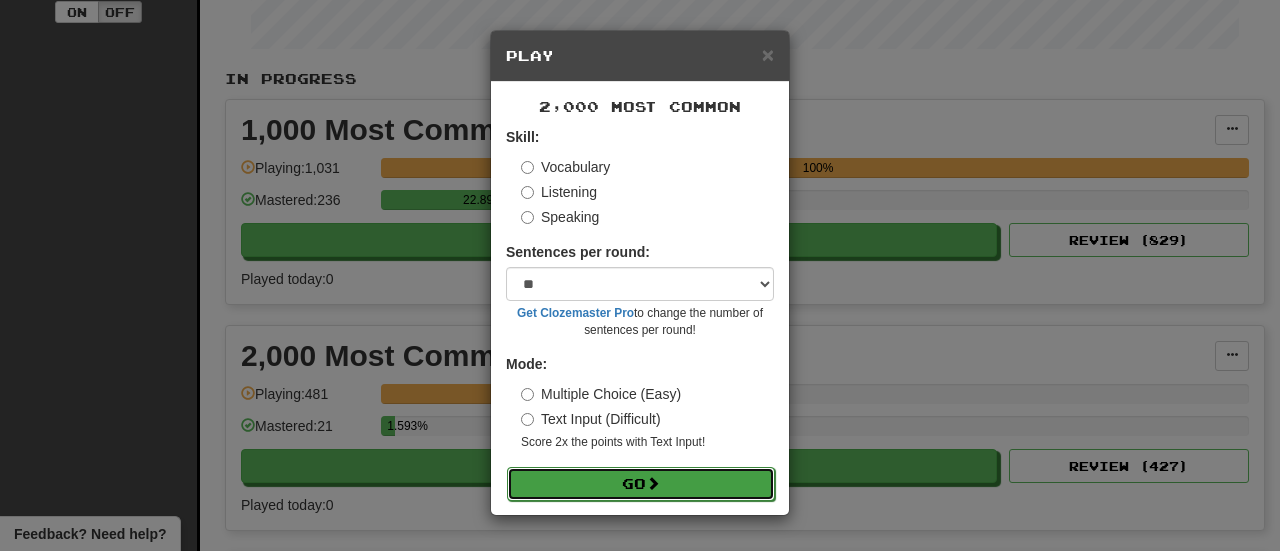 click on "Go" at bounding box center (641, 484) 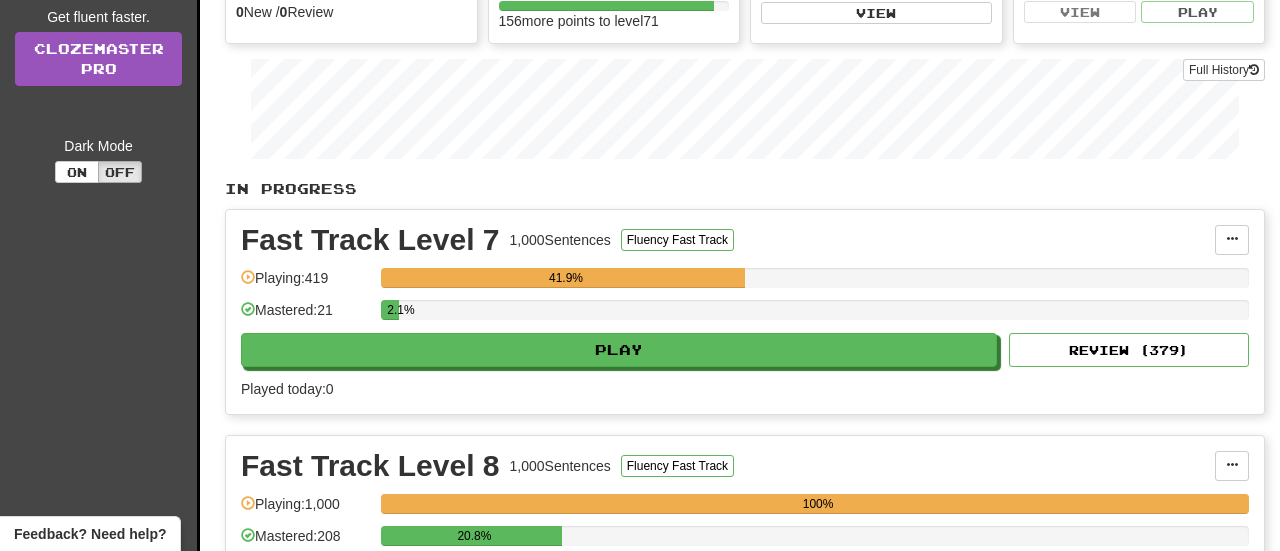 scroll, scrollTop: 259, scrollLeft: 0, axis: vertical 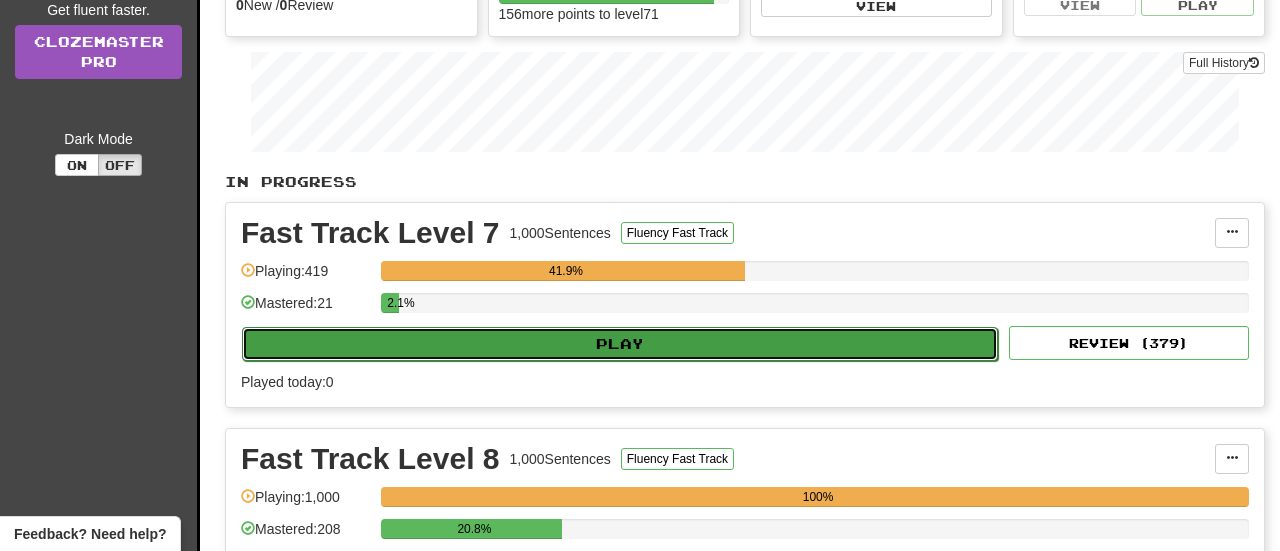 click on "Play" at bounding box center [620, 344] 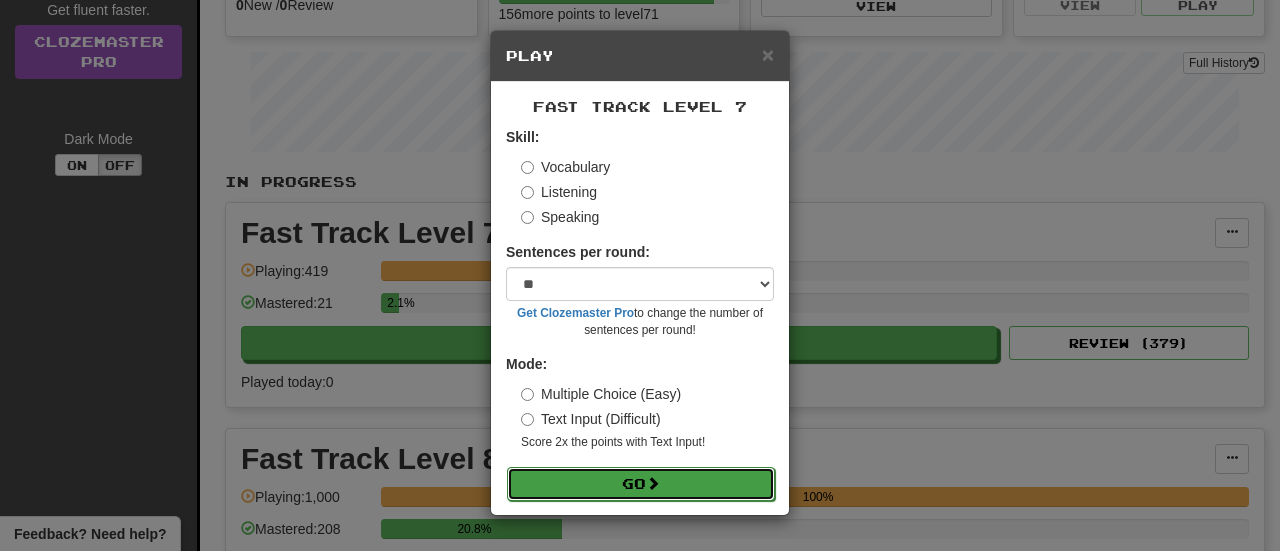click on "Go" at bounding box center [641, 484] 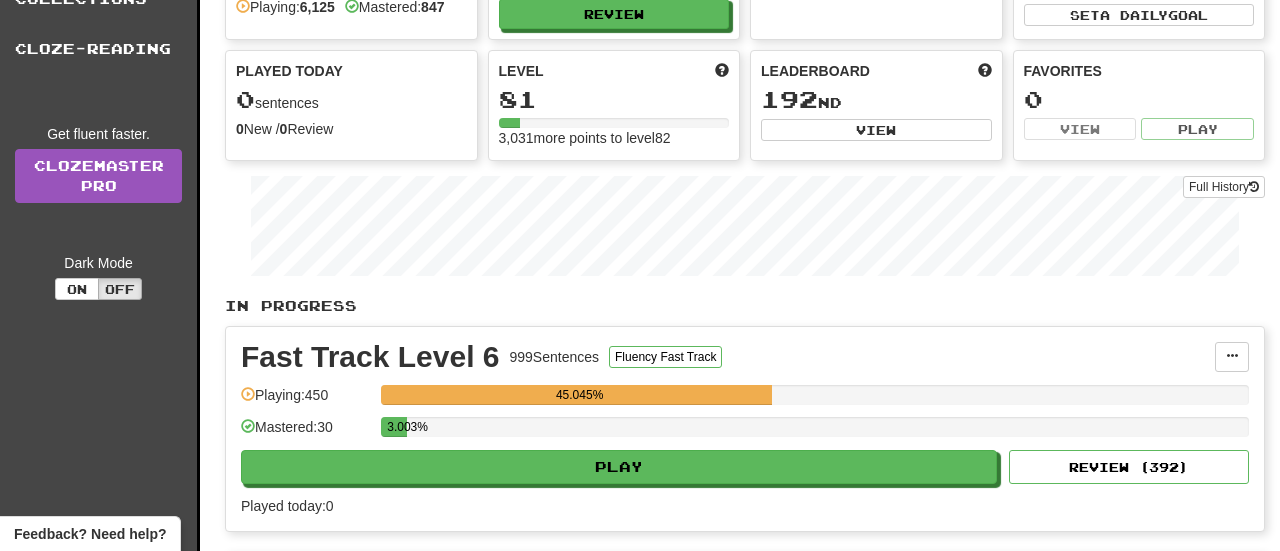 scroll, scrollTop: 218, scrollLeft: 0, axis: vertical 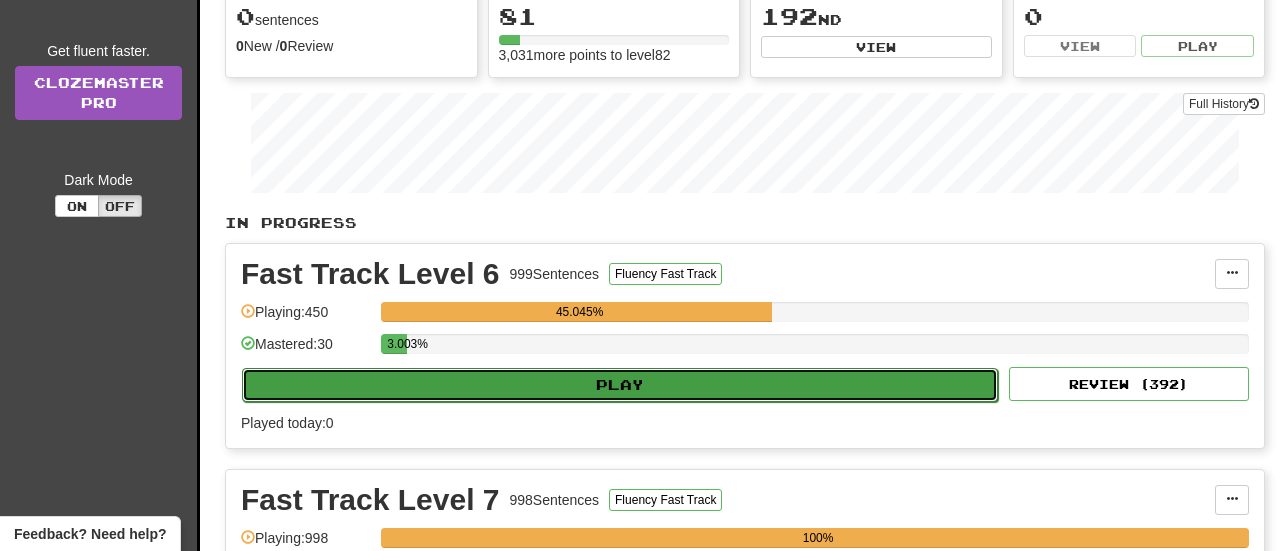 click on "Play" at bounding box center (620, 385) 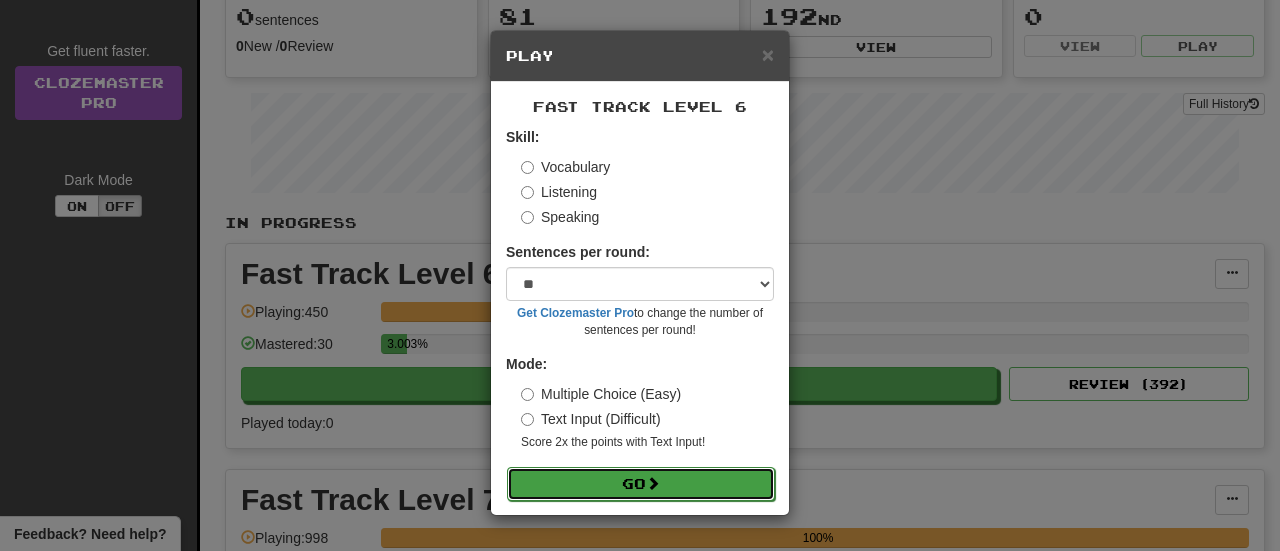 click on "Go" at bounding box center (641, 484) 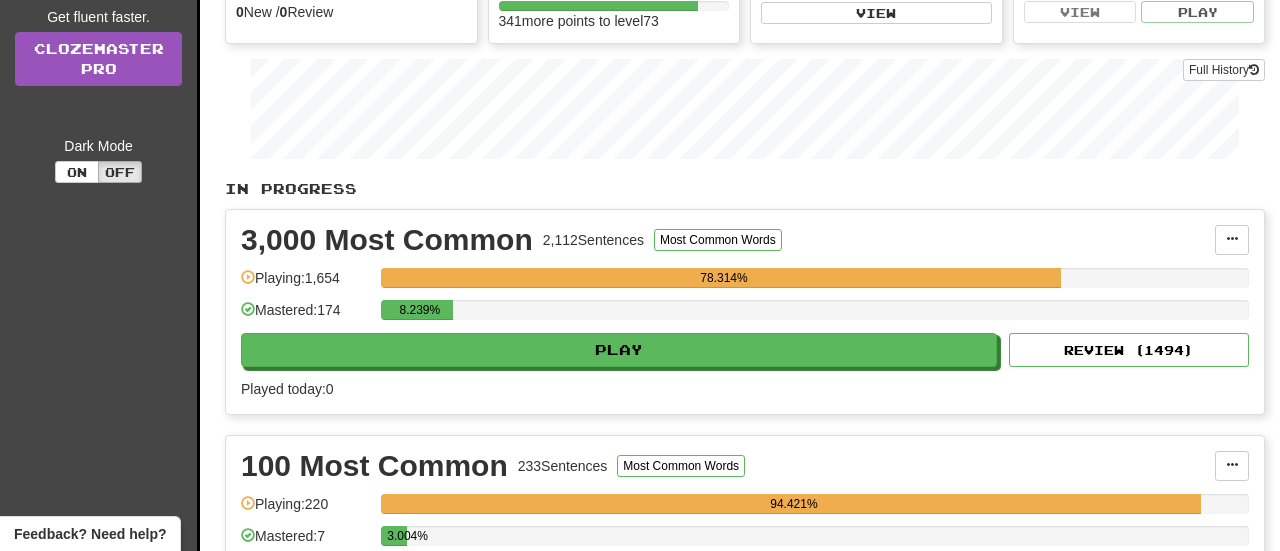 scroll, scrollTop: 260, scrollLeft: 0, axis: vertical 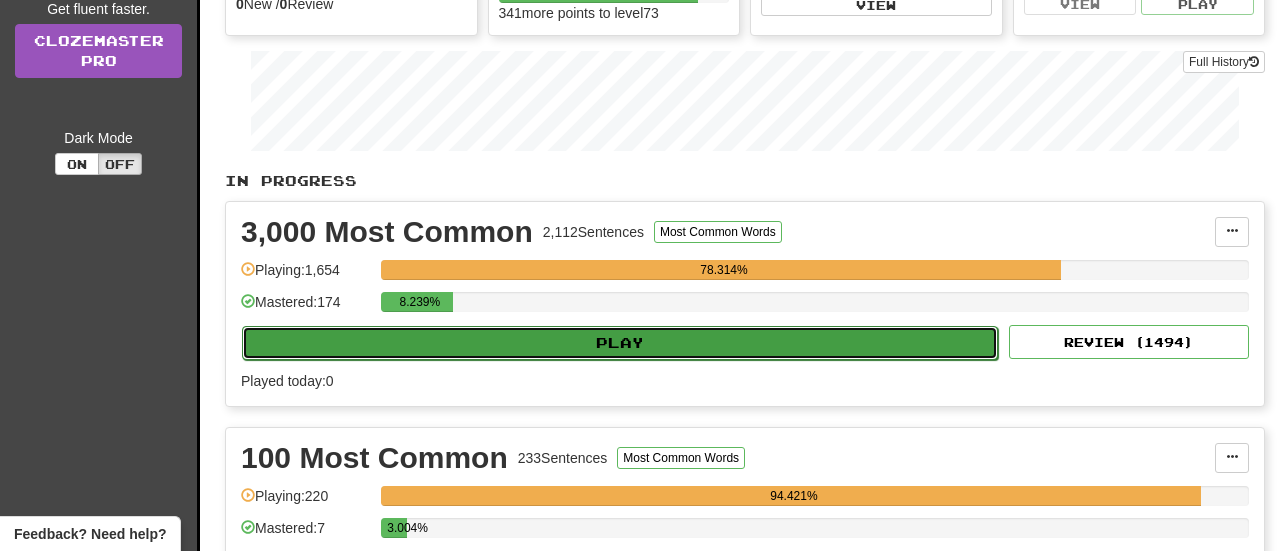 click on "Play" at bounding box center (620, 343) 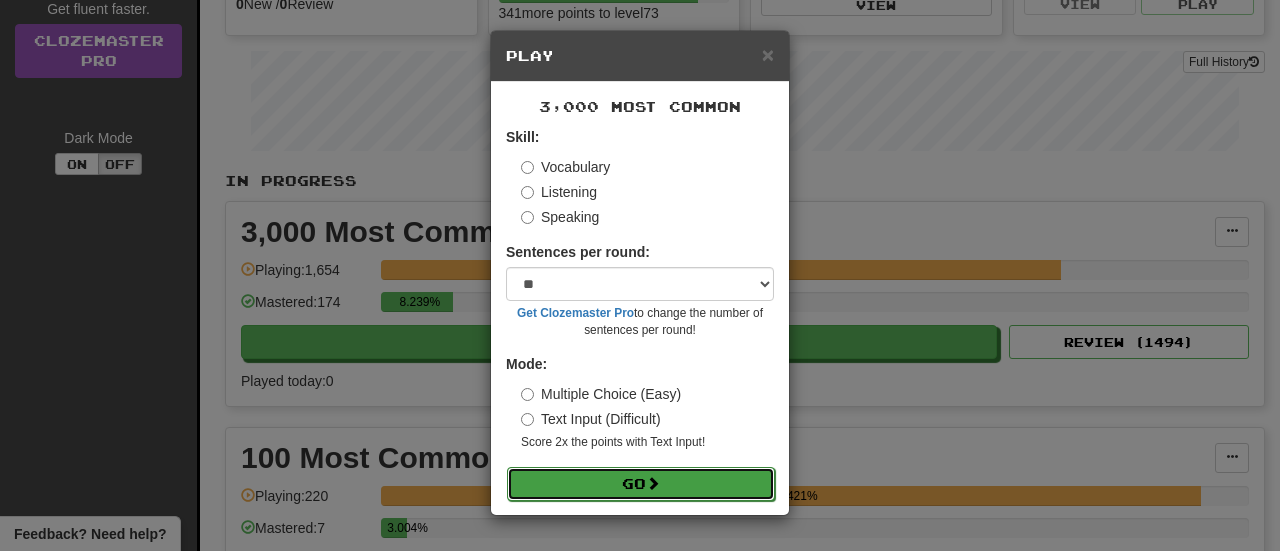 click on "Go" at bounding box center (641, 484) 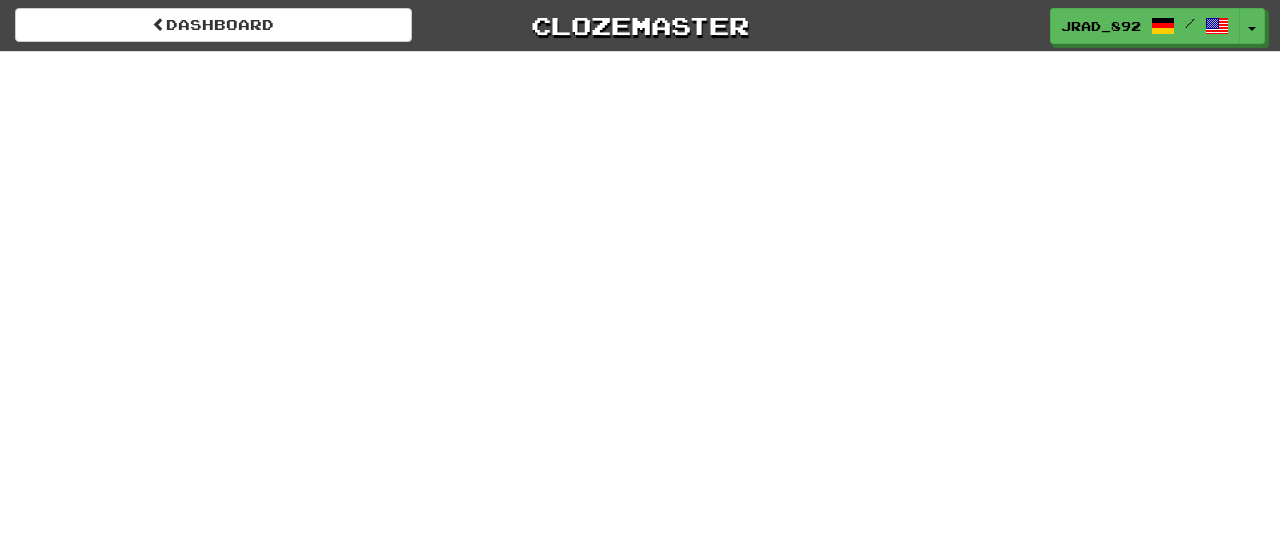 scroll, scrollTop: 0, scrollLeft: 0, axis: both 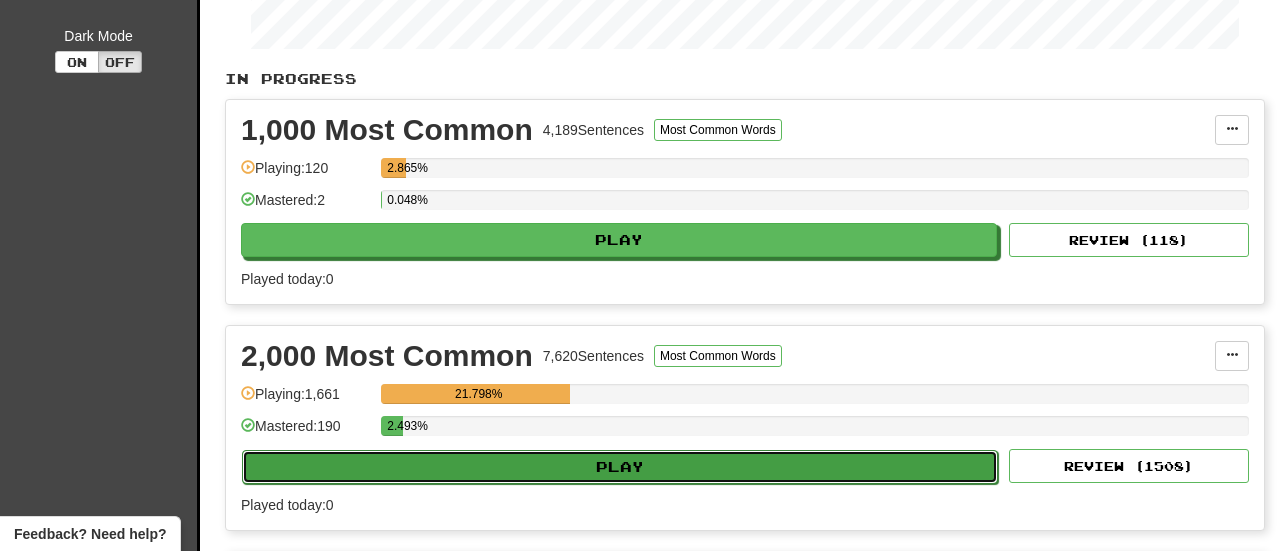 click on "Play" at bounding box center (620, 467) 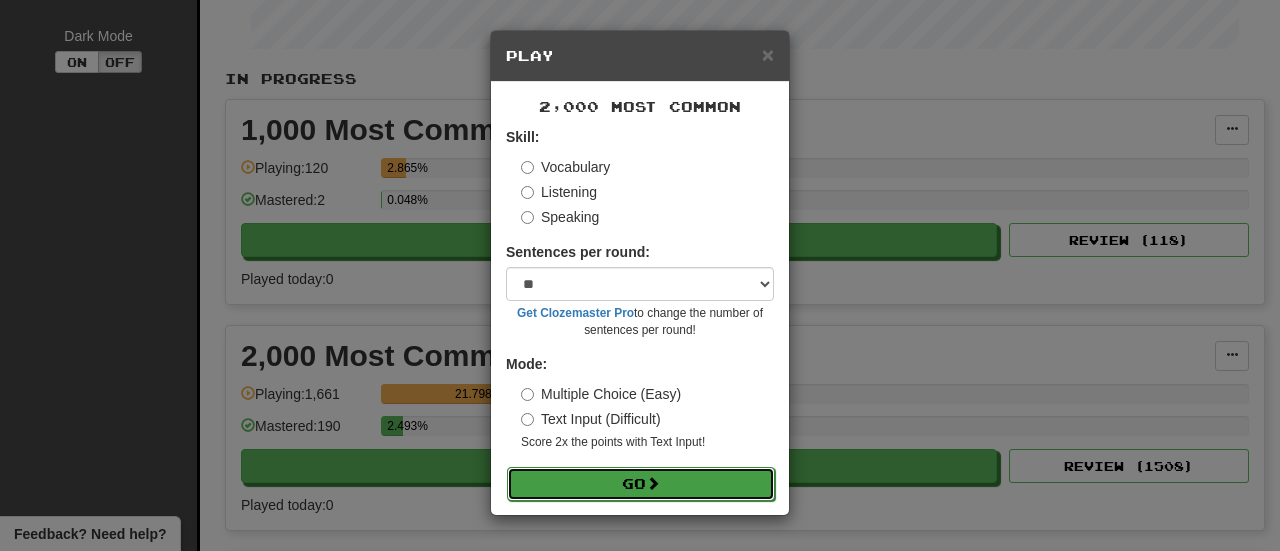 click on "Go" at bounding box center [641, 484] 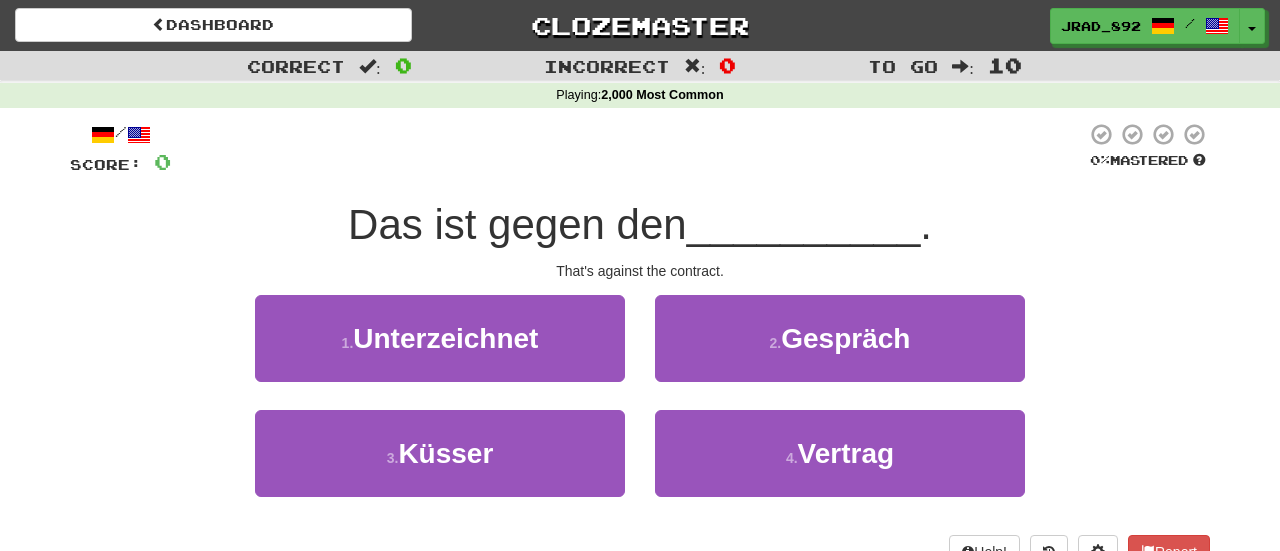 scroll, scrollTop: 0, scrollLeft: 0, axis: both 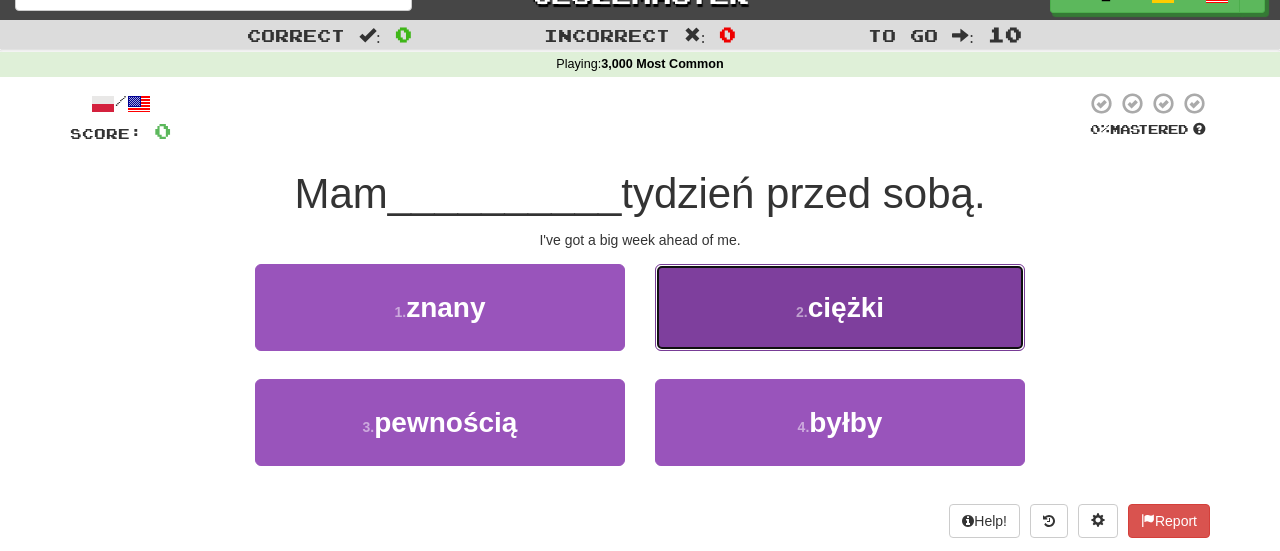 click on "2 .  ciężki" at bounding box center (840, 307) 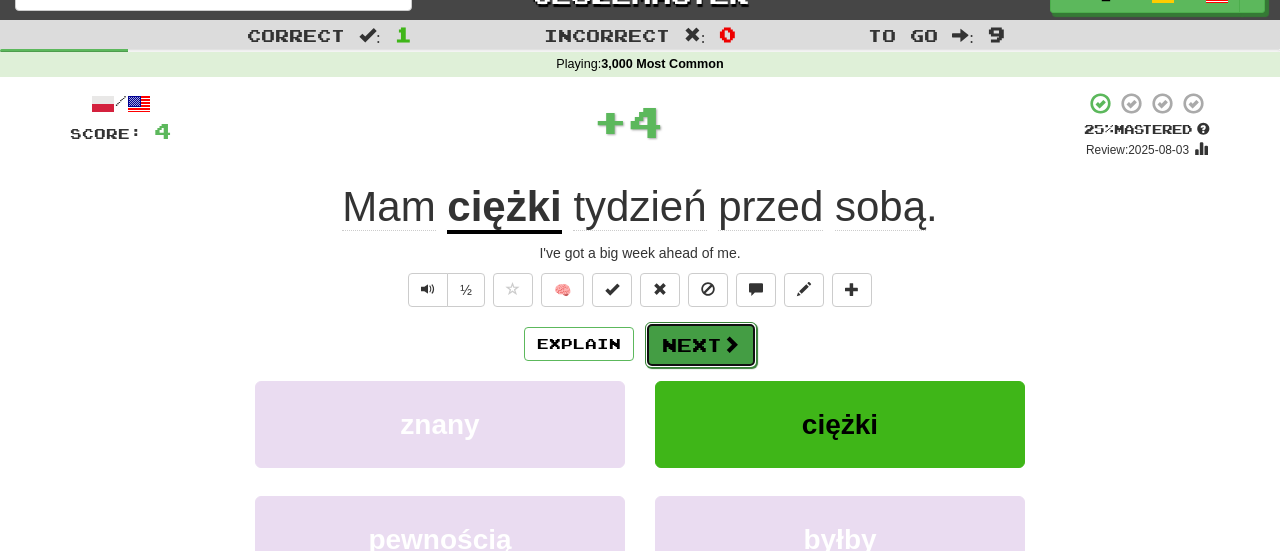 click at bounding box center (731, 344) 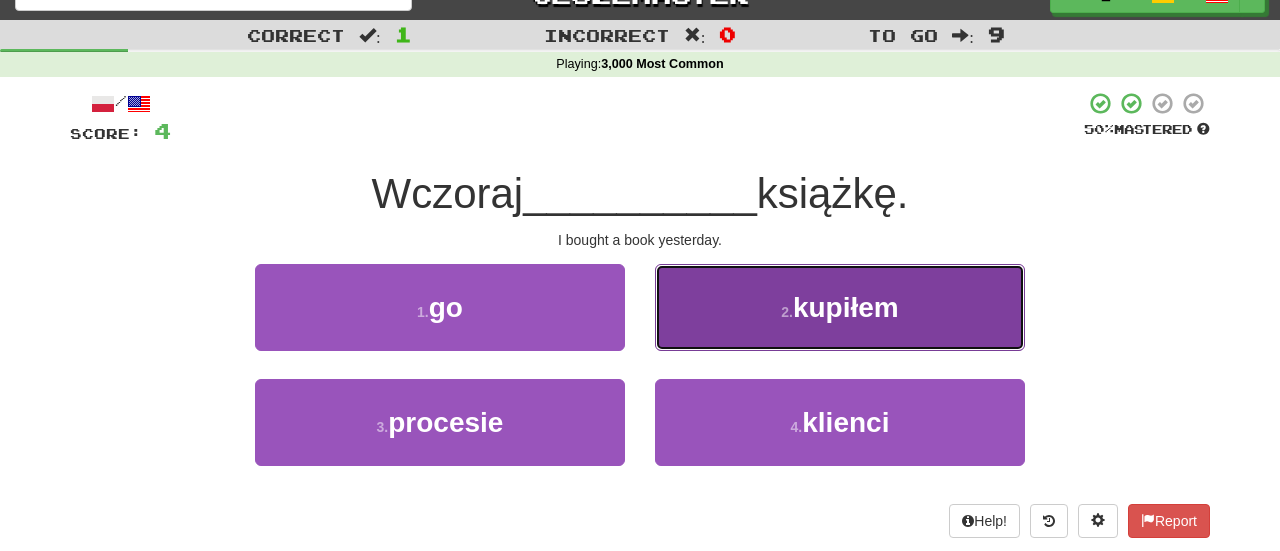 click on "2 .  kupiłem" at bounding box center (840, 307) 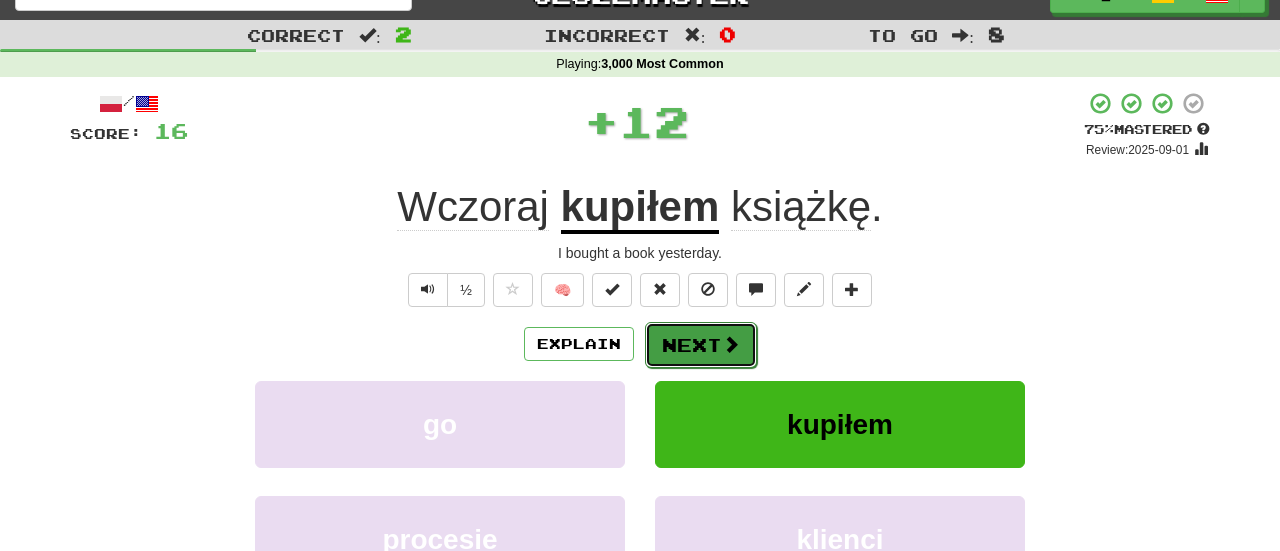 click at bounding box center [731, 344] 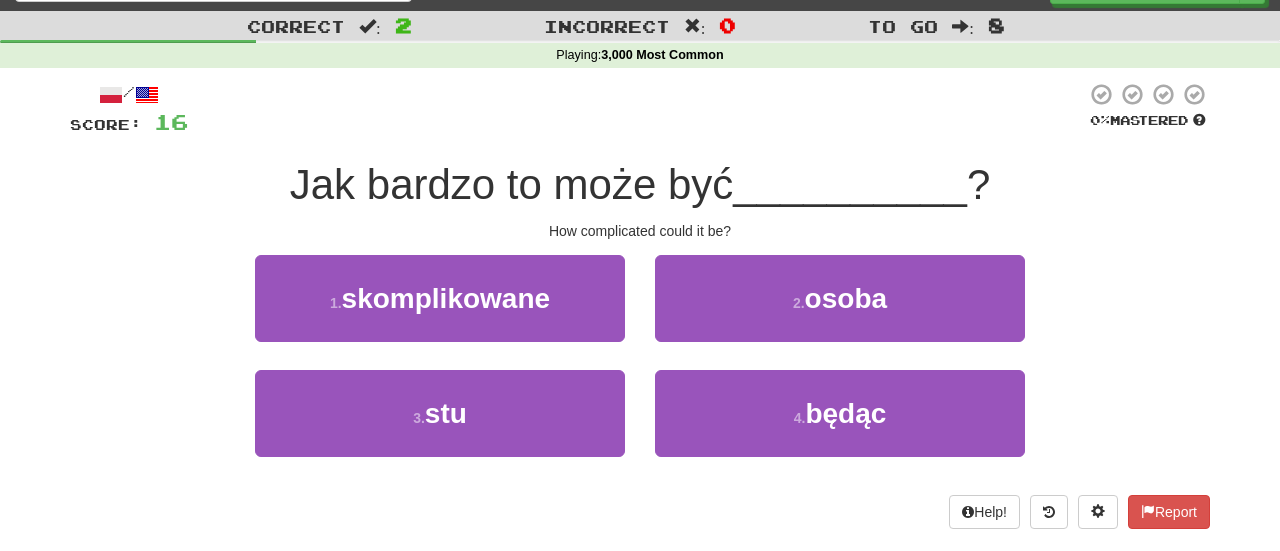scroll, scrollTop: 41, scrollLeft: 0, axis: vertical 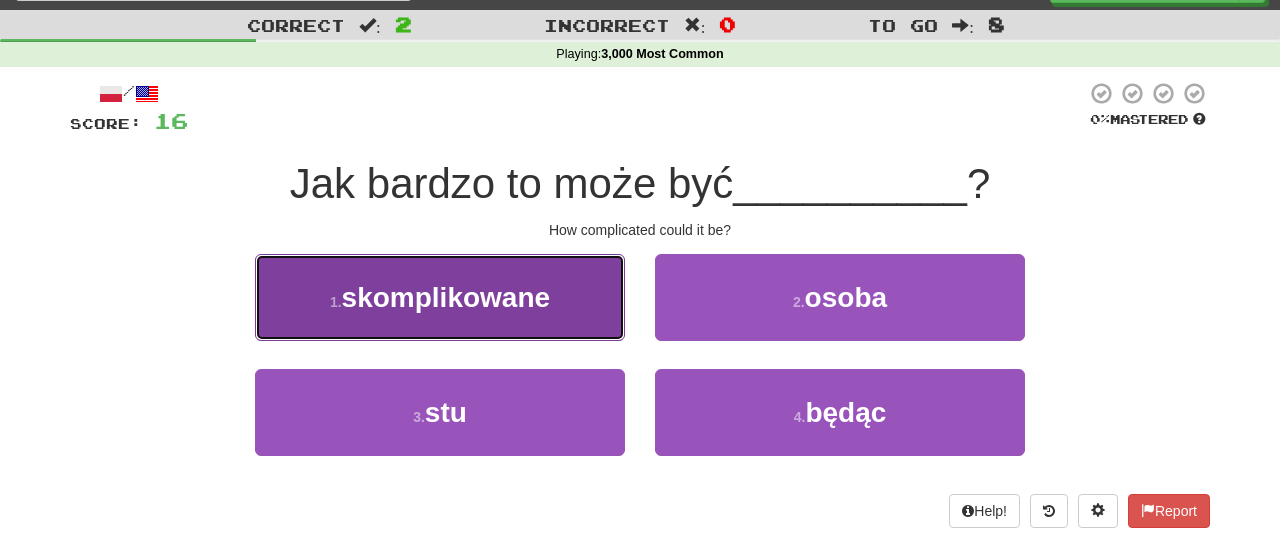 click on "1 .  skomplikowane" at bounding box center (440, 297) 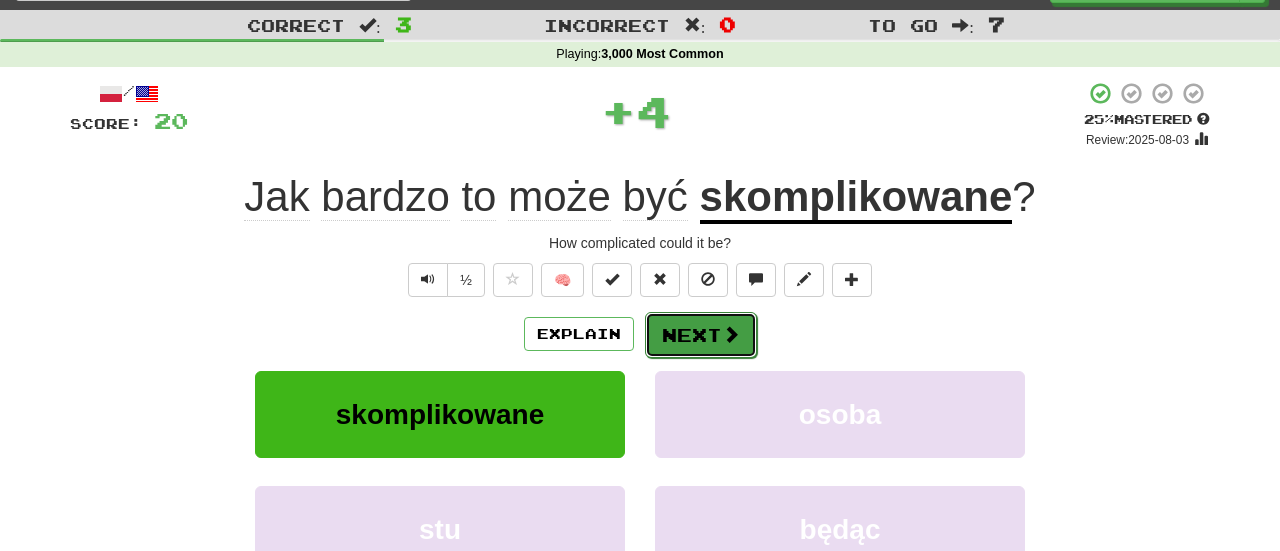 click on "Next" at bounding box center [701, 335] 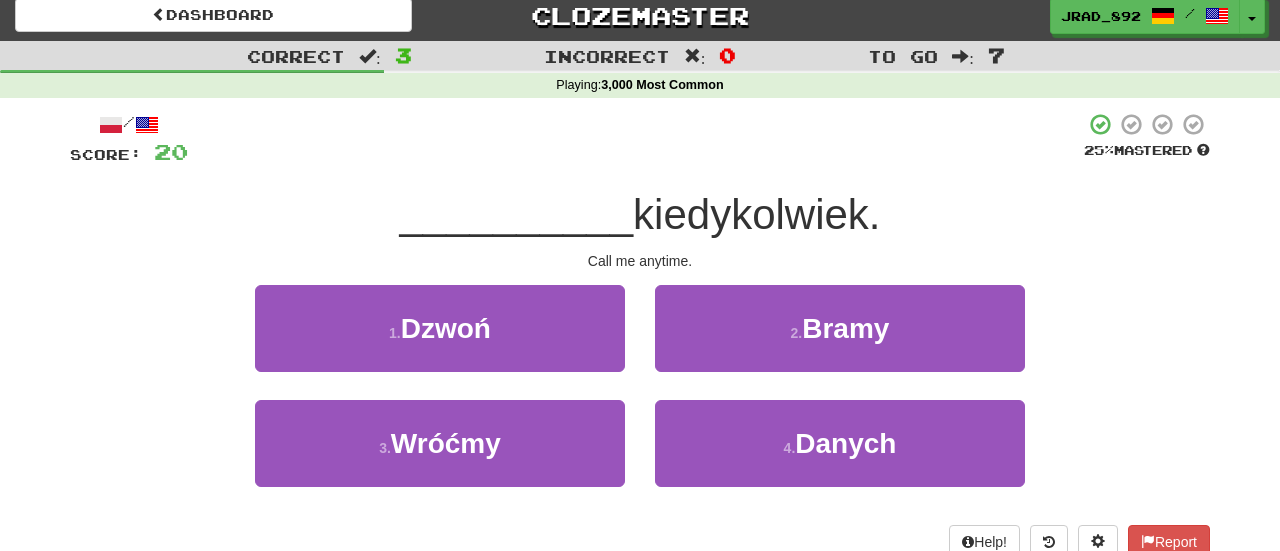 scroll, scrollTop: 0, scrollLeft: 0, axis: both 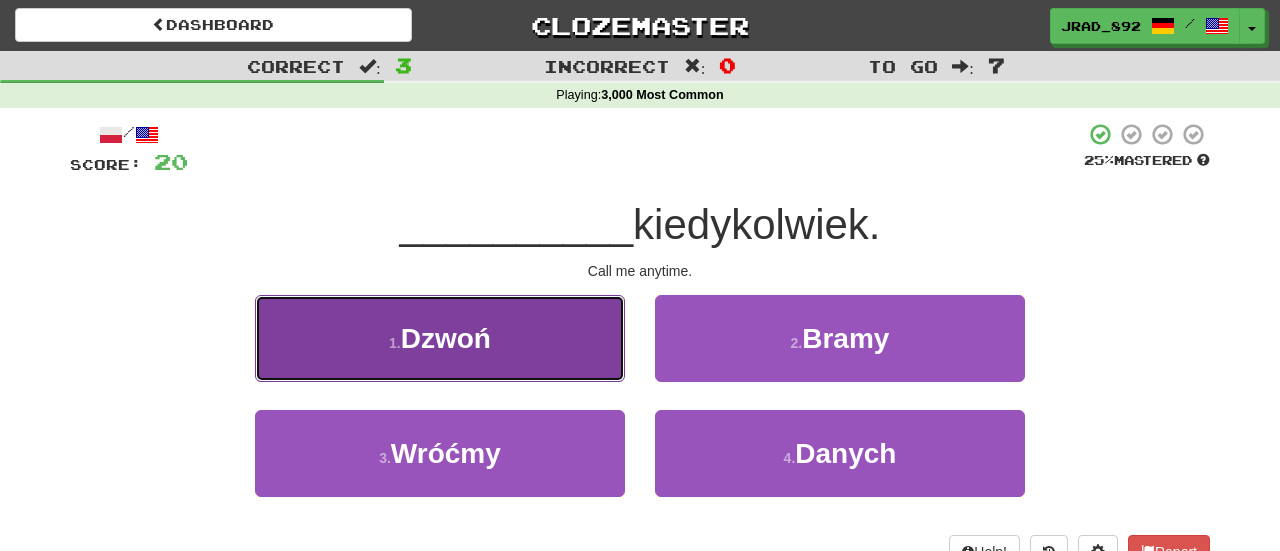click on "1 .  Dzwoń" at bounding box center (440, 338) 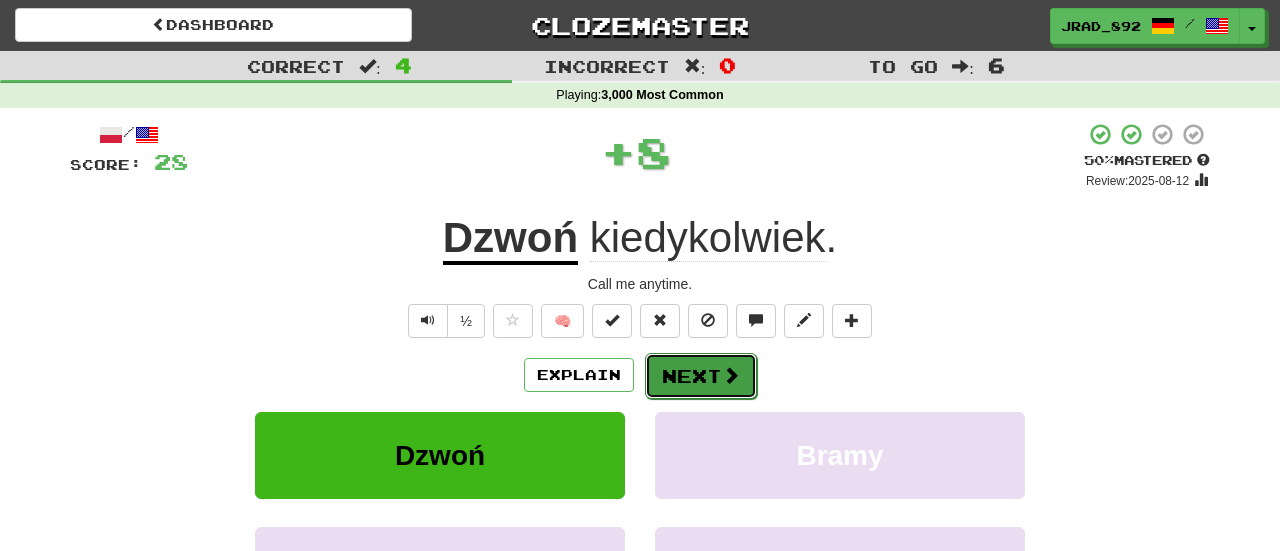 click on "Next" at bounding box center [701, 376] 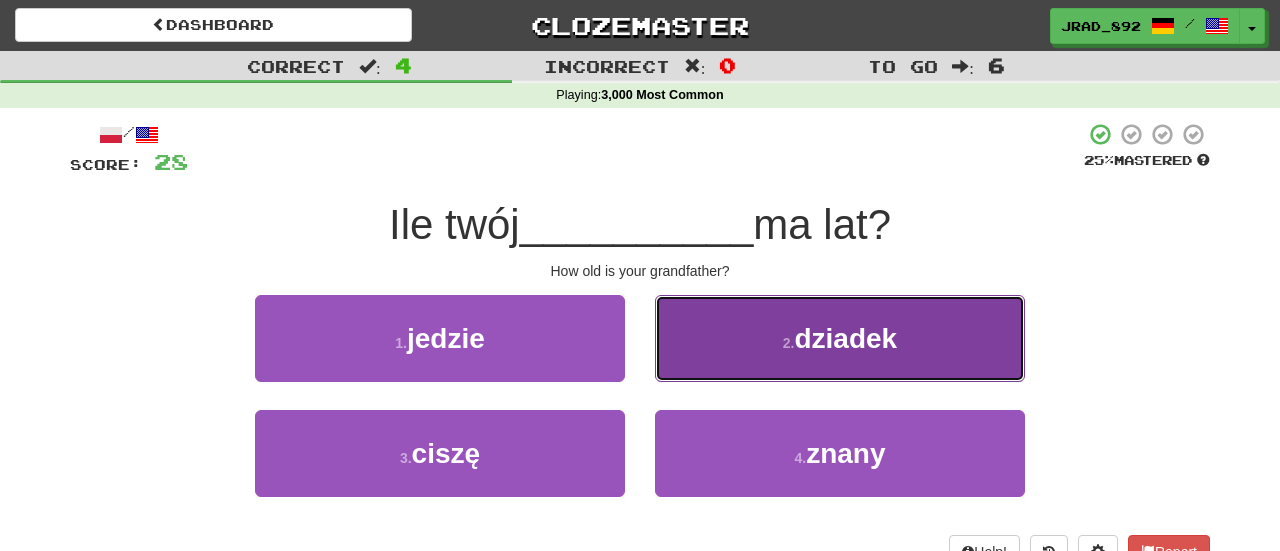 click on "2 .  dziadek" at bounding box center (840, 338) 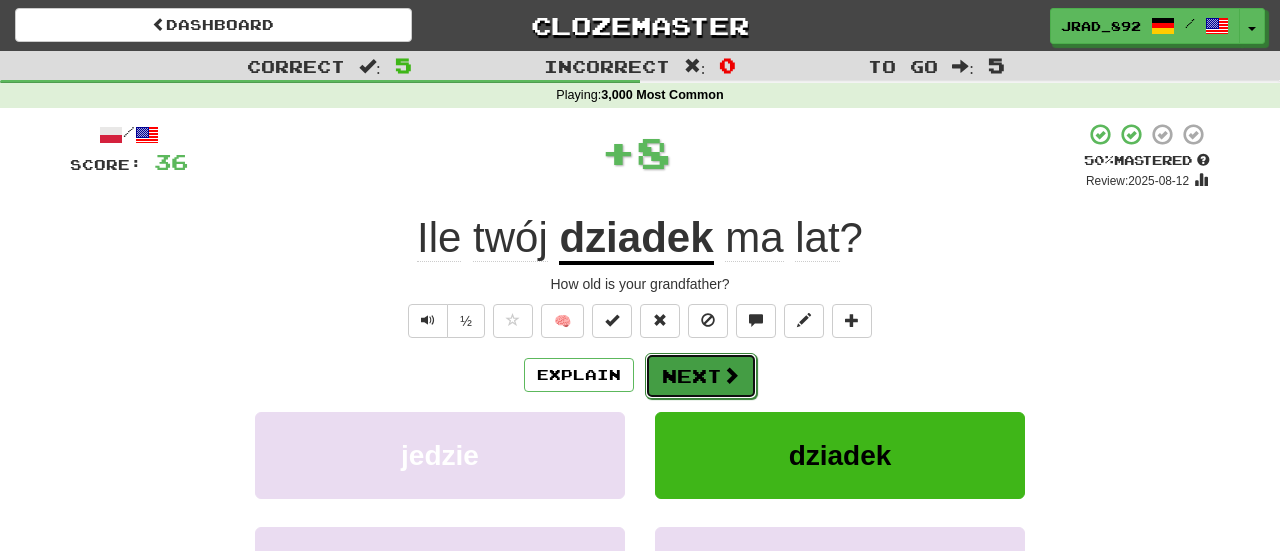 click on "Next" at bounding box center (701, 376) 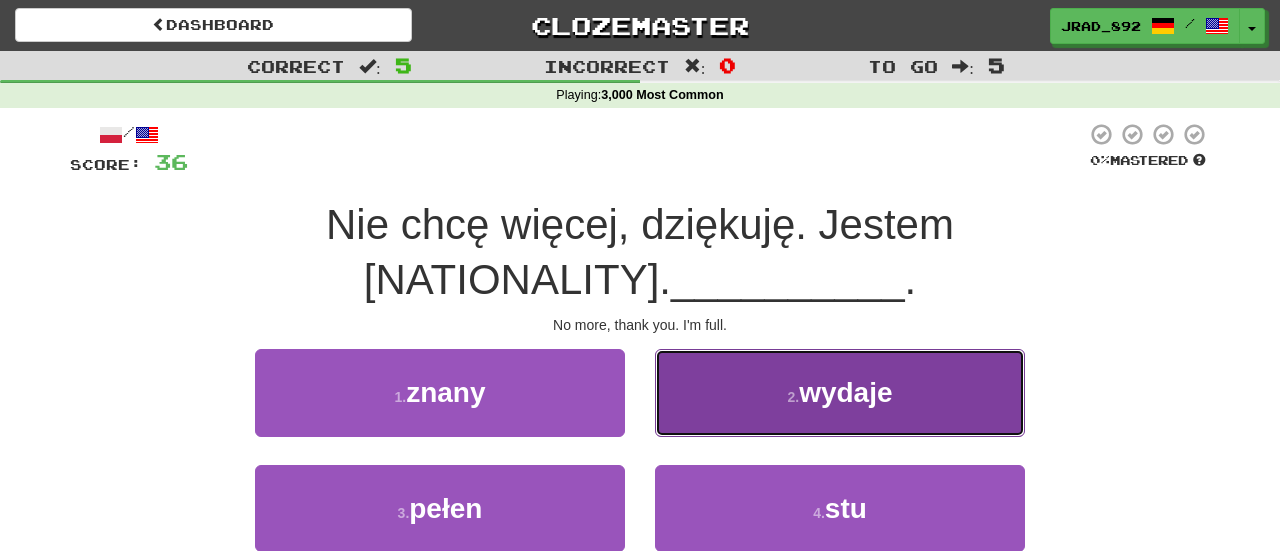 click on "2 ." at bounding box center (793, 397) 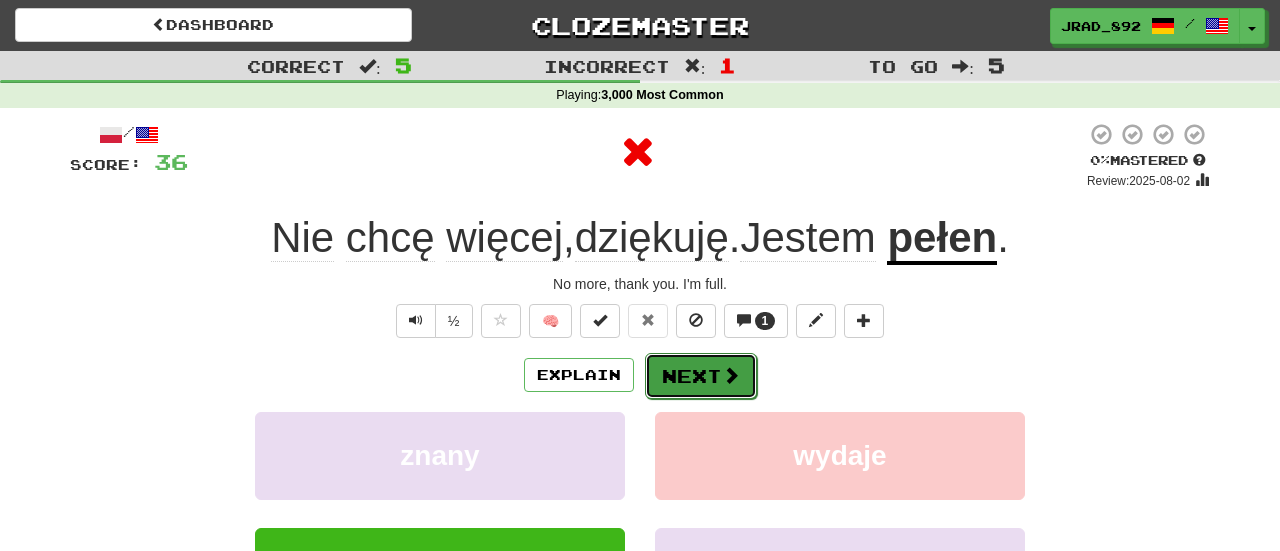click on "Next" at bounding box center [701, 376] 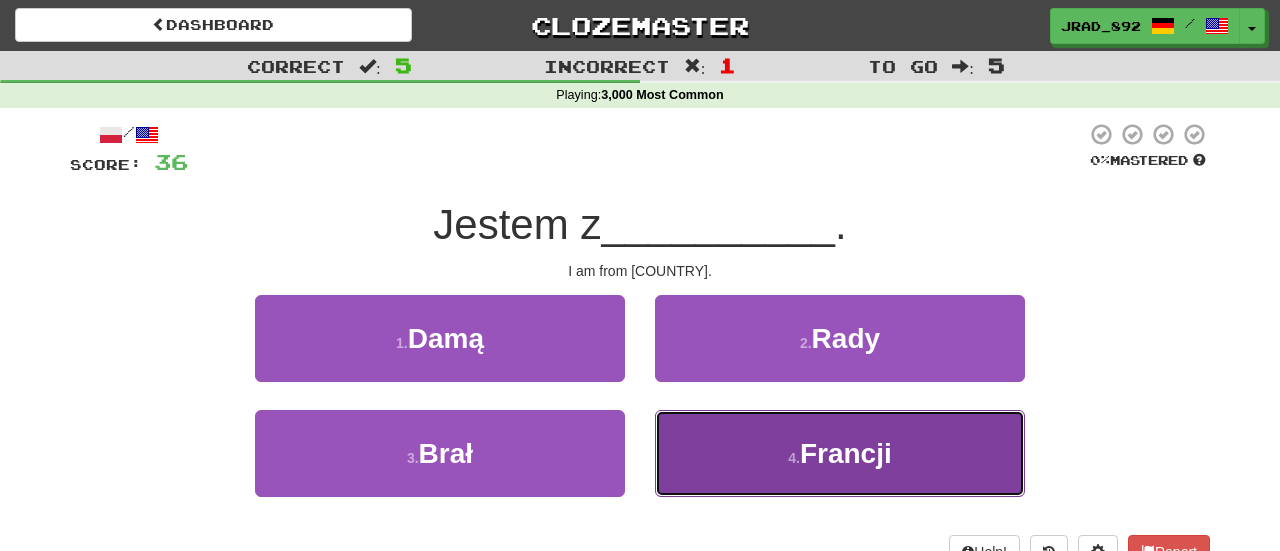 click on "4 .  Francji" at bounding box center (840, 453) 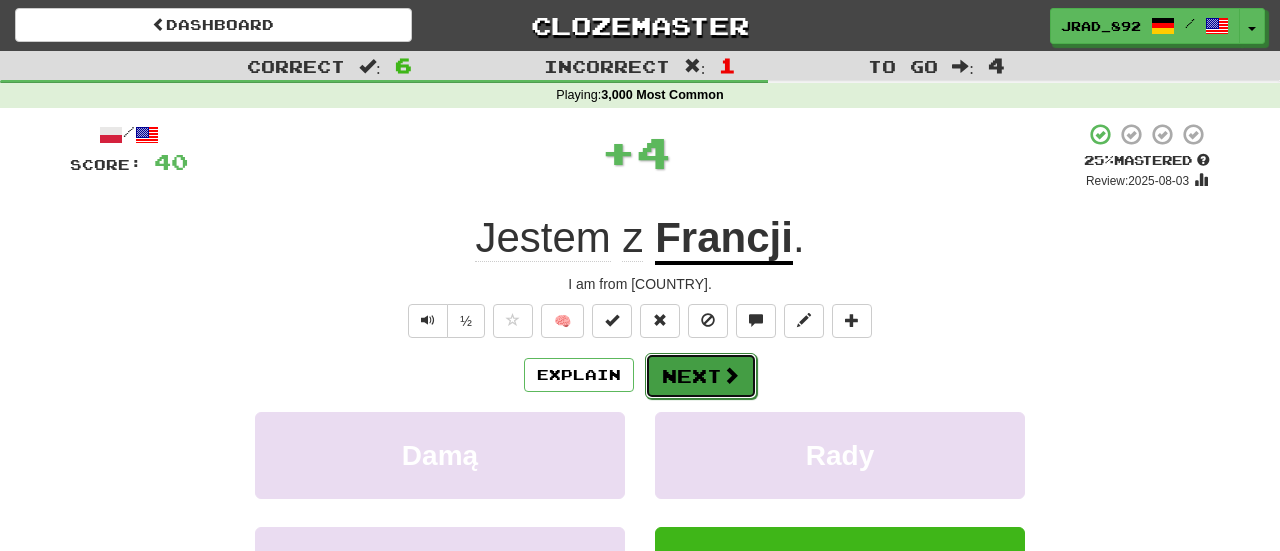 click on "Next" at bounding box center [701, 376] 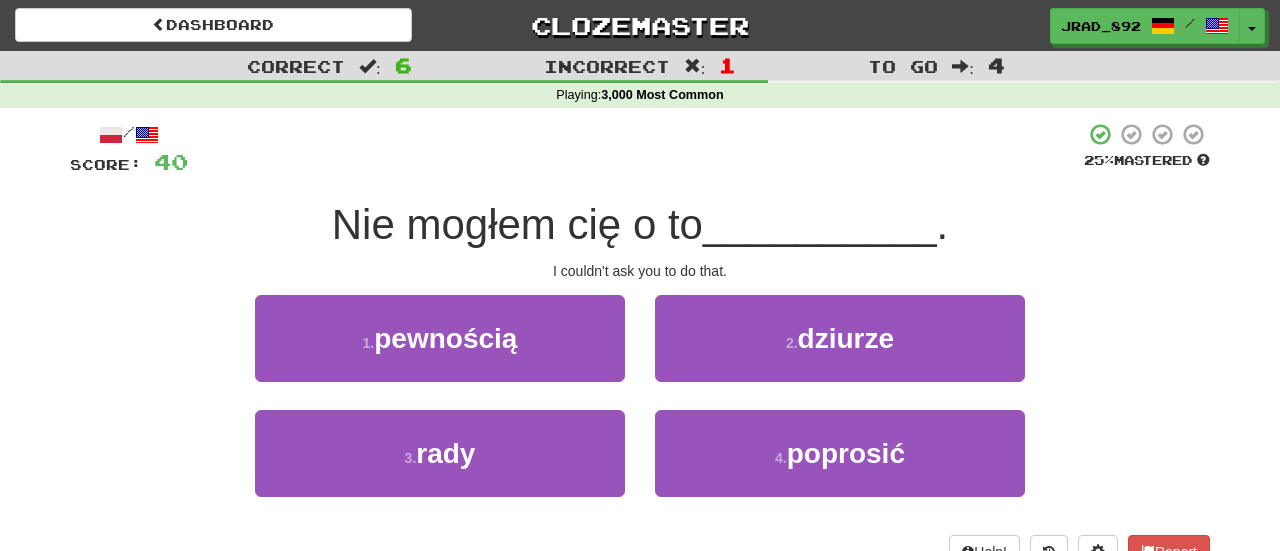 drag, startPoint x: 399, startPoint y: 237, endPoint x: 715, endPoint y: 233, distance: 316.02533 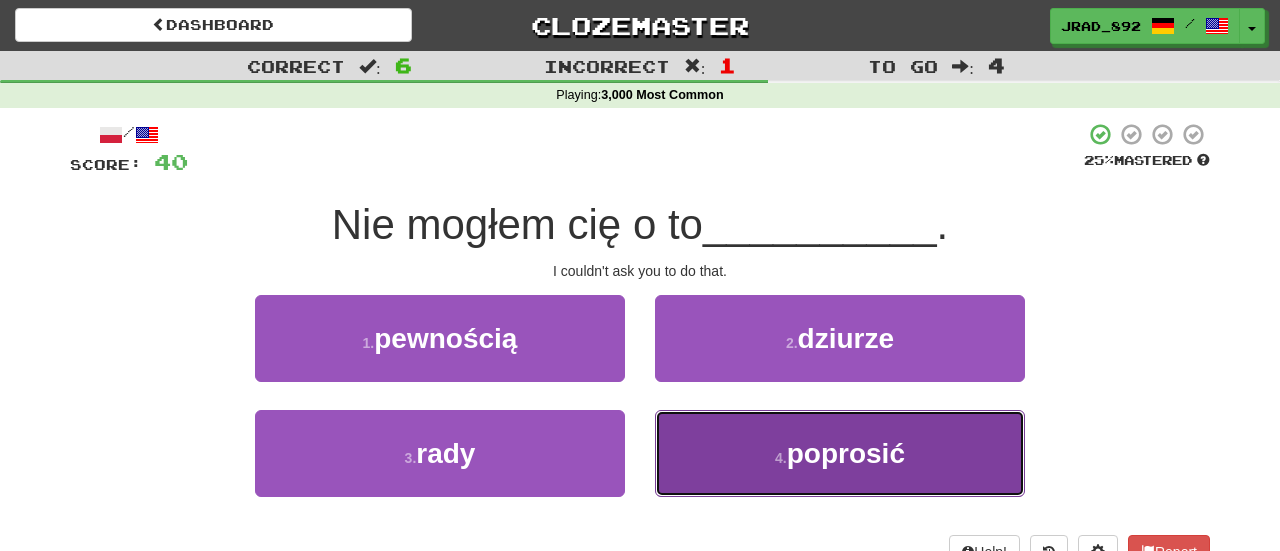 click on "poprosić" at bounding box center (846, 453) 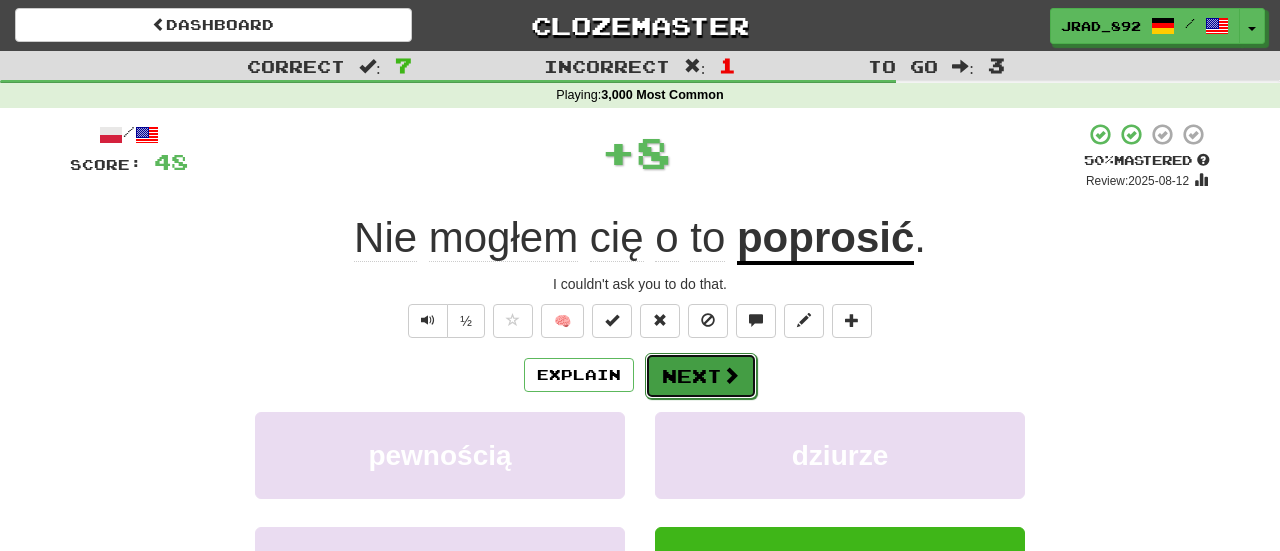 click on "Next" at bounding box center [701, 376] 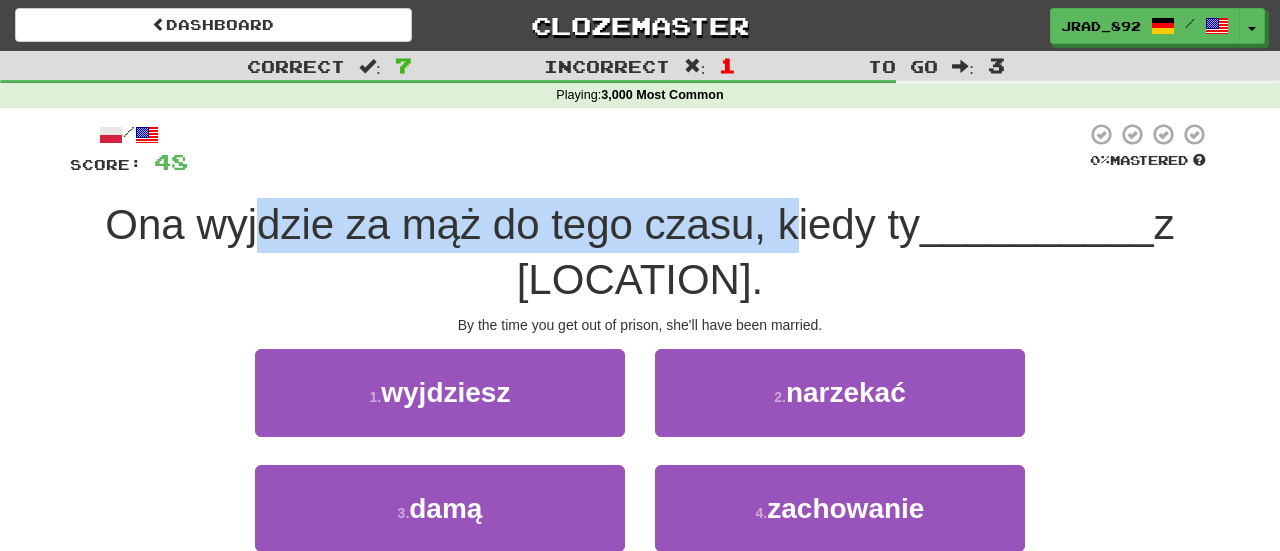 drag, startPoint x: 251, startPoint y: 237, endPoint x: 785, endPoint y: 253, distance: 534.2396 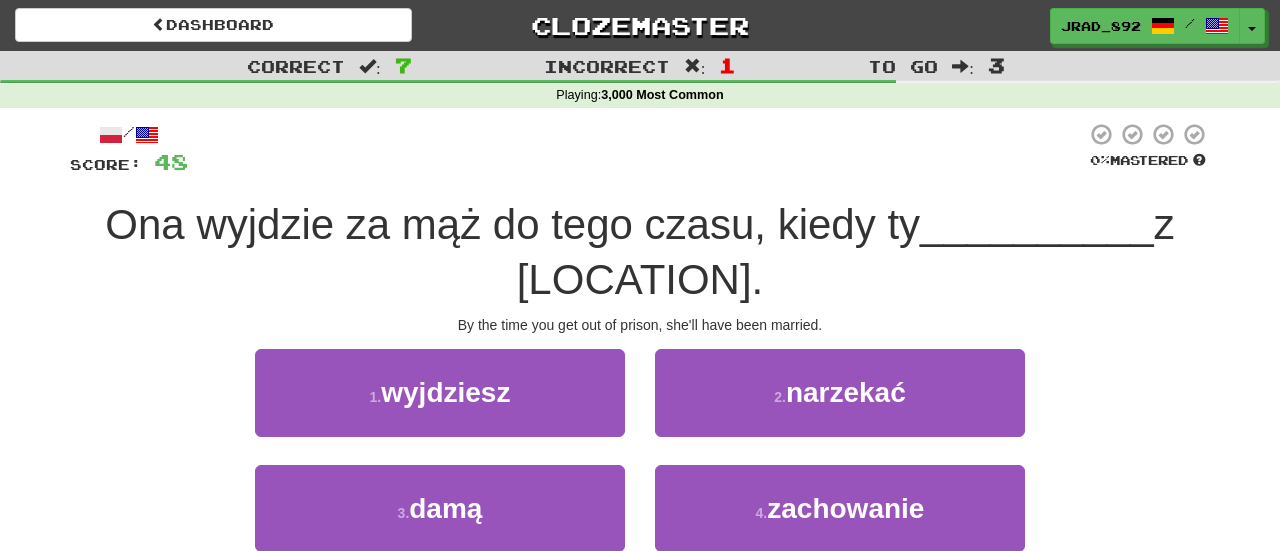 click on "Ona wyjdzie za mąż do tego czasu, kiedy ty  __________  z więzienia." at bounding box center [640, 252] 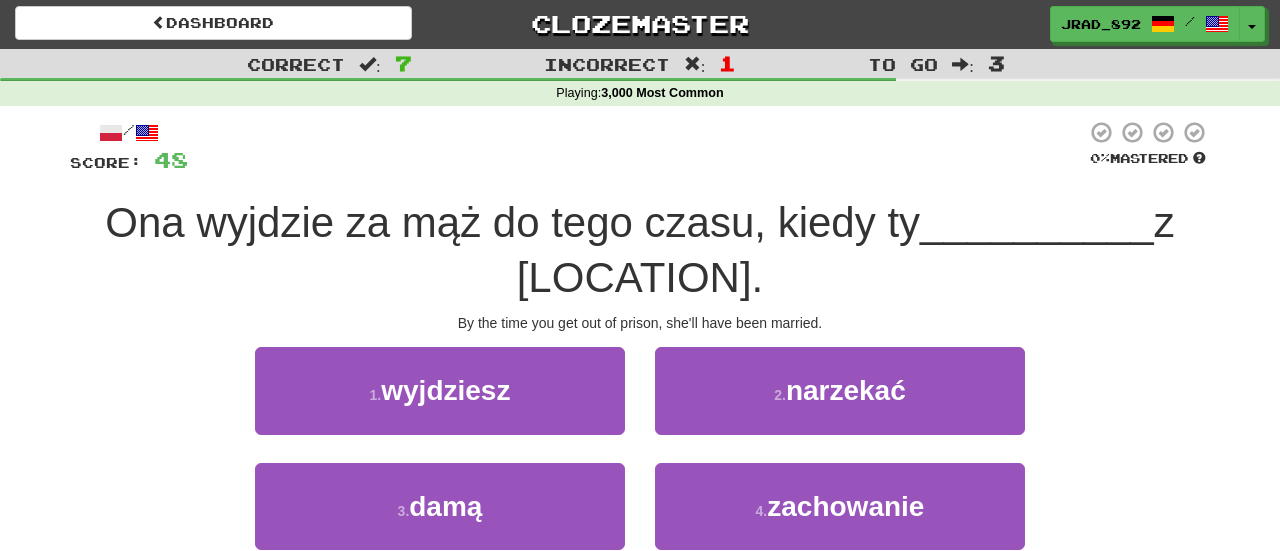 scroll, scrollTop: 0, scrollLeft: 0, axis: both 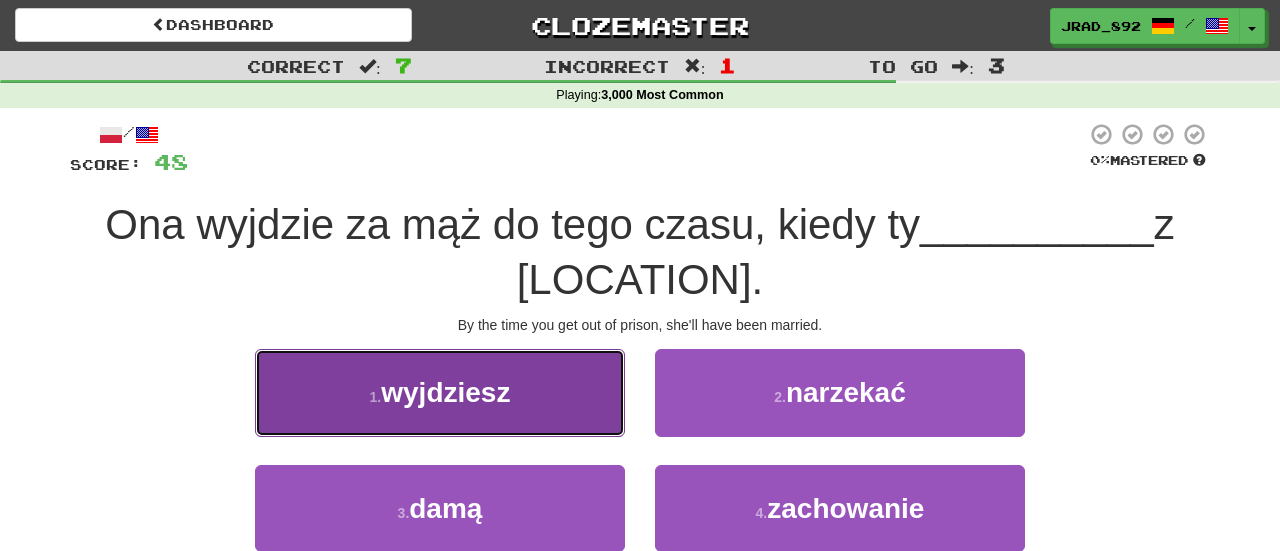 click on "1 .  wyjdziesz" at bounding box center (440, 392) 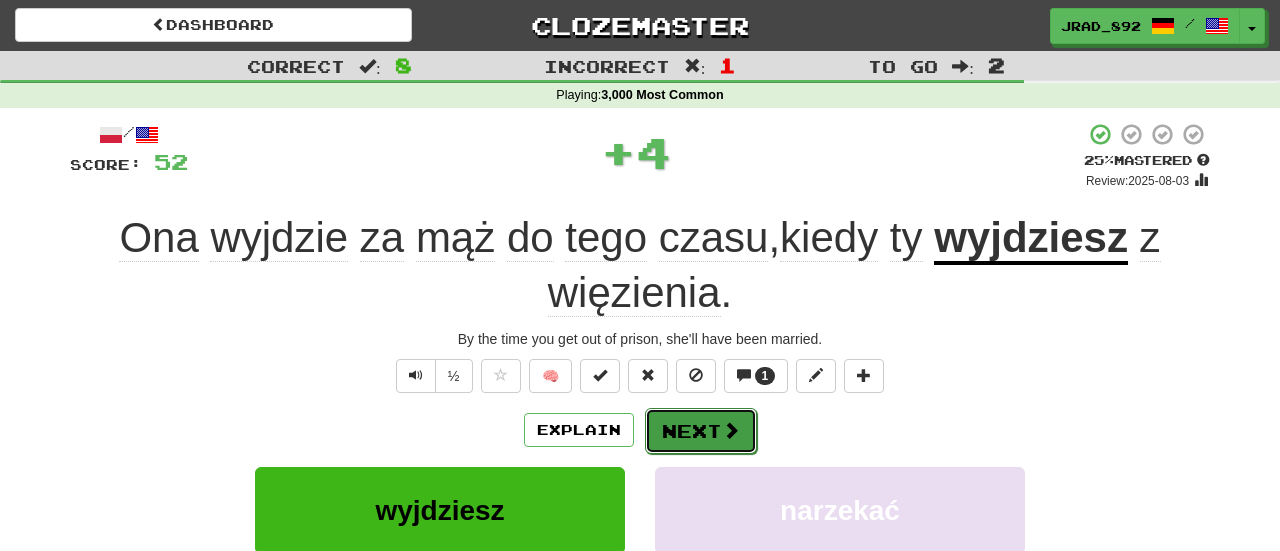 click on "Next" at bounding box center (701, 431) 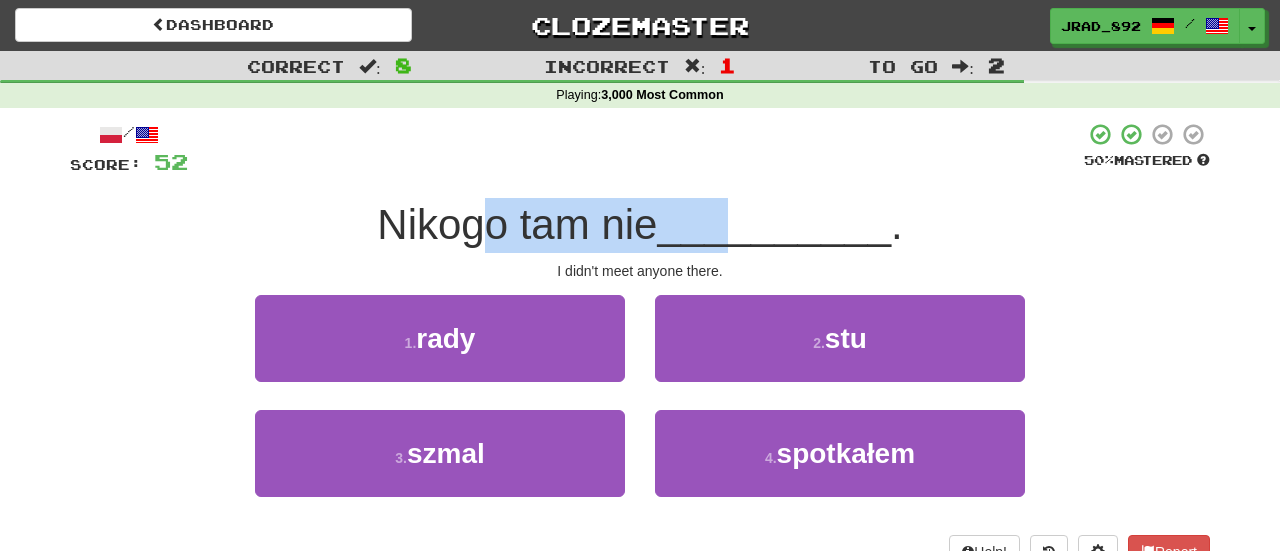 drag, startPoint x: 482, startPoint y: 237, endPoint x: 740, endPoint y: 230, distance: 258.09494 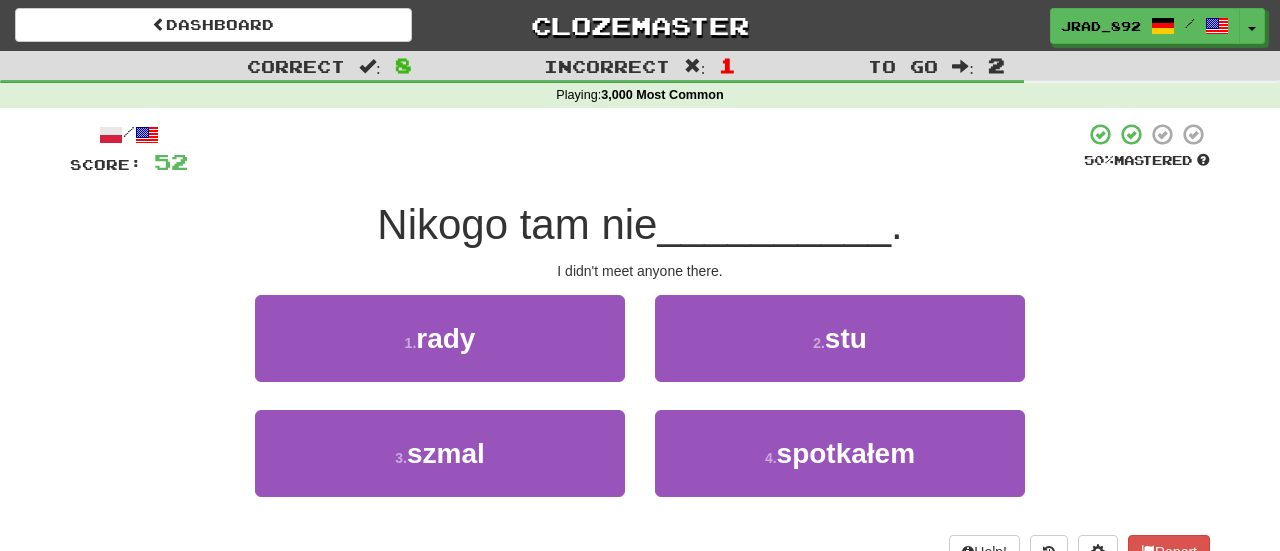 click on "__________" at bounding box center [774, 224] 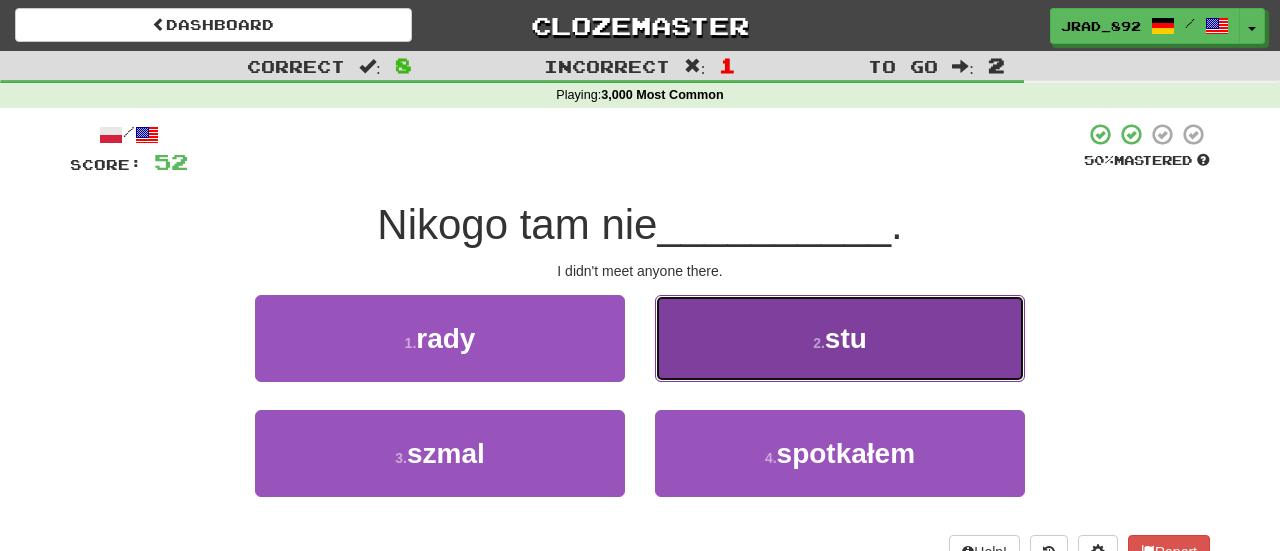 click on "2 .  stu" at bounding box center (840, 338) 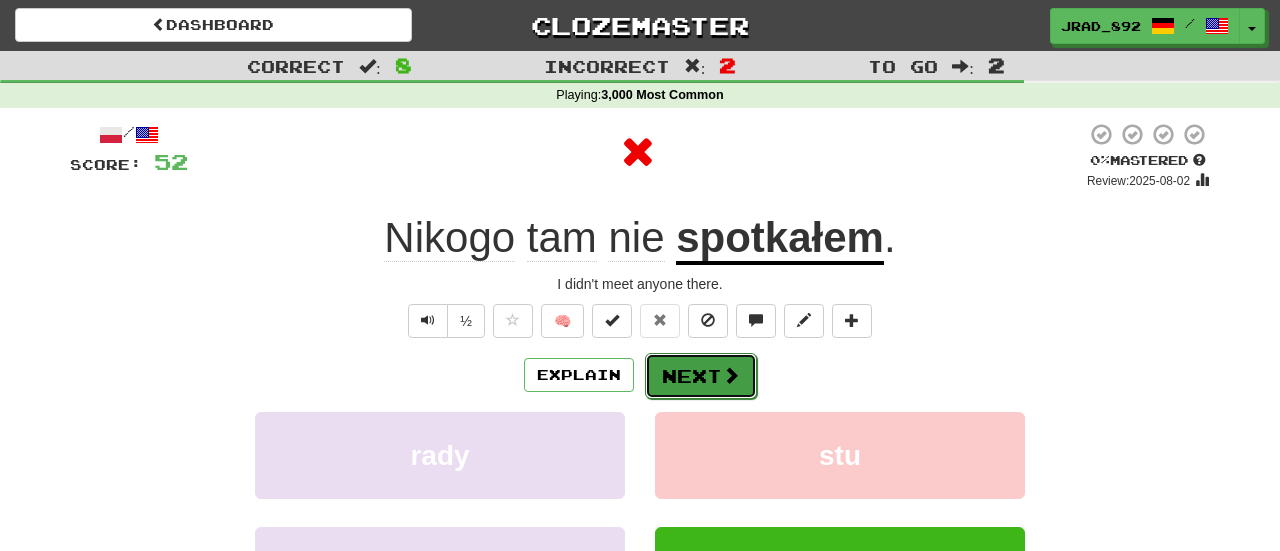 click on "Next" at bounding box center (701, 376) 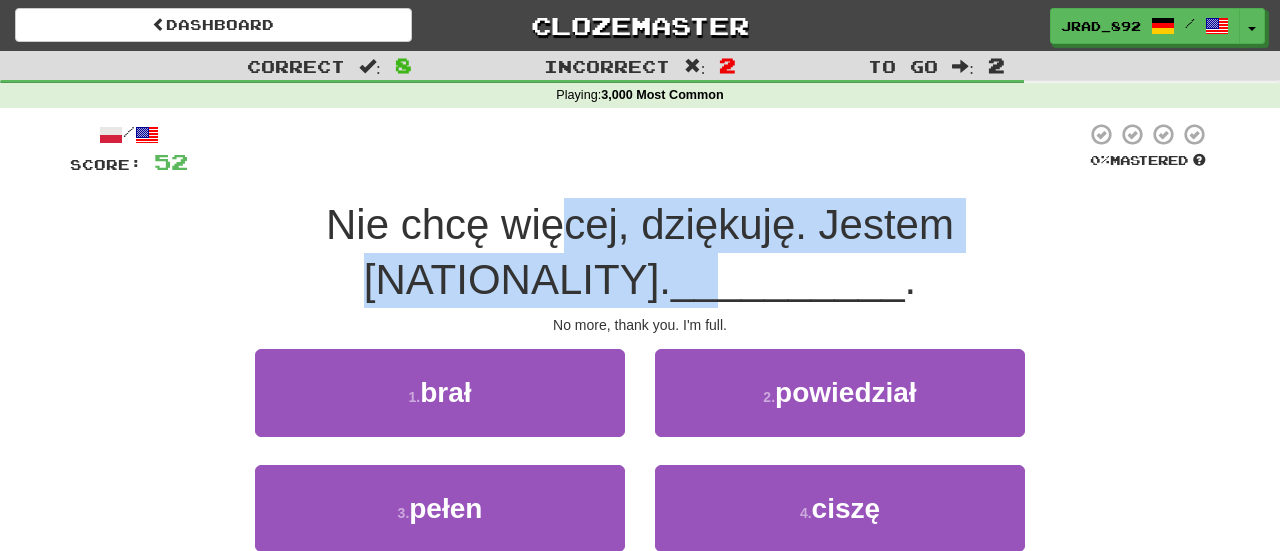 drag, startPoint x: 445, startPoint y: 242, endPoint x: 875, endPoint y: 230, distance: 430.16742 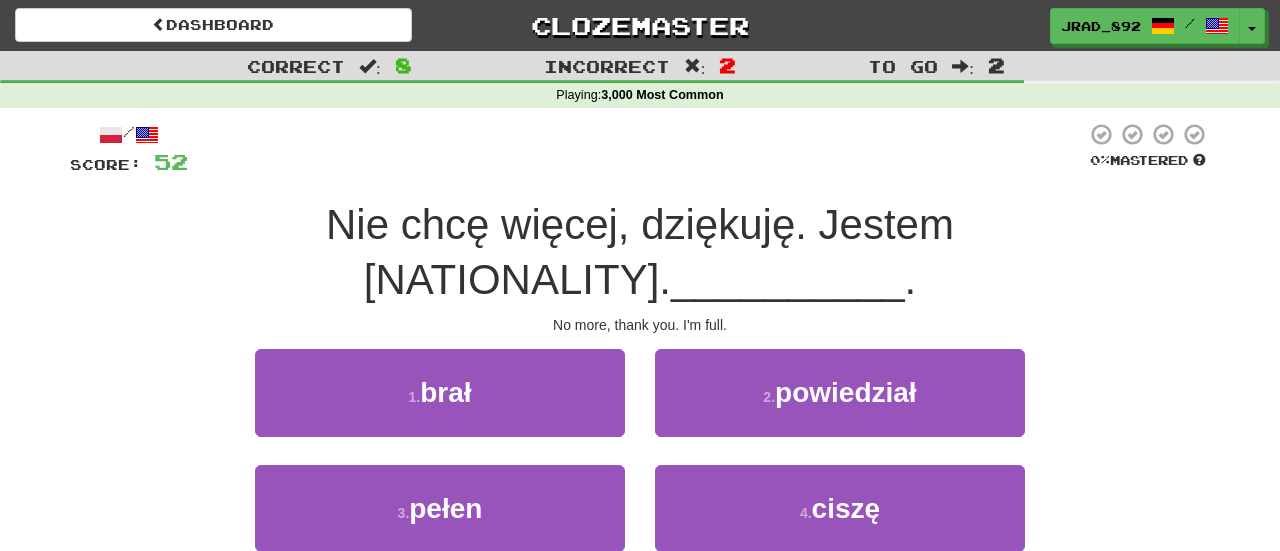 click on "__________" at bounding box center (788, 279) 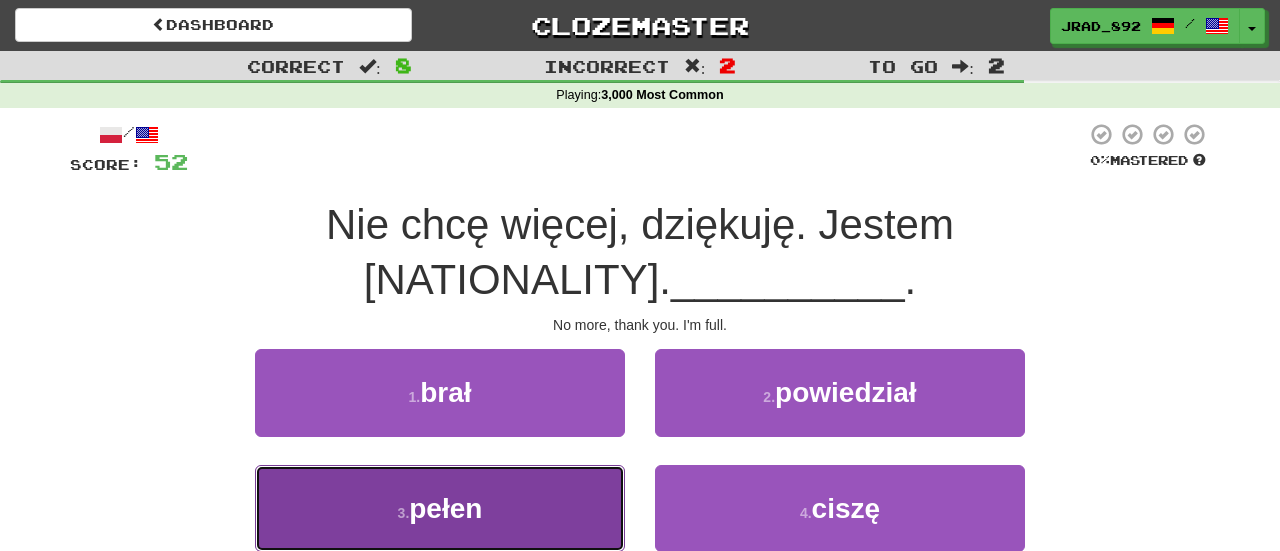 click on "3 .  pełen" at bounding box center (440, 508) 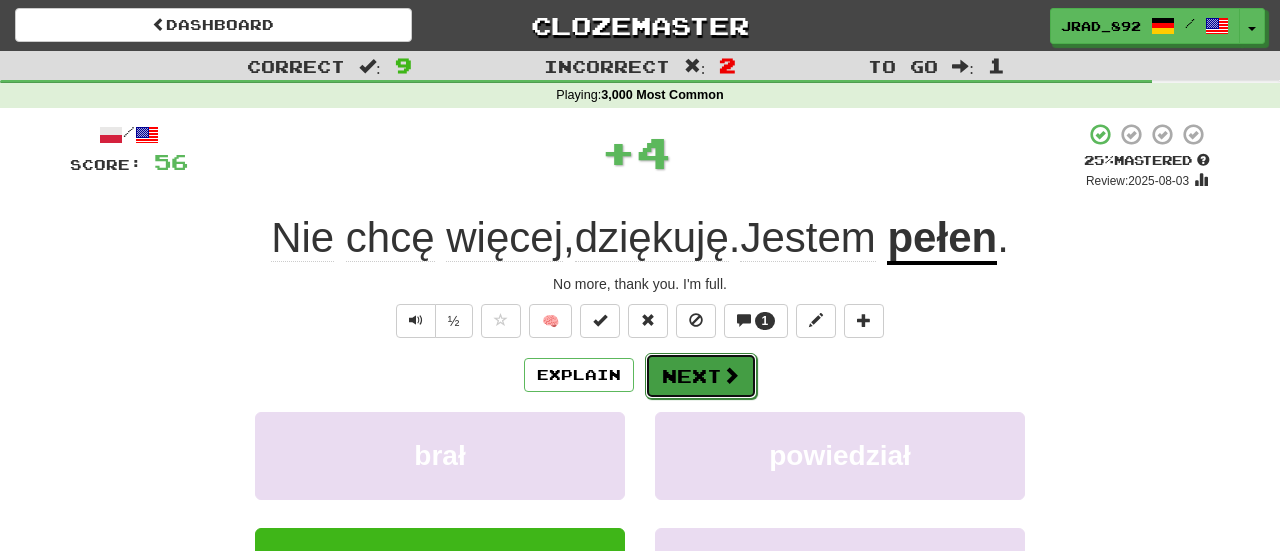 click on "Next" at bounding box center [701, 376] 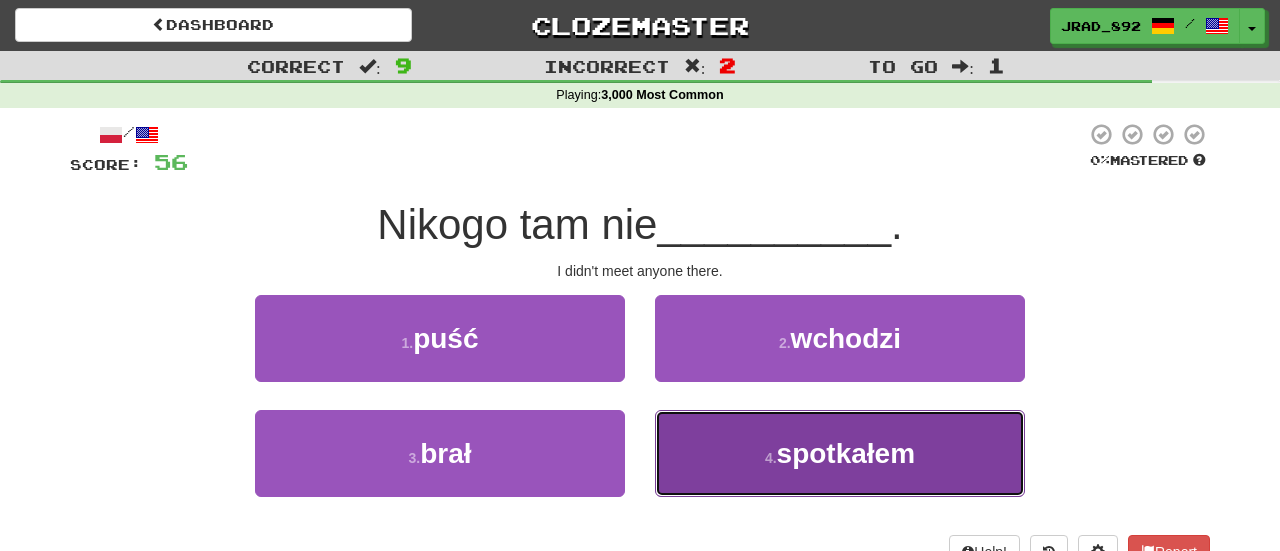 click on "4 .  spotkałem" at bounding box center [840, 453] 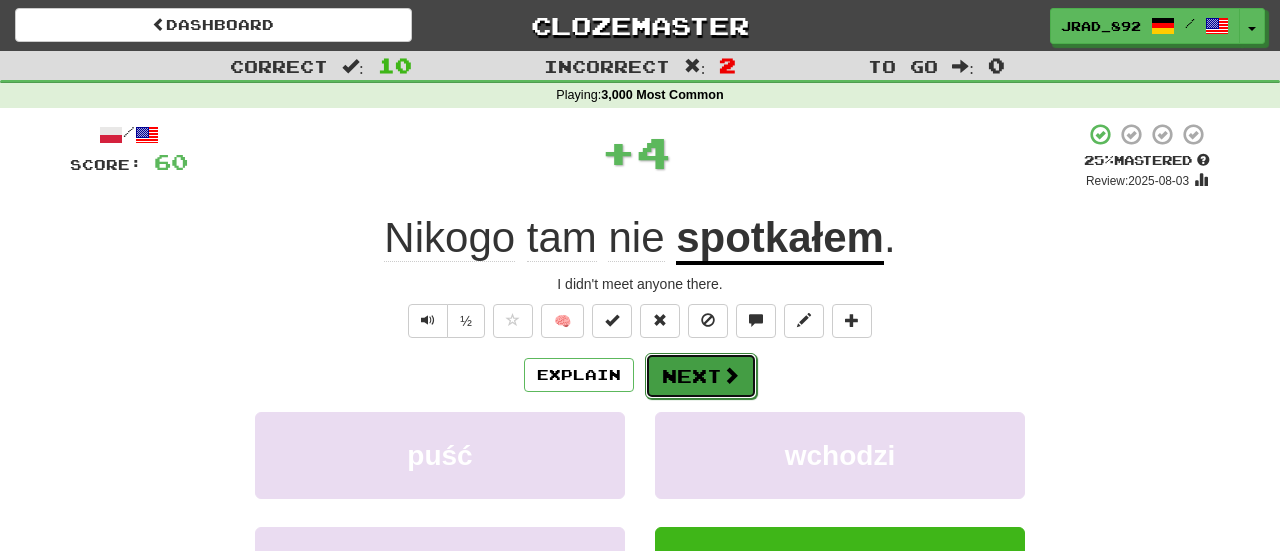 click on "Next" at bounding box center (701, 376) 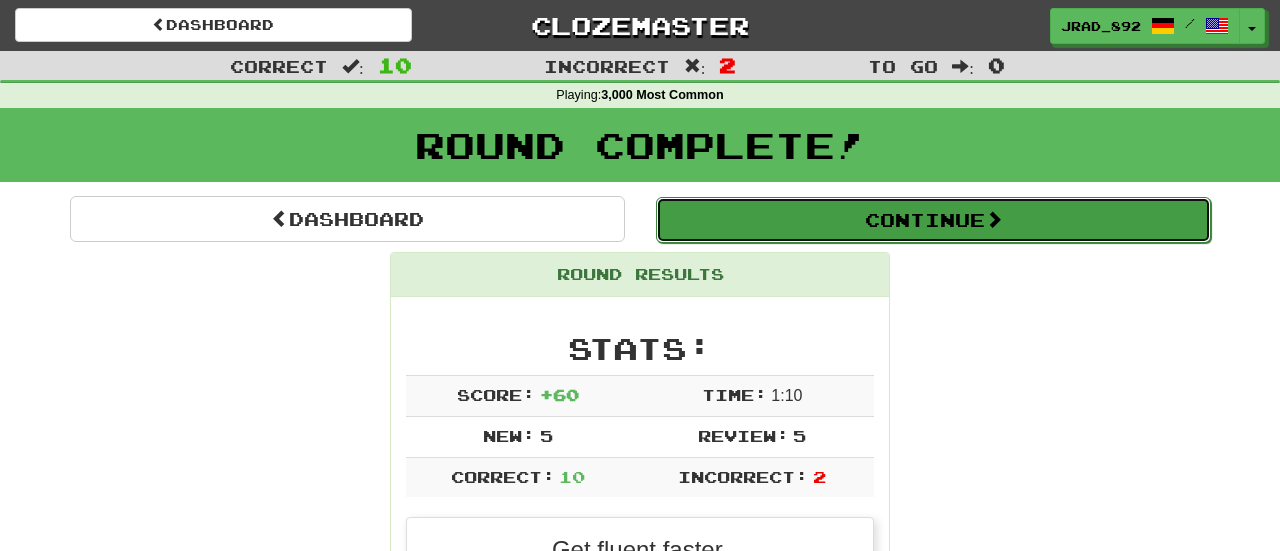 click on "Continue" at bounding box center (933, 220) 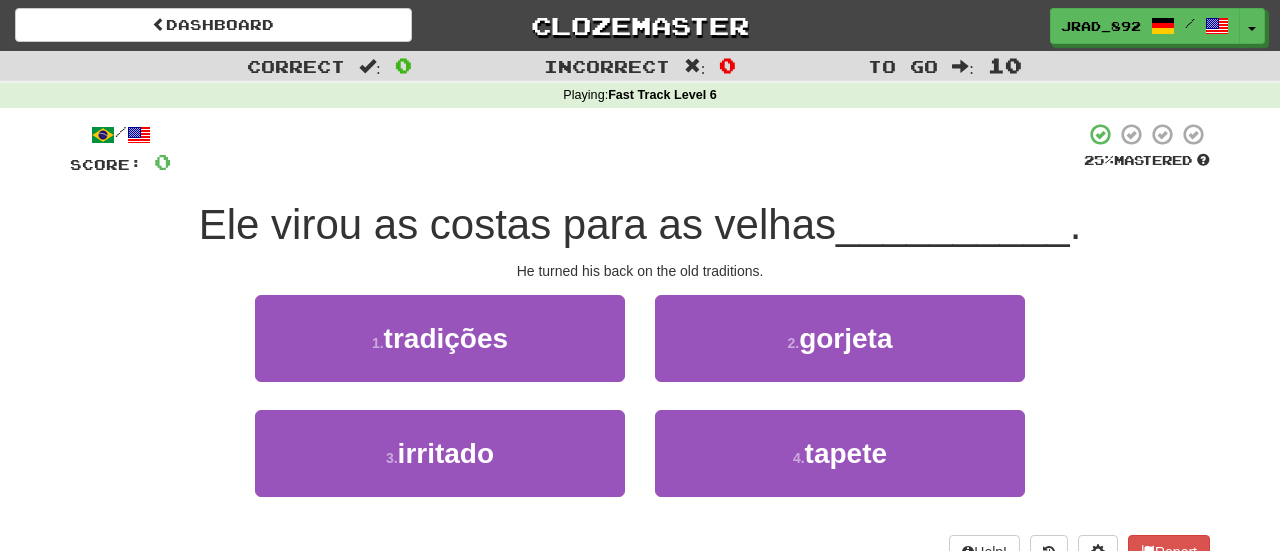 scroll, scrollTop: 0, scrollLeft: 0, axis: both 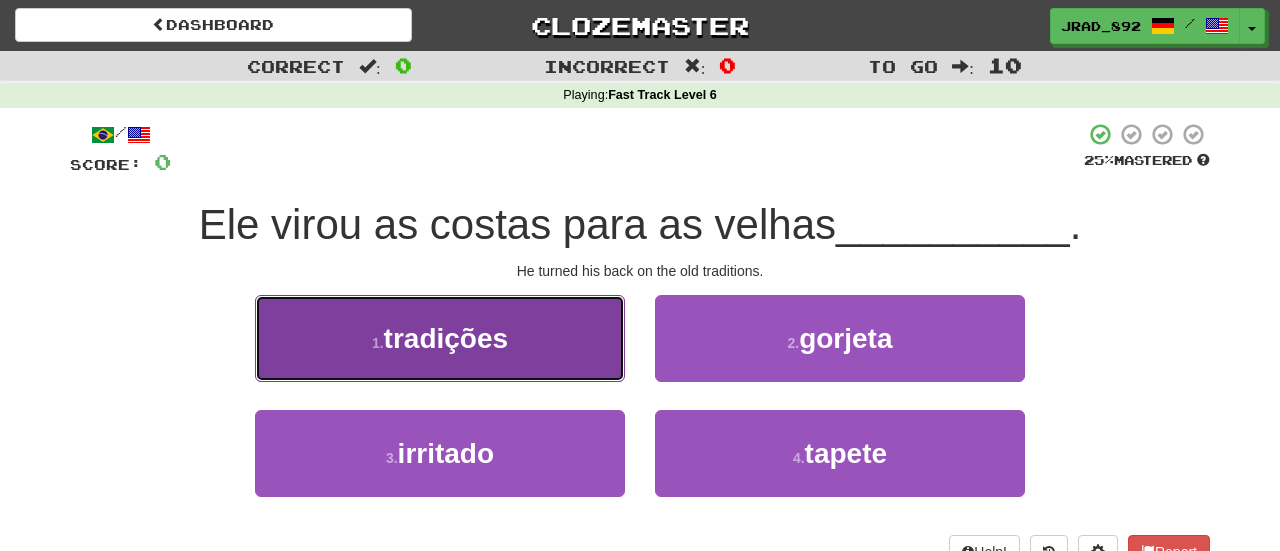 click on "tradições" at bounding box center [446, 338] 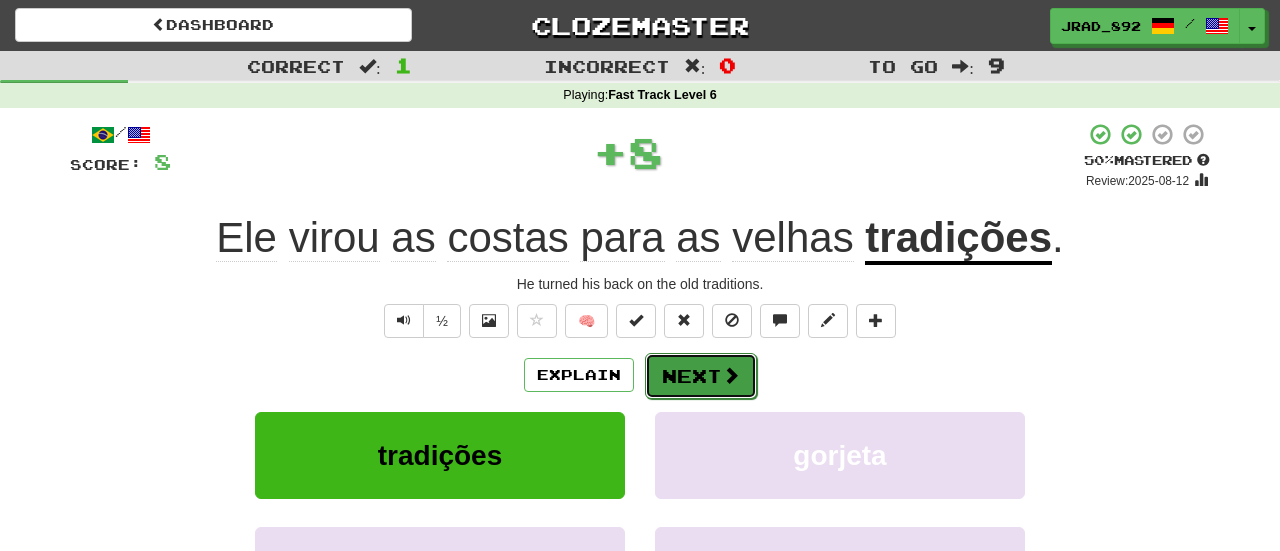 click on "Next" at bounding box center (701, 376) 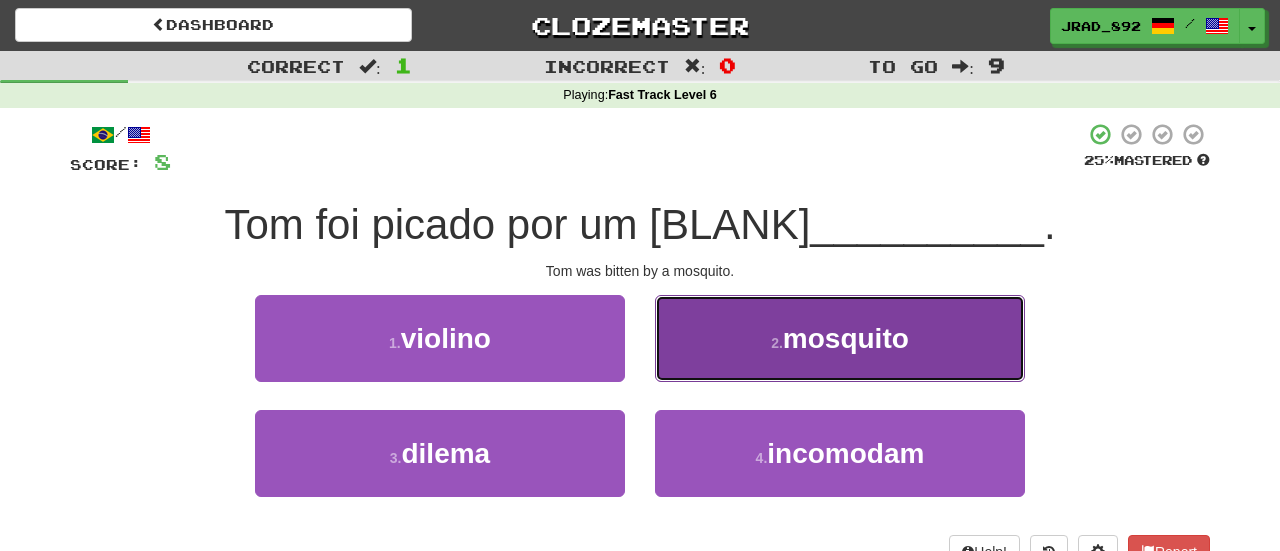 click on "mosquito" at bounding box center (846, 338) 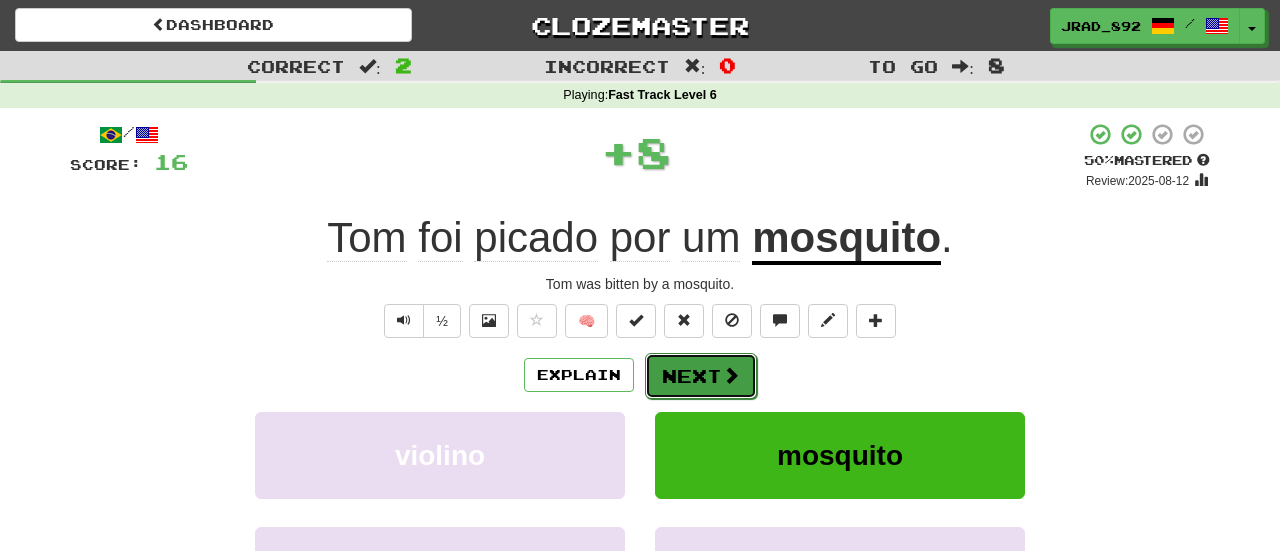 click on "Next" at bounding box center (701, 376) 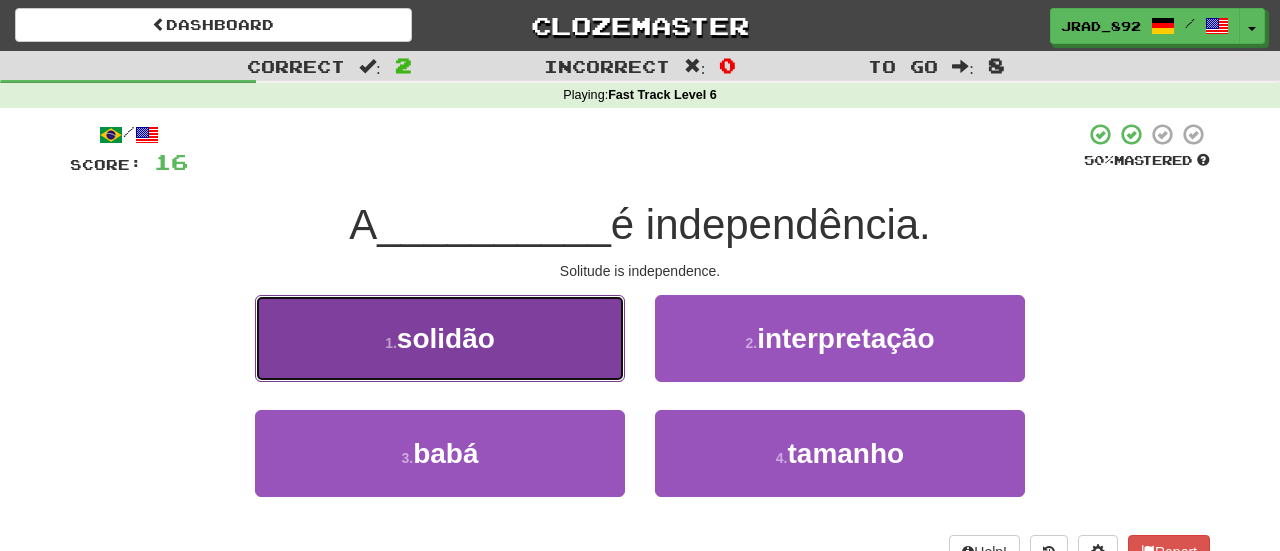 click on "1 .  solidão" at bounding box center [440, 338] 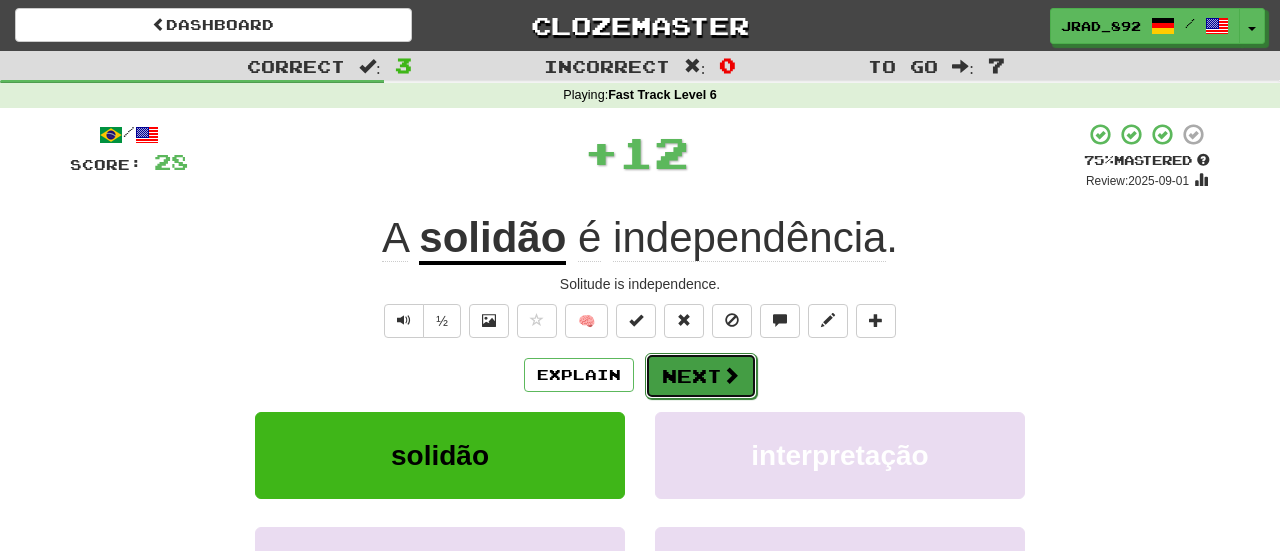 click on "Next" at bounding box center (701, 376) 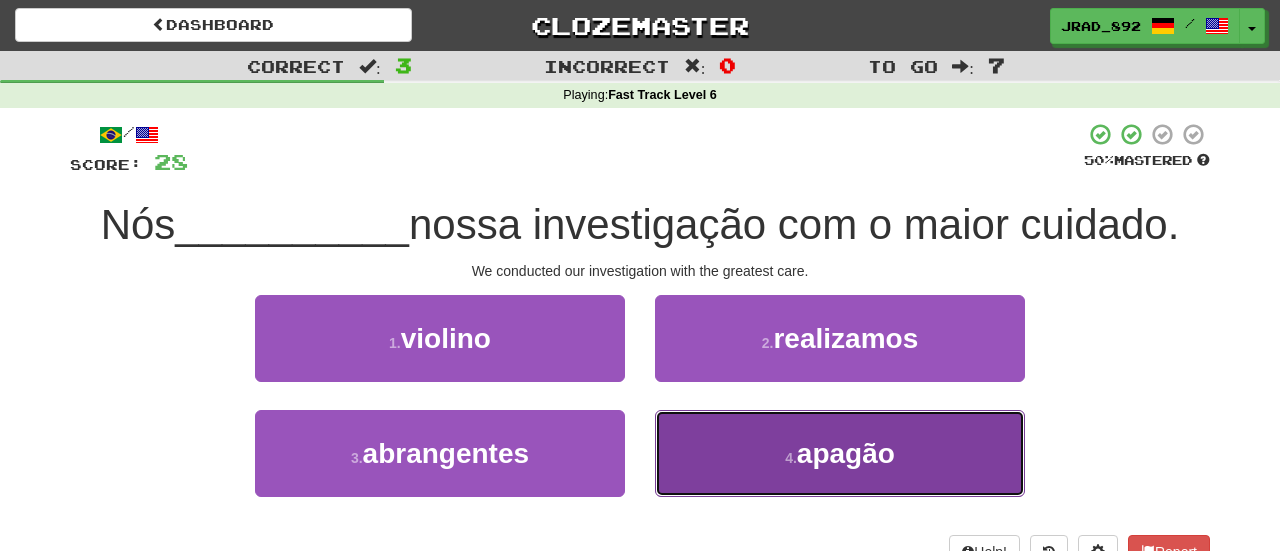 click on "4 ." at bounding box center [791, 458] 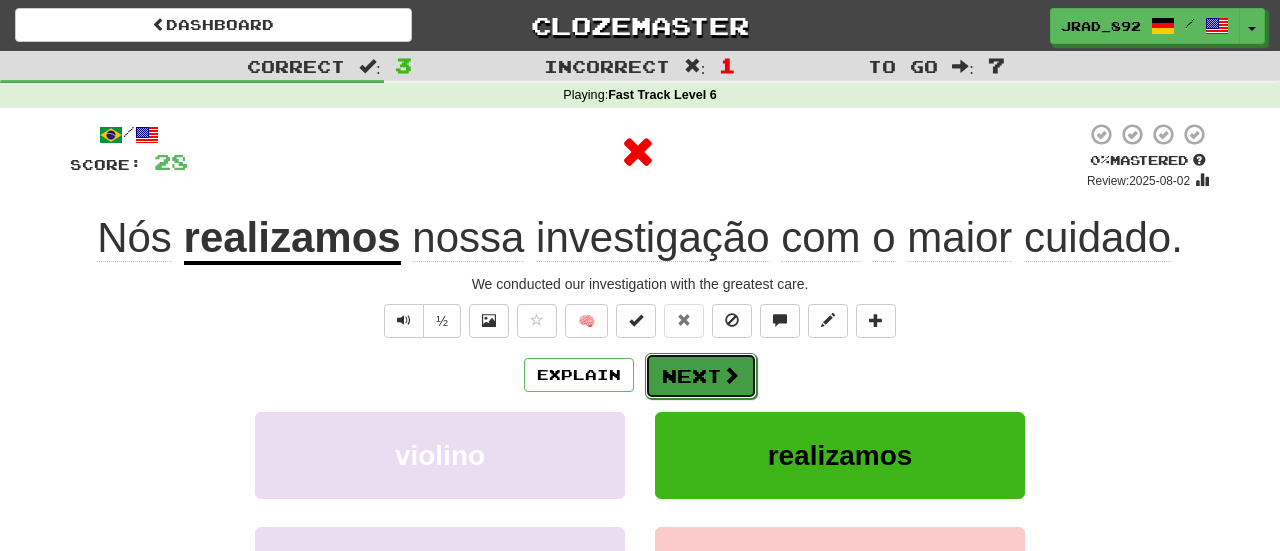 click on "Next" at bounding box center [701, 376] 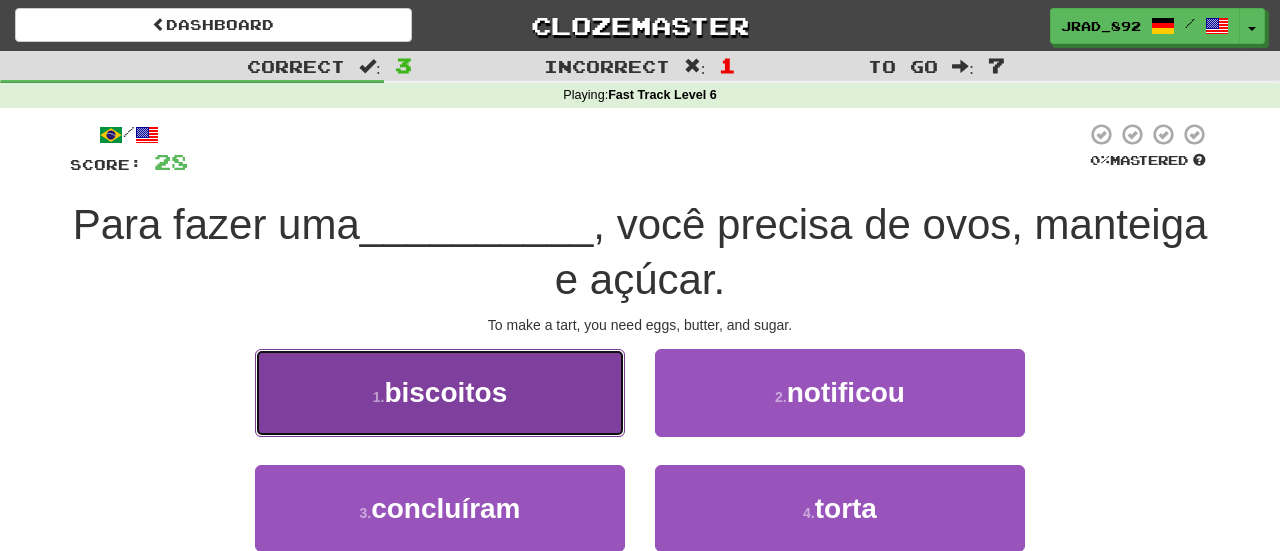 click on "1 .  biscoitos" at bounding box center (440, 392) 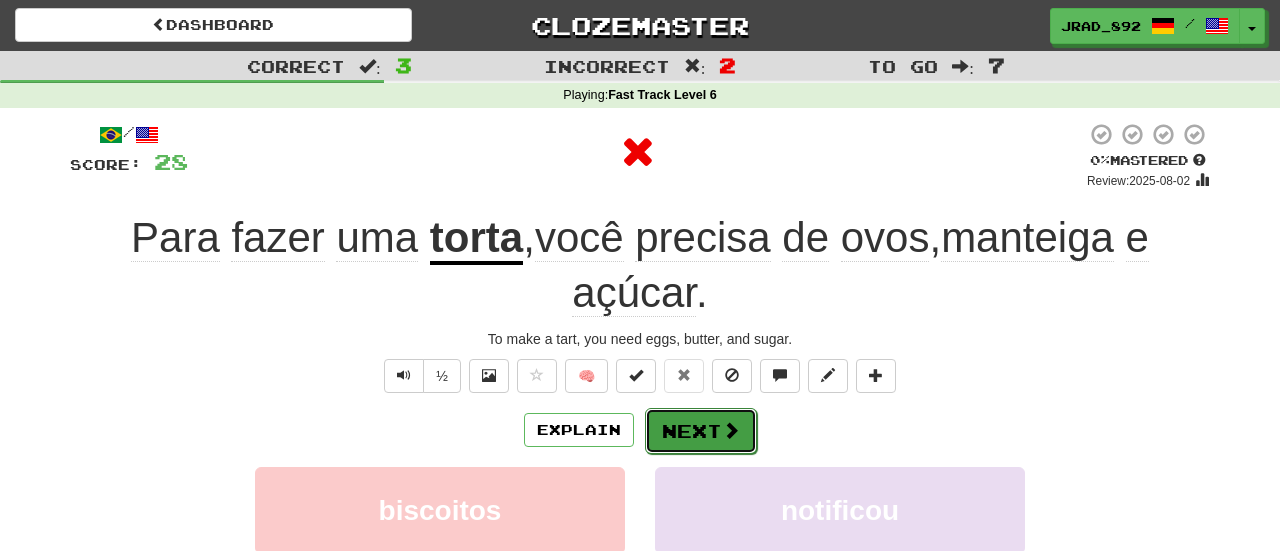 click on "Next" at bounding box center [701, 431] 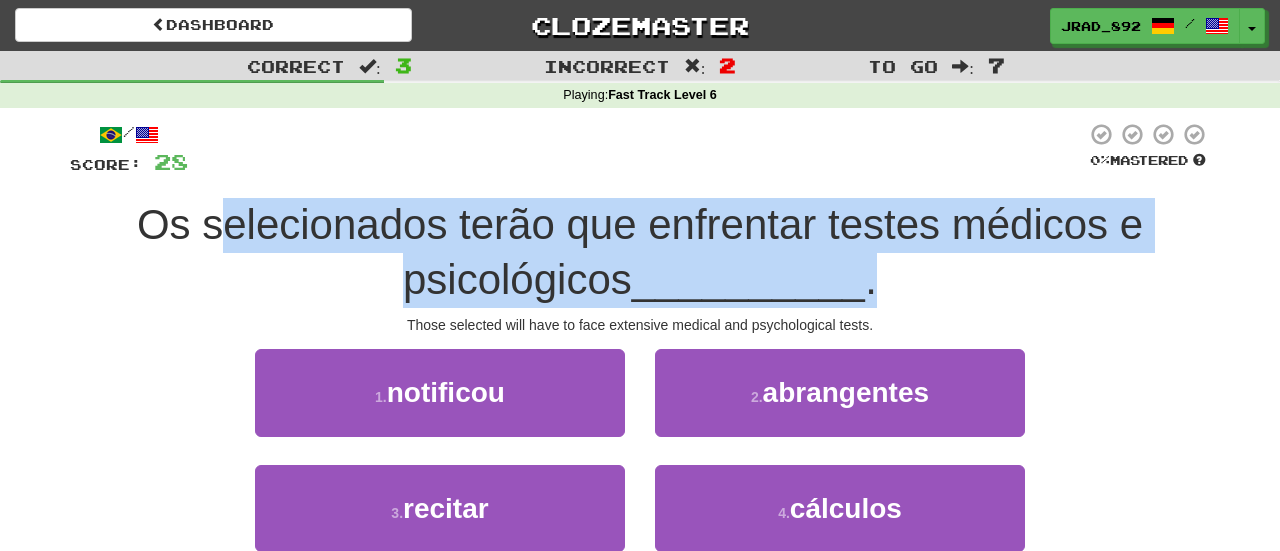 drag, startPoint x: 227, startPoint y: 236, endPoint x: 1013, endPoint y: 269, distance: 786.69244 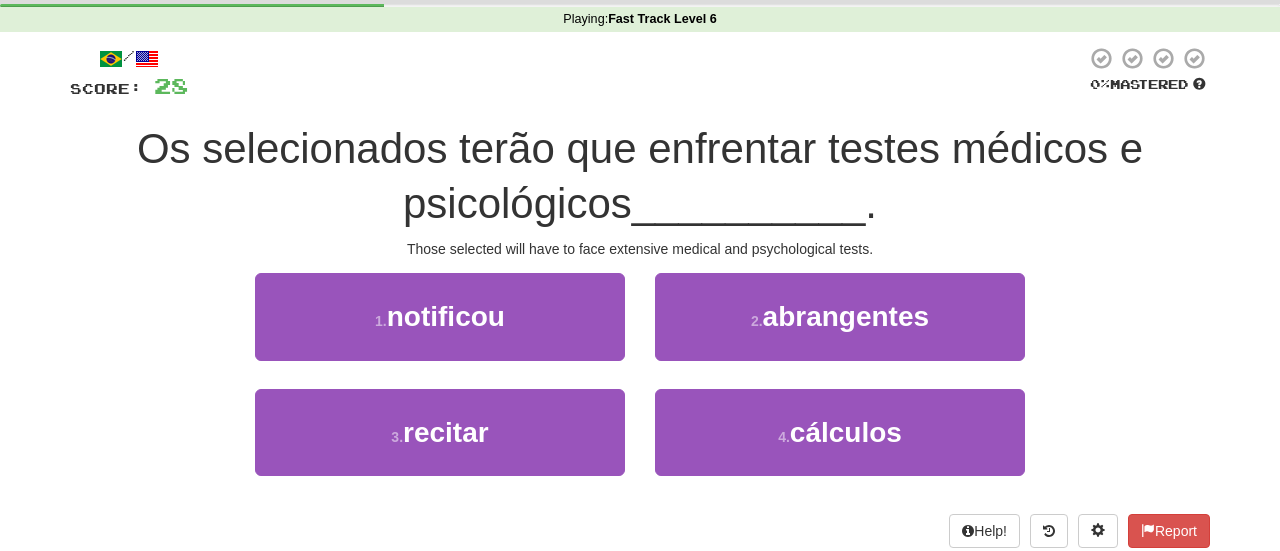 scroll, scrollTop: 77, scrollLeft: 0, axis: vertical 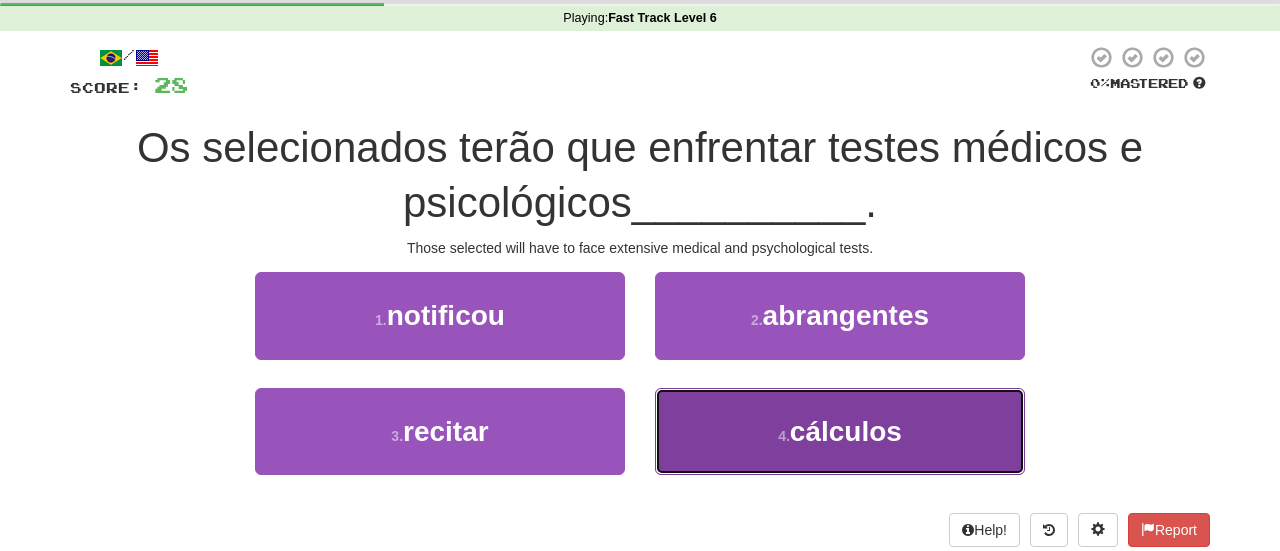 click on "4 .  cálculos" at bounding box center (840, 431) 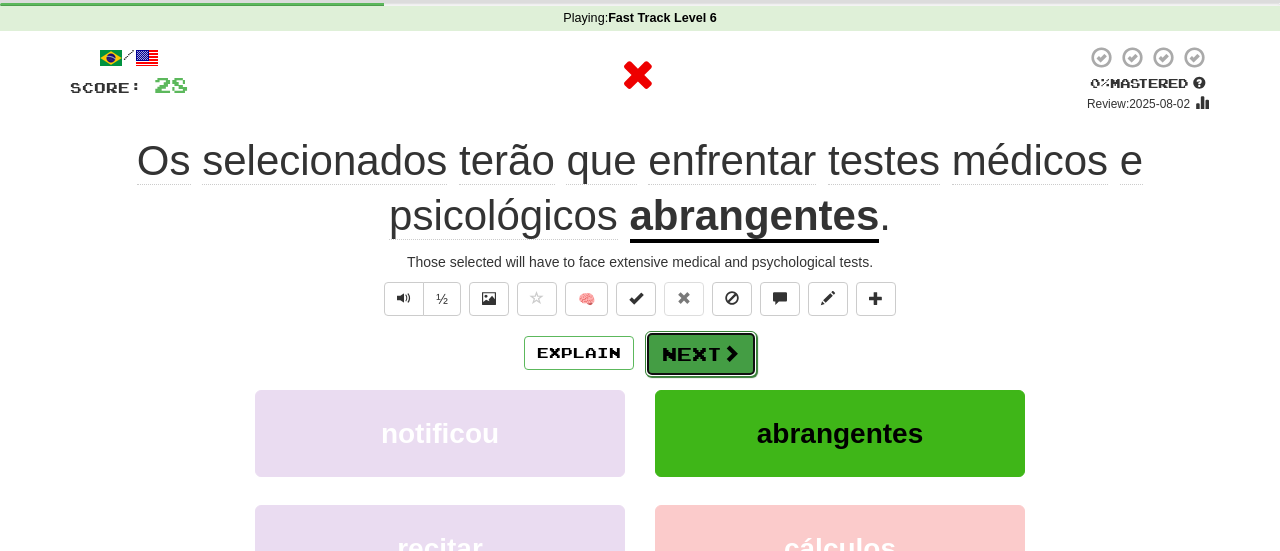 click on "Next" at bounding box center (701, 354) 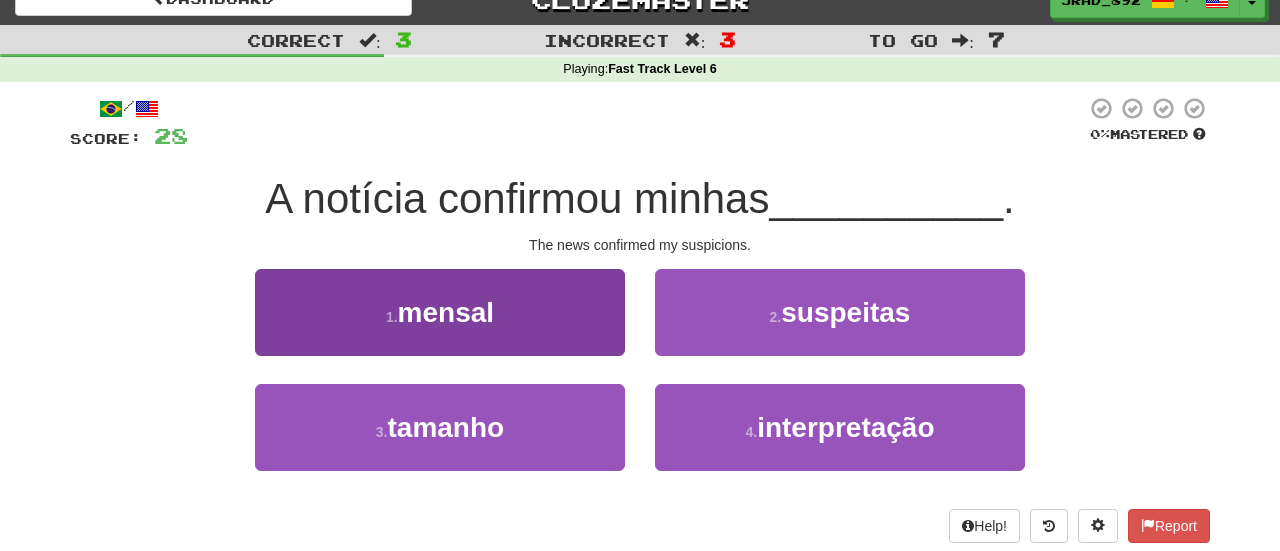 scroll, scrollTop: 0, scrollLeft: 0, axis: both 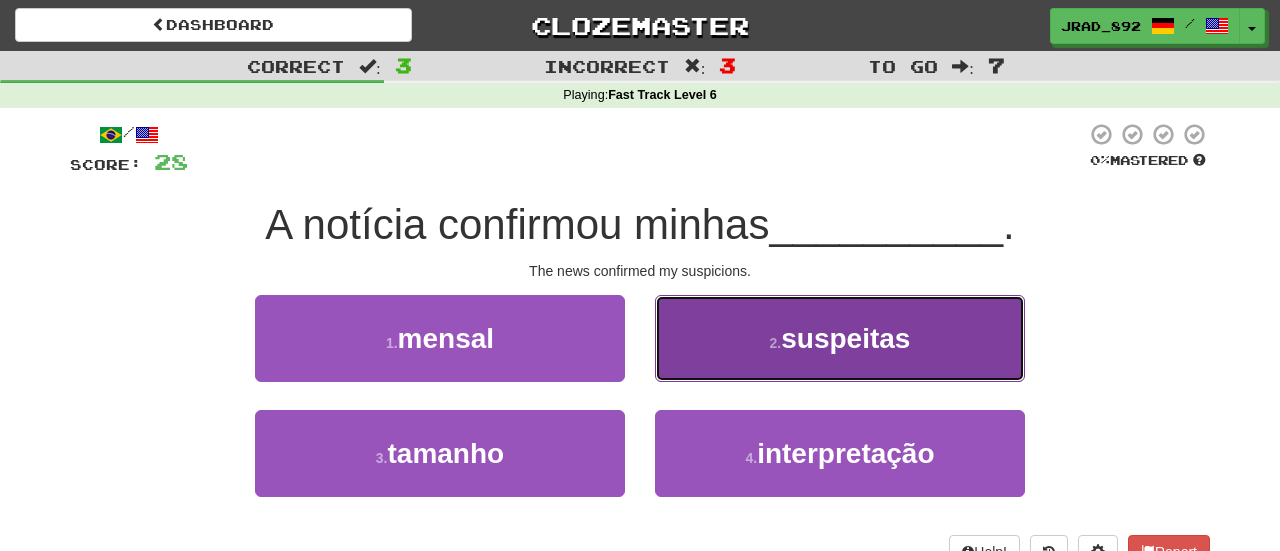 click on "suspeitas" at bounding box center [845, 338] 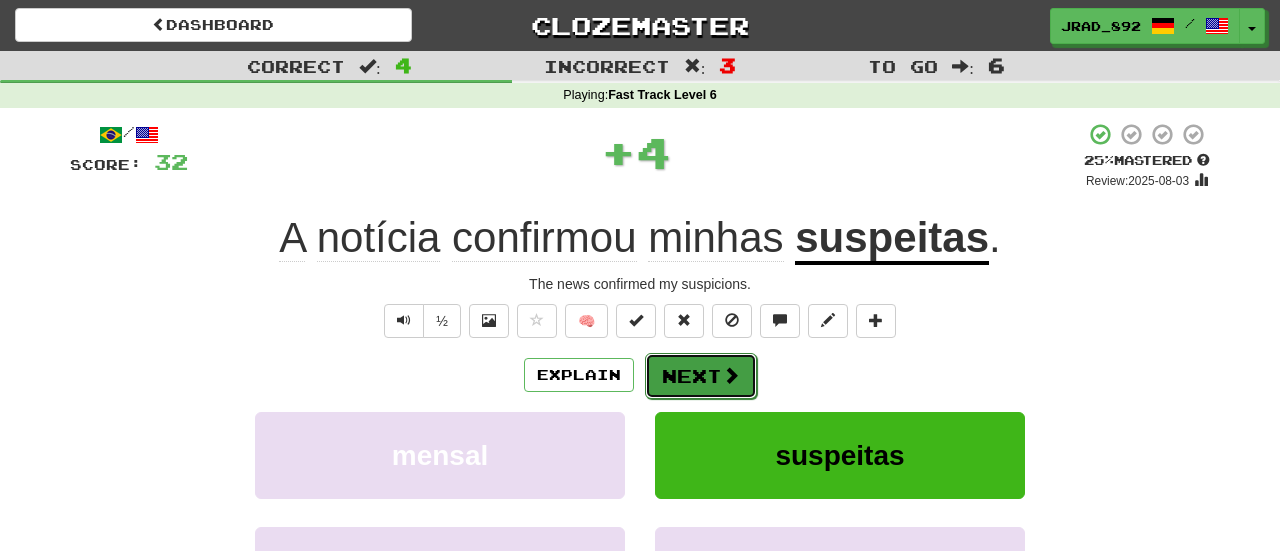 click on "Next" at bounding box center [701, 376] 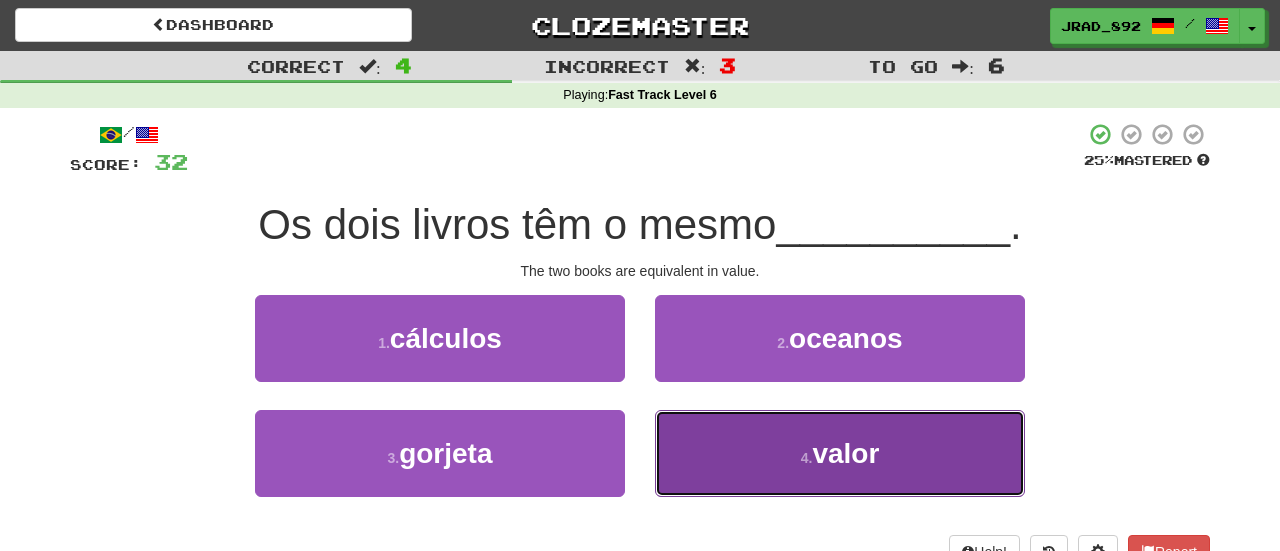 click on "4 .  valor" at bounding box center [840, 453] 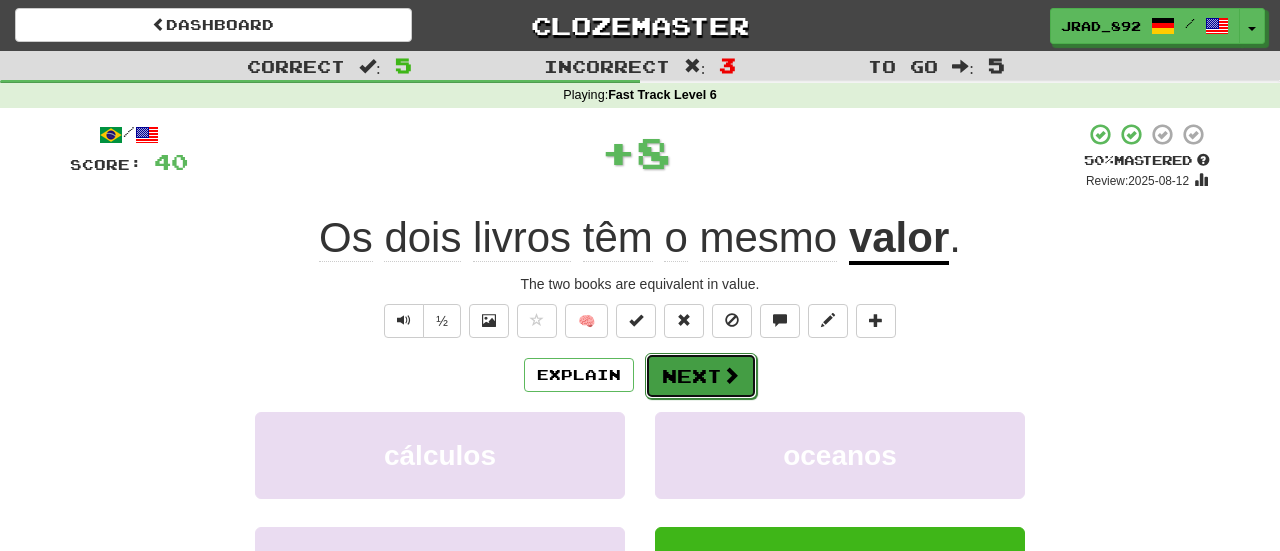 click on "Next" at bounding box center [701, 376] 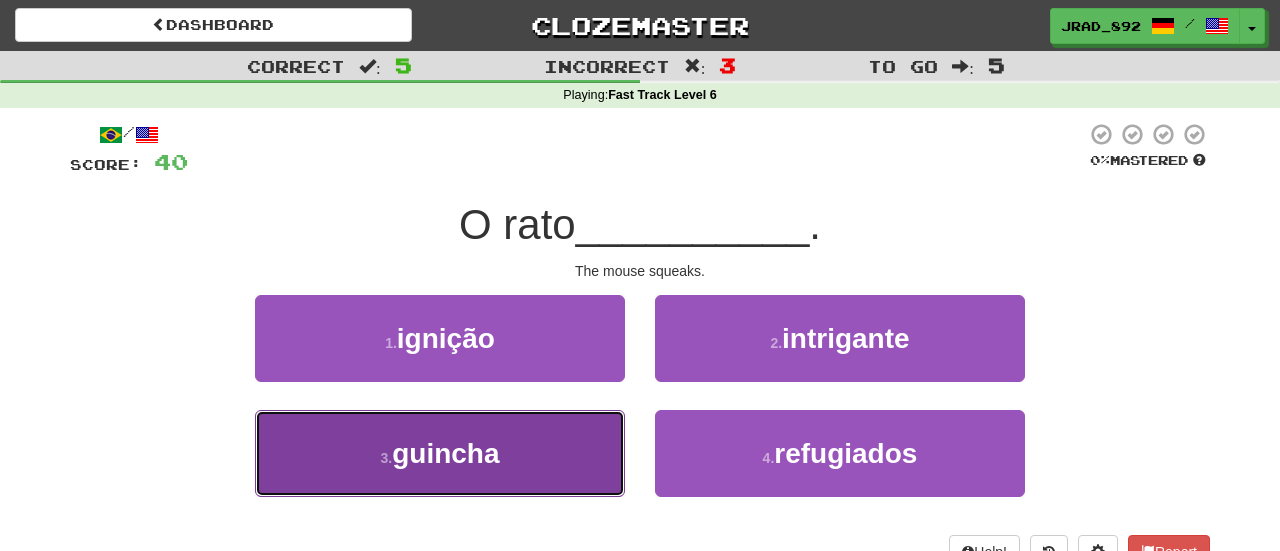 click on "3 .  guincha" at bounding box center (440, 453) 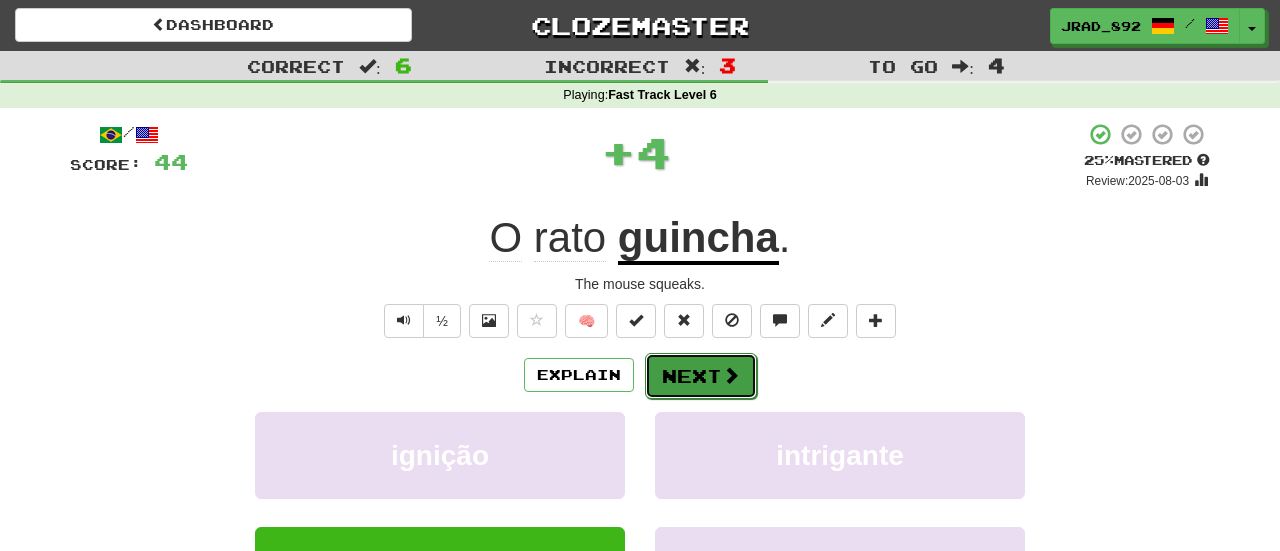 click on "Next" at bounding box center [701, 376] 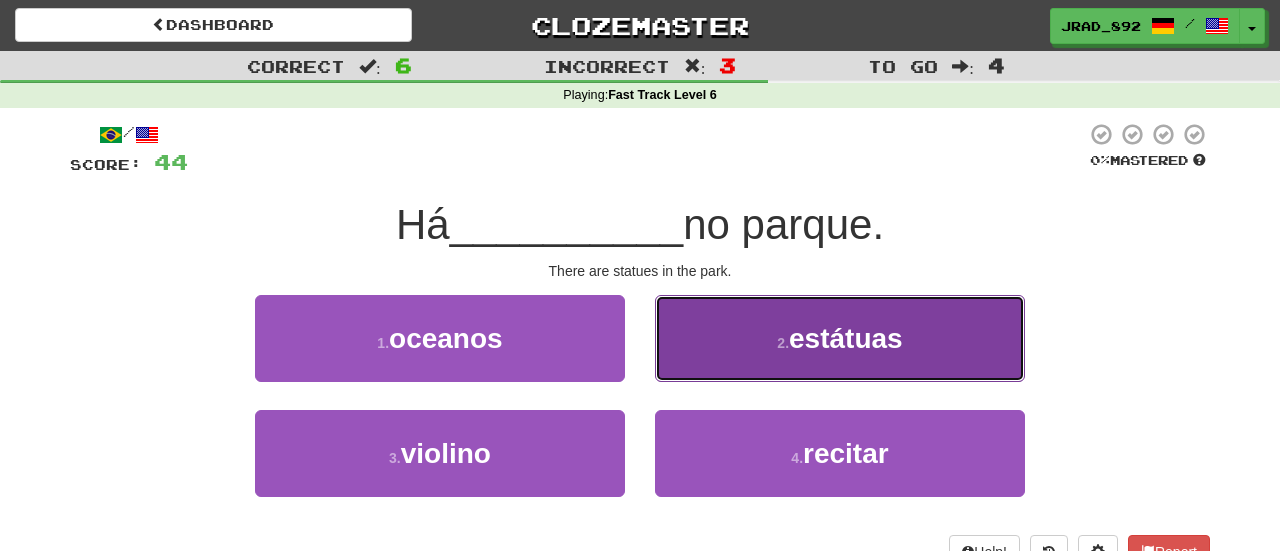 click on "2 .  estátuas" at bounding box center [840, 338] 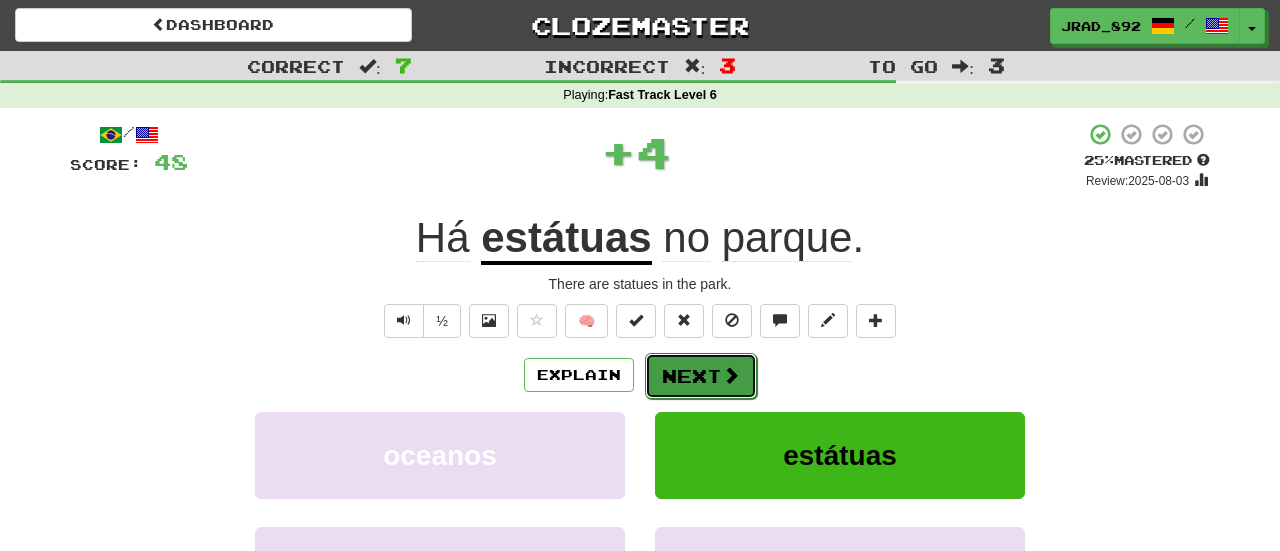 click at bounding box center [731, 375] 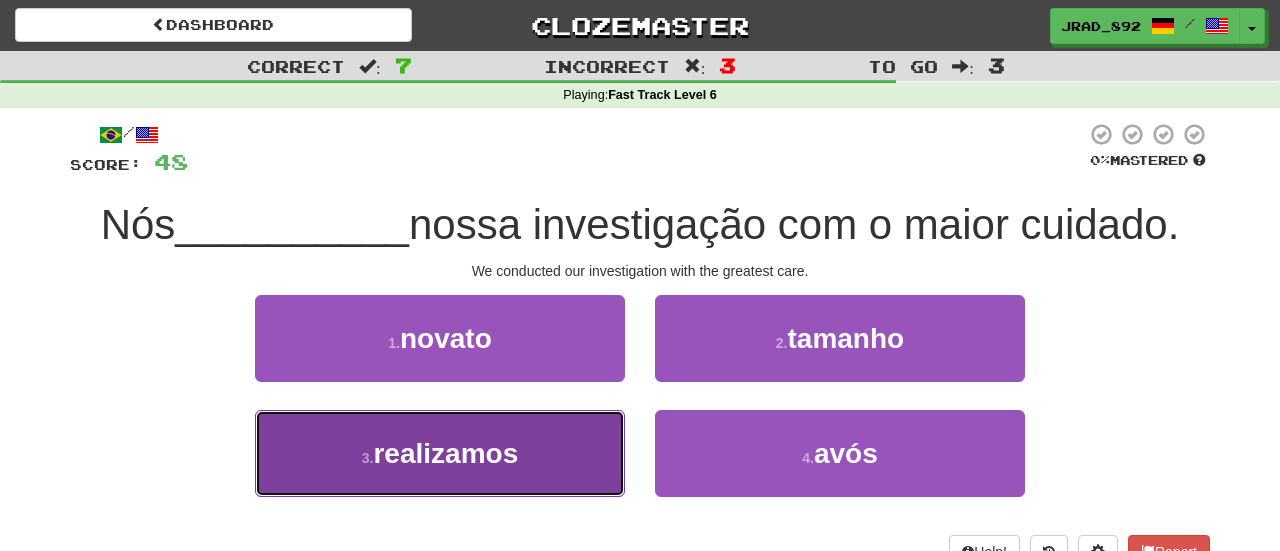click on "realizamos" at bounding box center [445, 453] 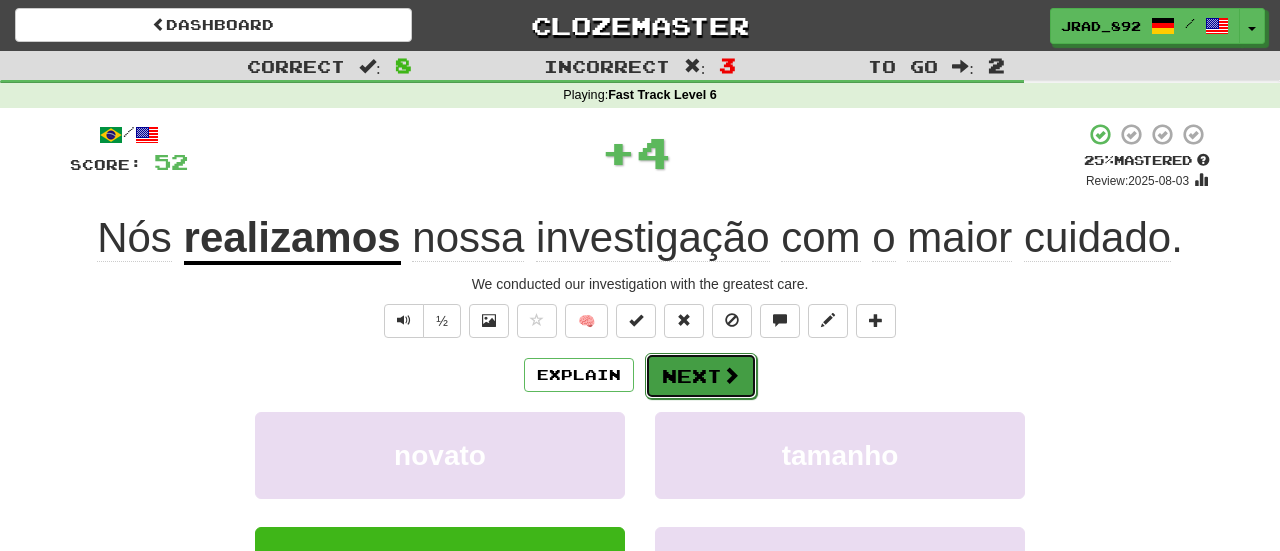 click on "Next" at bounding box center [701, 376] 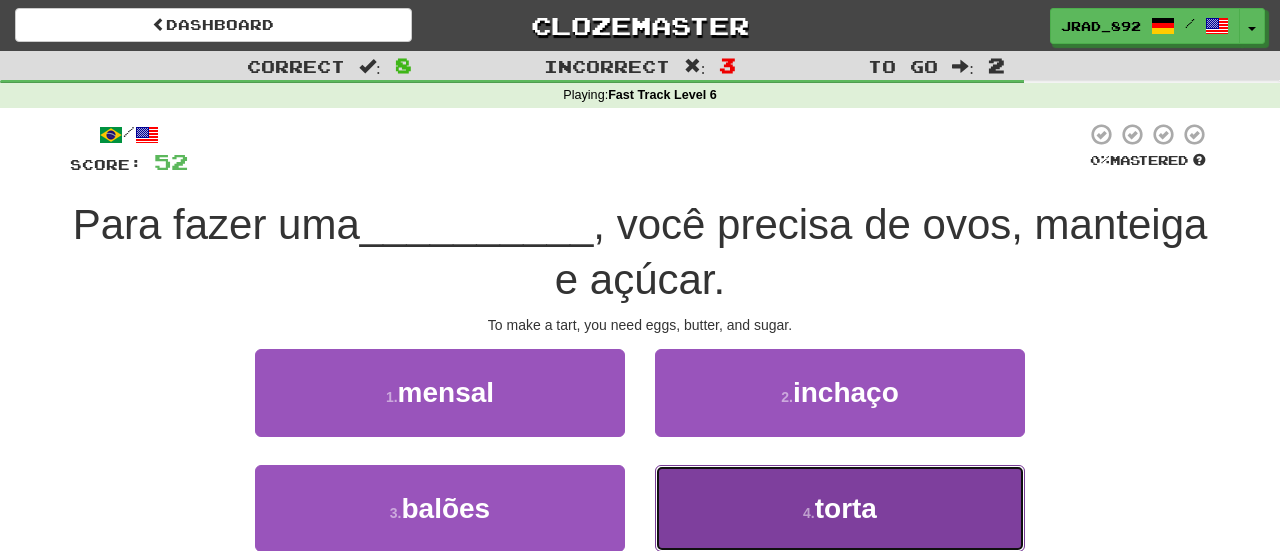 click on "4 .  torta" at bounding box center [840, 508] 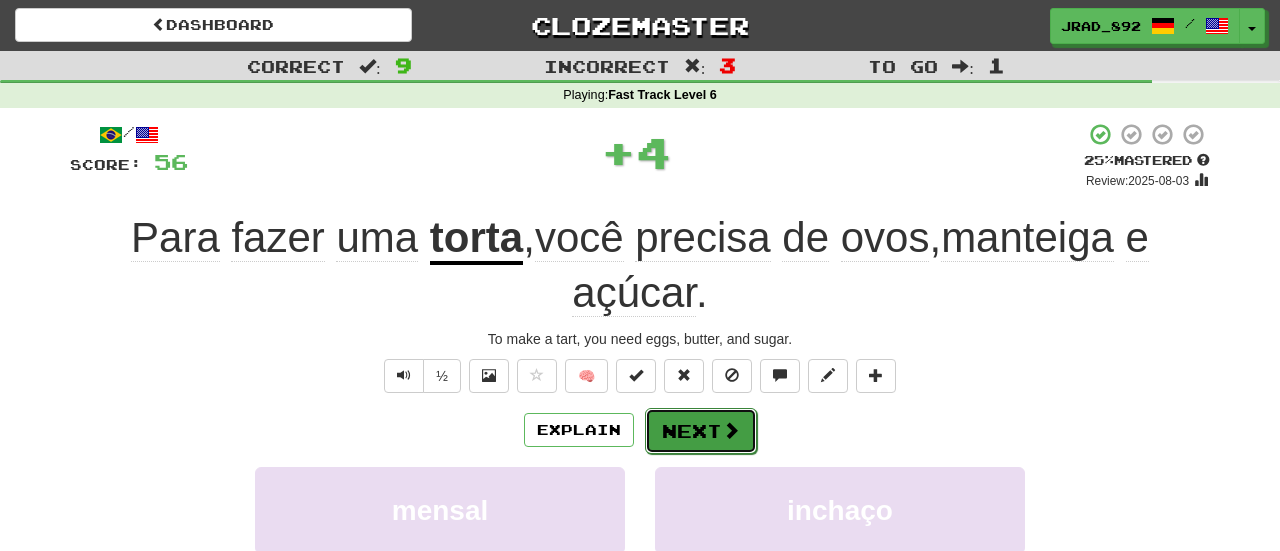 click on "Next" at bounding box center [701, 431] 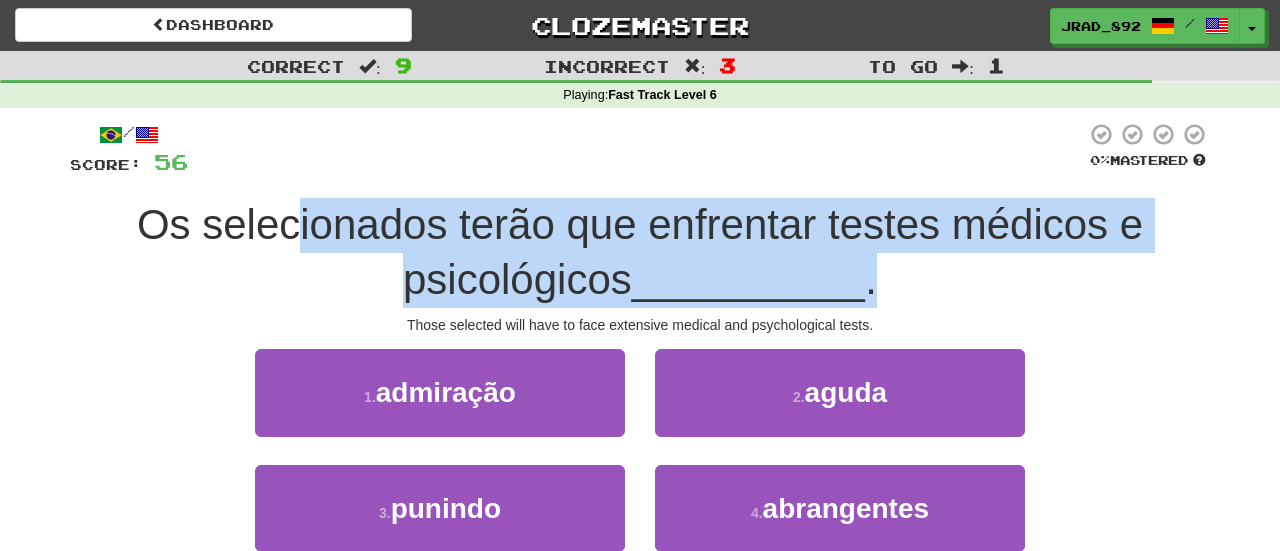 drag, startPoint x: 298, startPoint y: 233, endPoint x: 1112, endPoint y: 294, distance: 816.2824 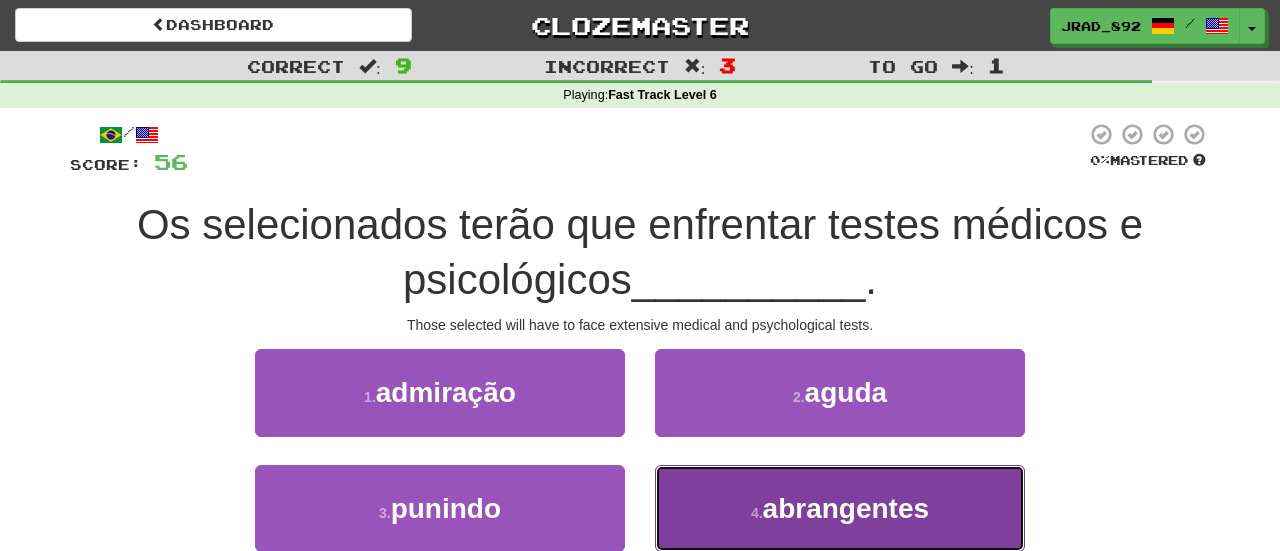 click on "abrangentes" at bounding box center (846, 508) 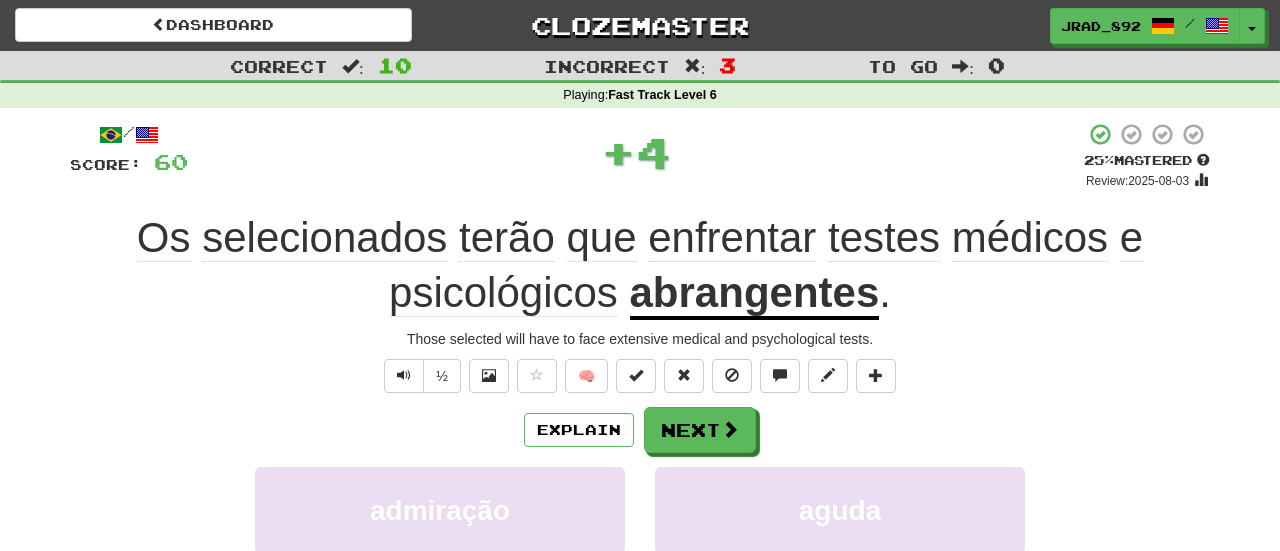 click on "abrangentes" at bounding box center (755, 294) 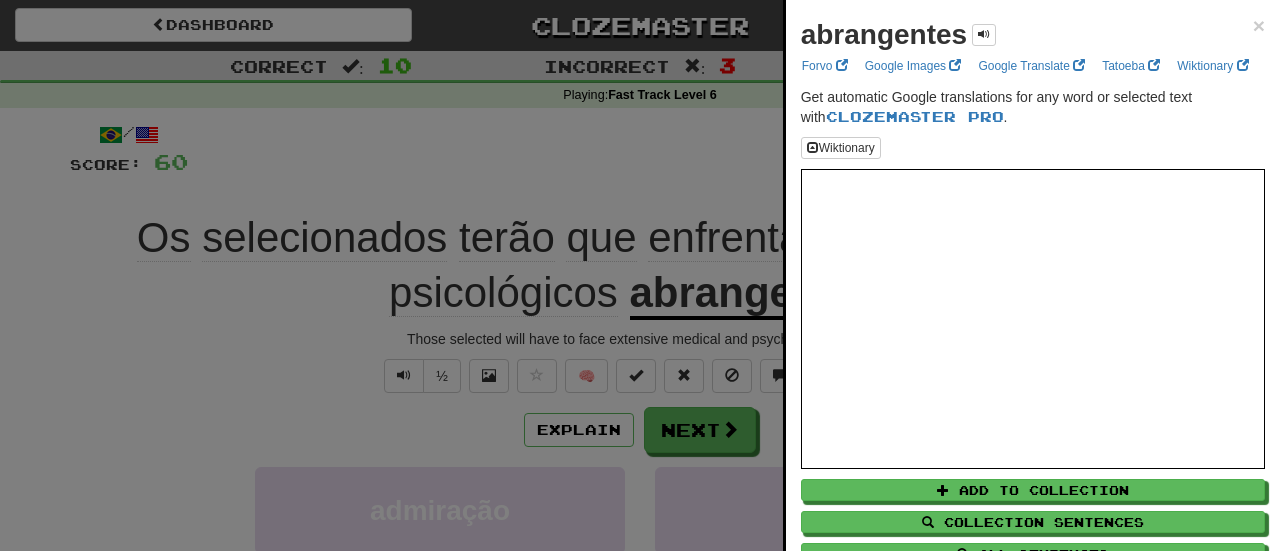 click at bounding box center [640, 275] 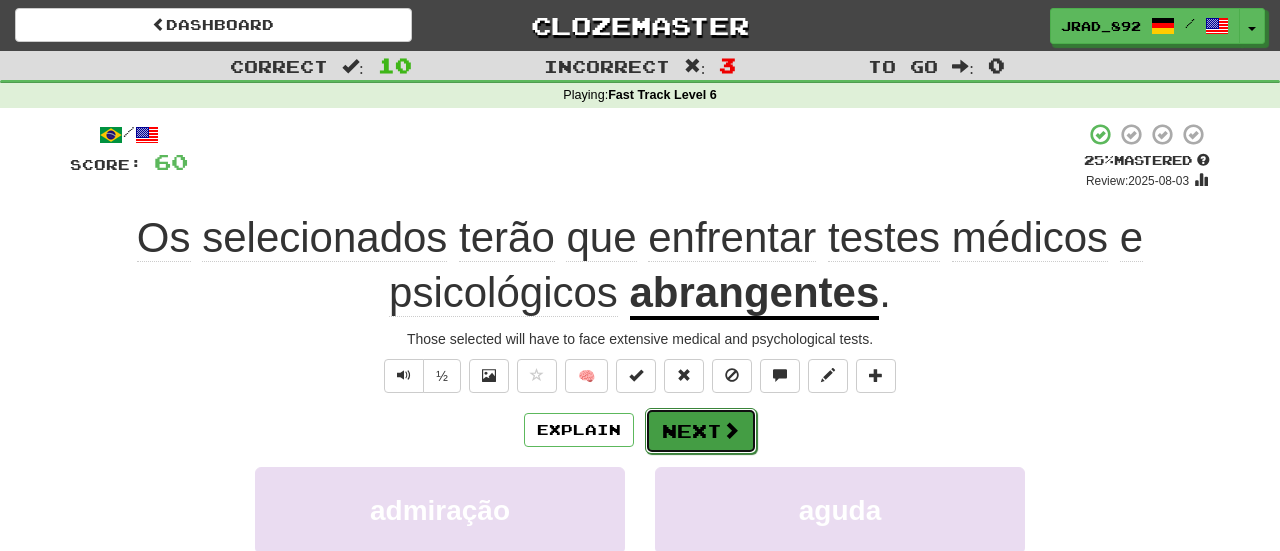 click on "Next" at bounding box center (701, 431) 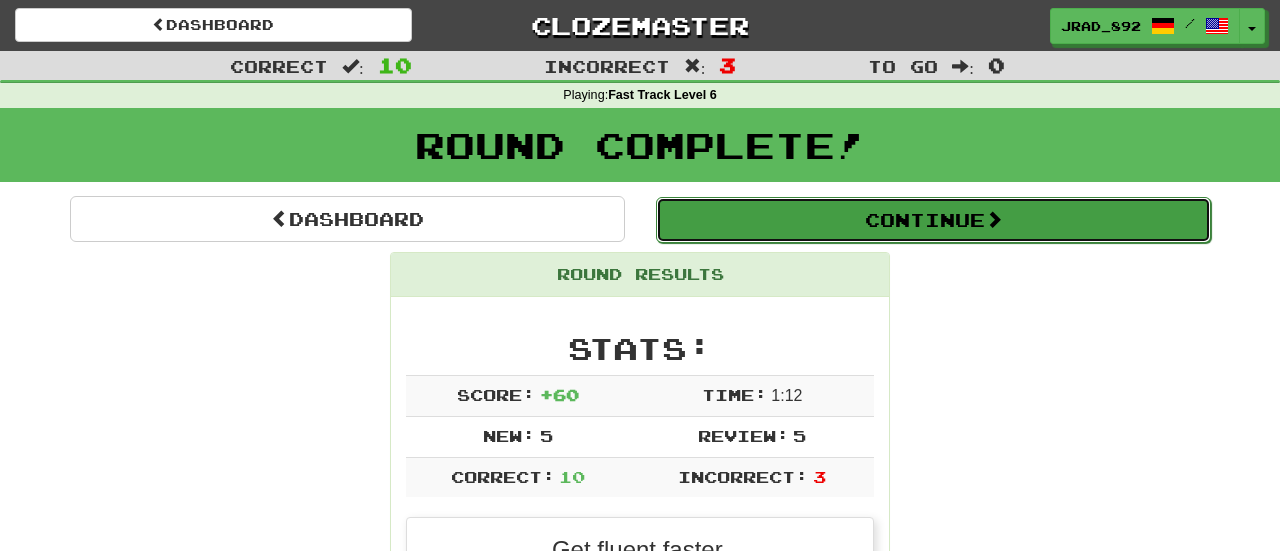 click on "Continue" at bounding box center [933, 220] 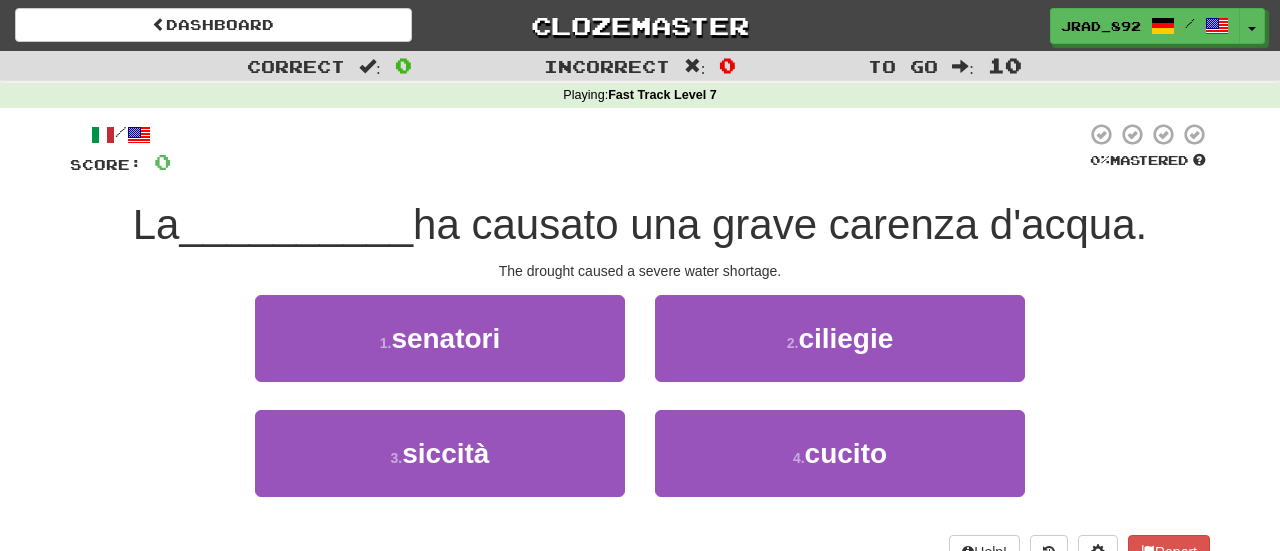 scroll, scrollTop: 0, scrollLeft: 0, axis: both 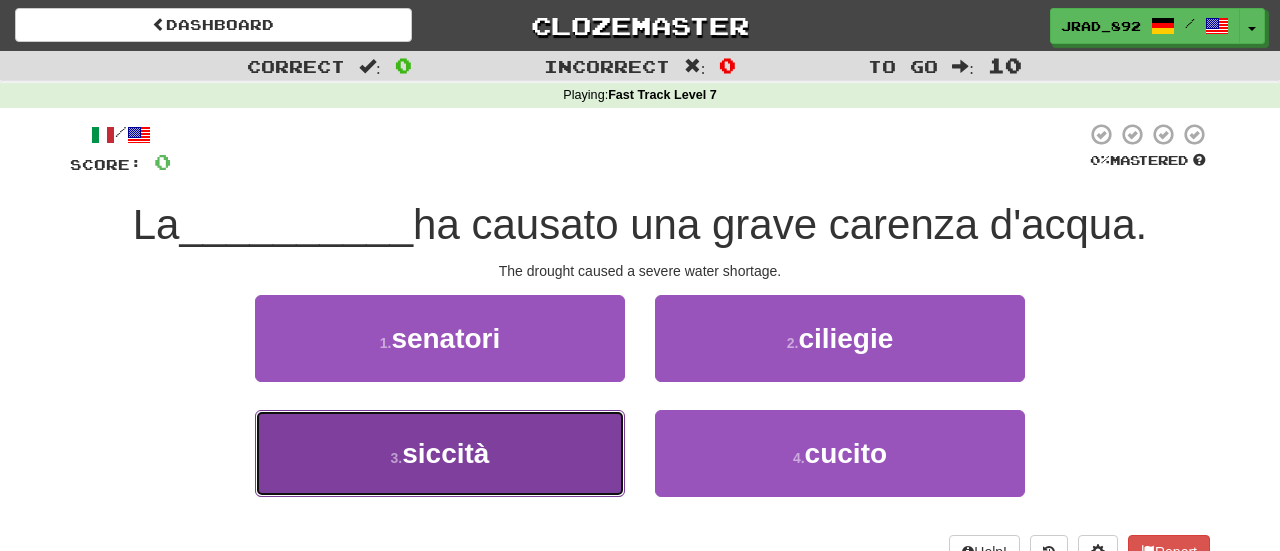 click on "3 .  siccità" at bounding box center [440, 453] 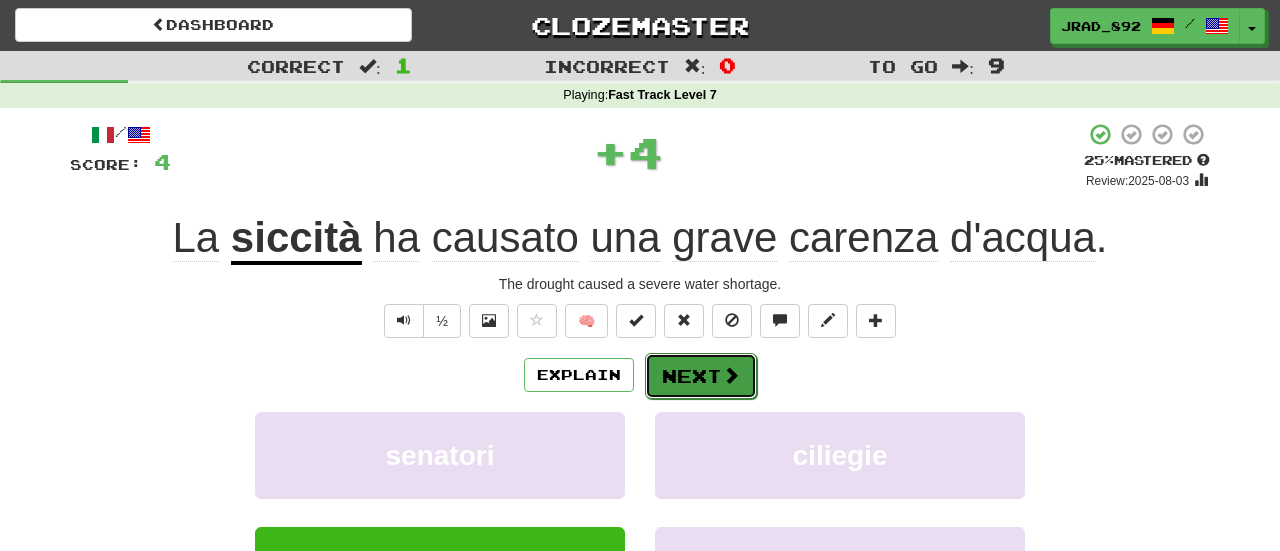 click at bounding box center [731, 375] 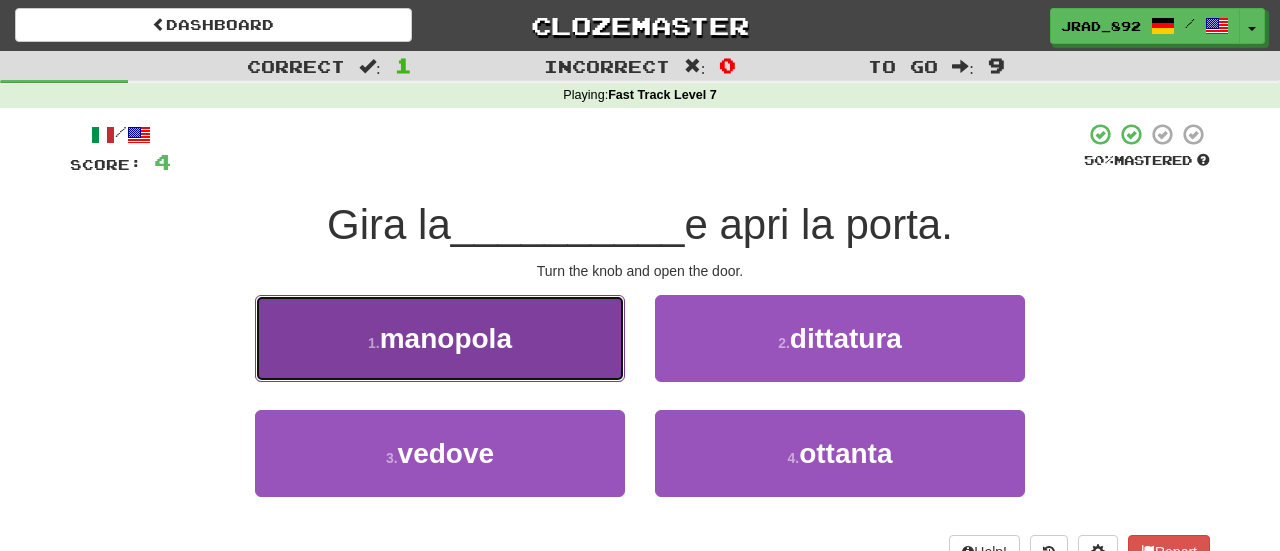click on "1 .  manopola" at bounding box center (440, 338) 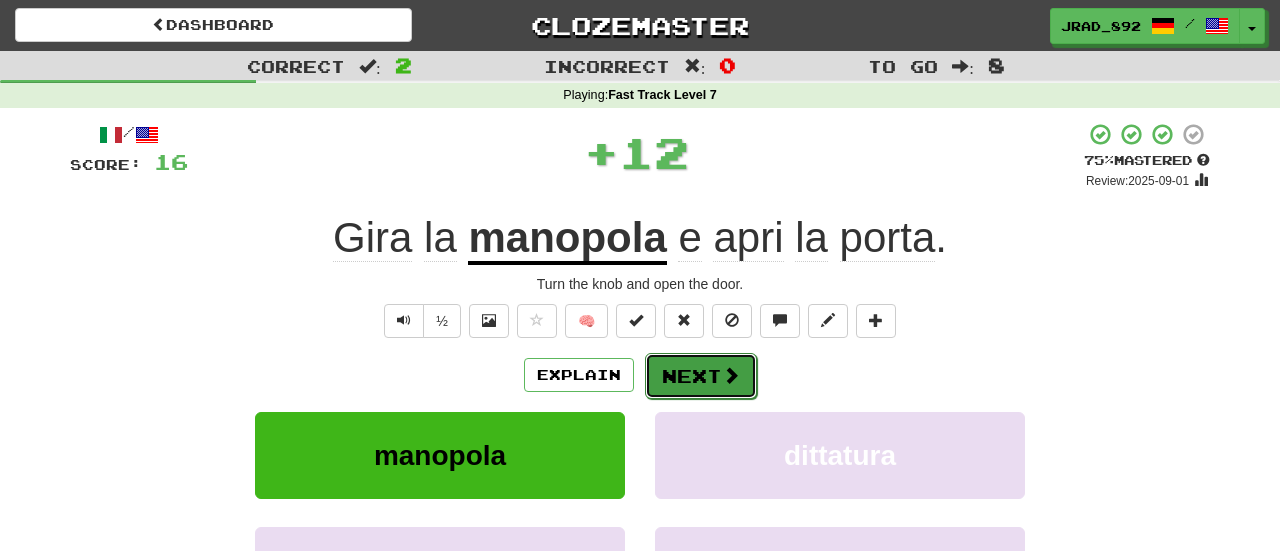 click on "Next" at bounding box center [701, 376] 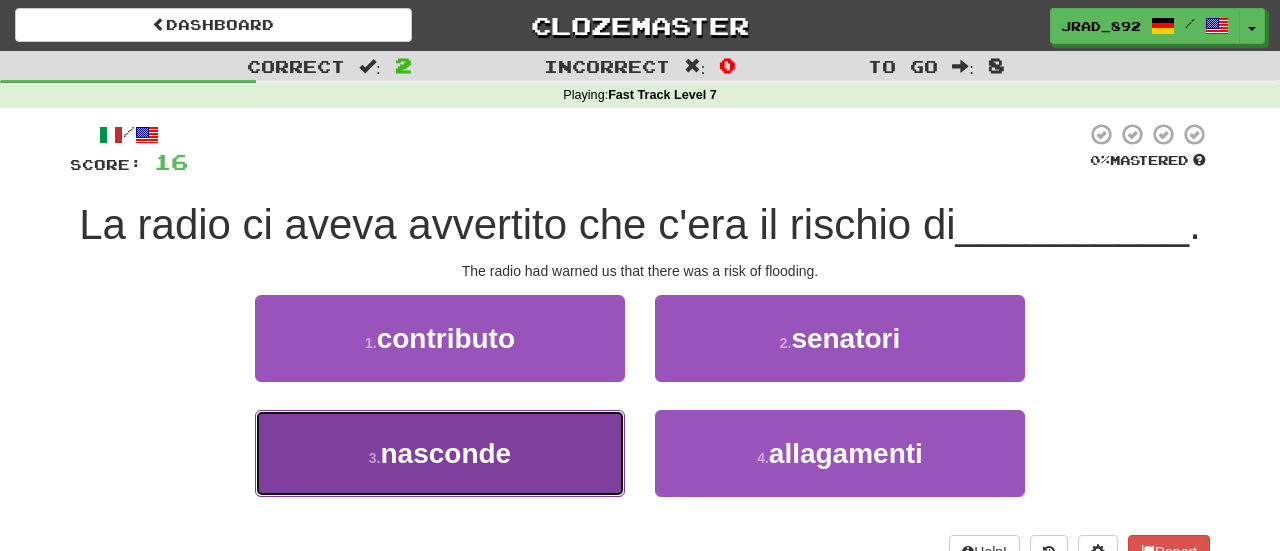click on "3 .  nasconde" at bounding box center (440, 453) 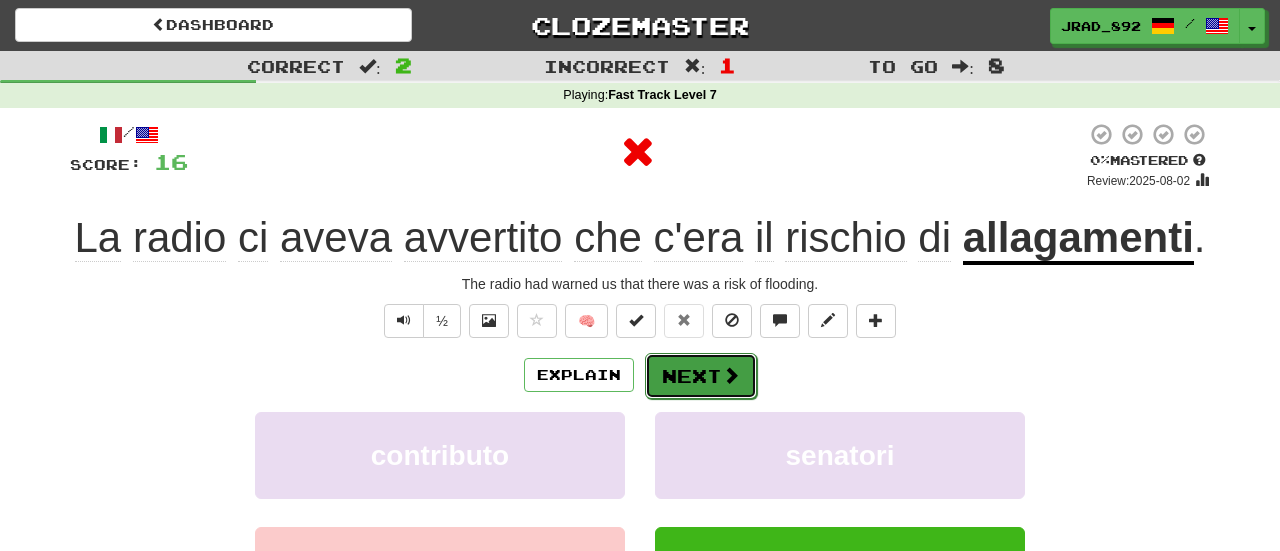 click on "Next" at bounding box center (701, 376) 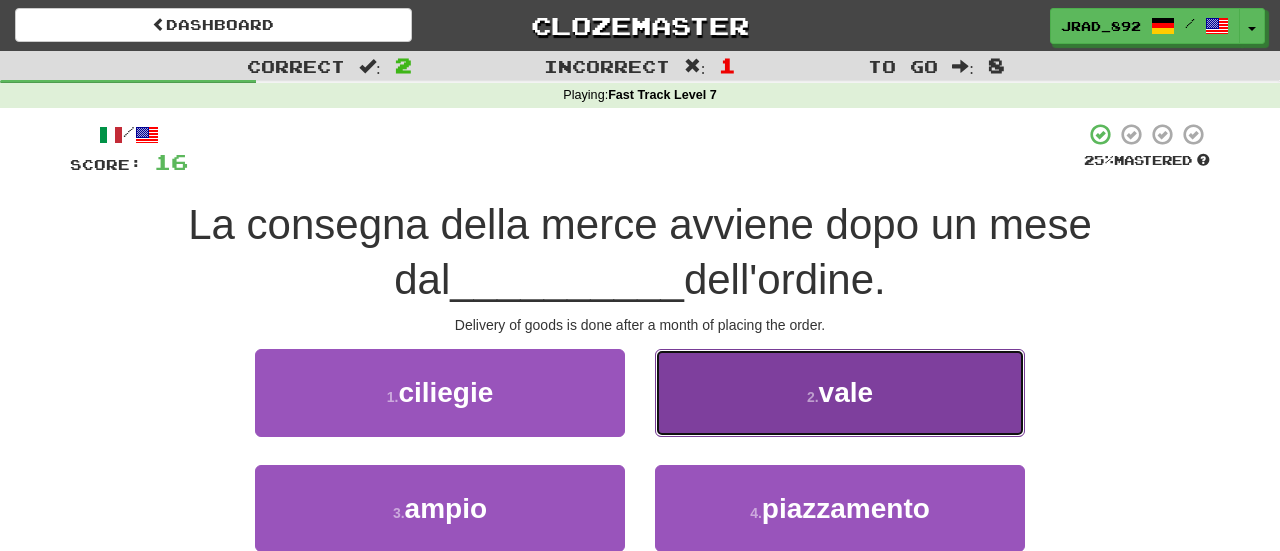 click on "vale" at bounding box center (846, 392) 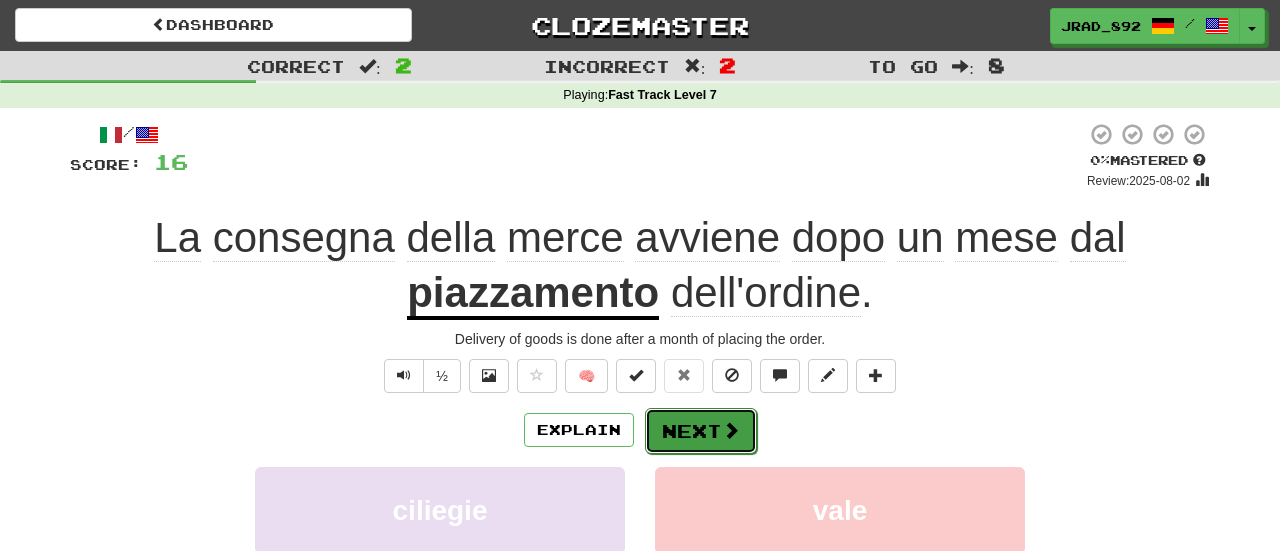 click on "Next" at bounding box center [701, 431] 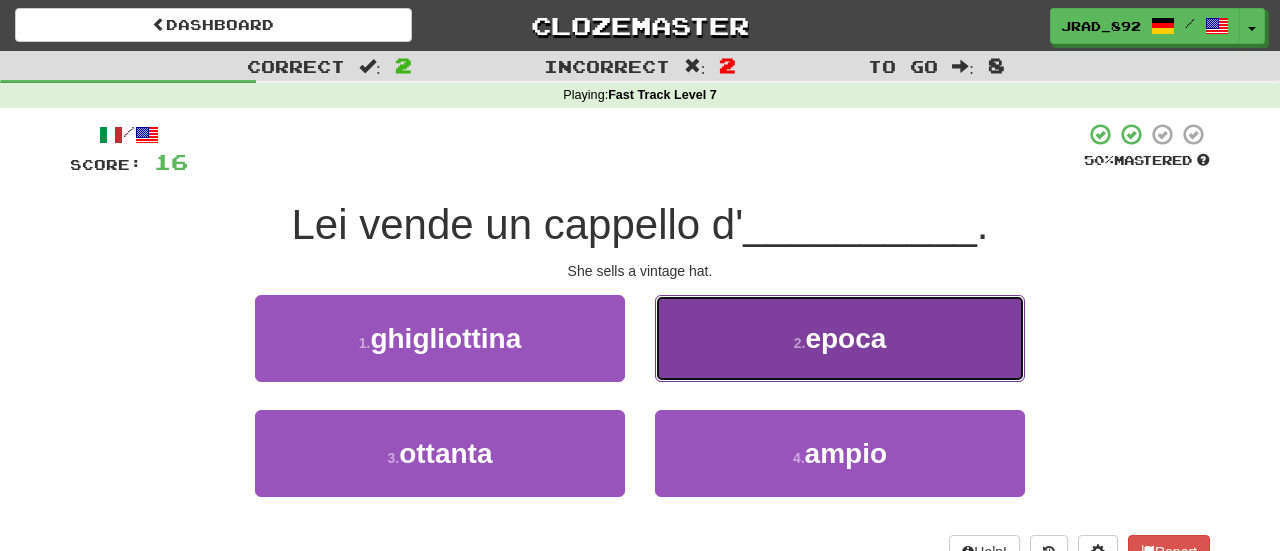 click on "2 .  epoca" at bounding box center [840, 338] 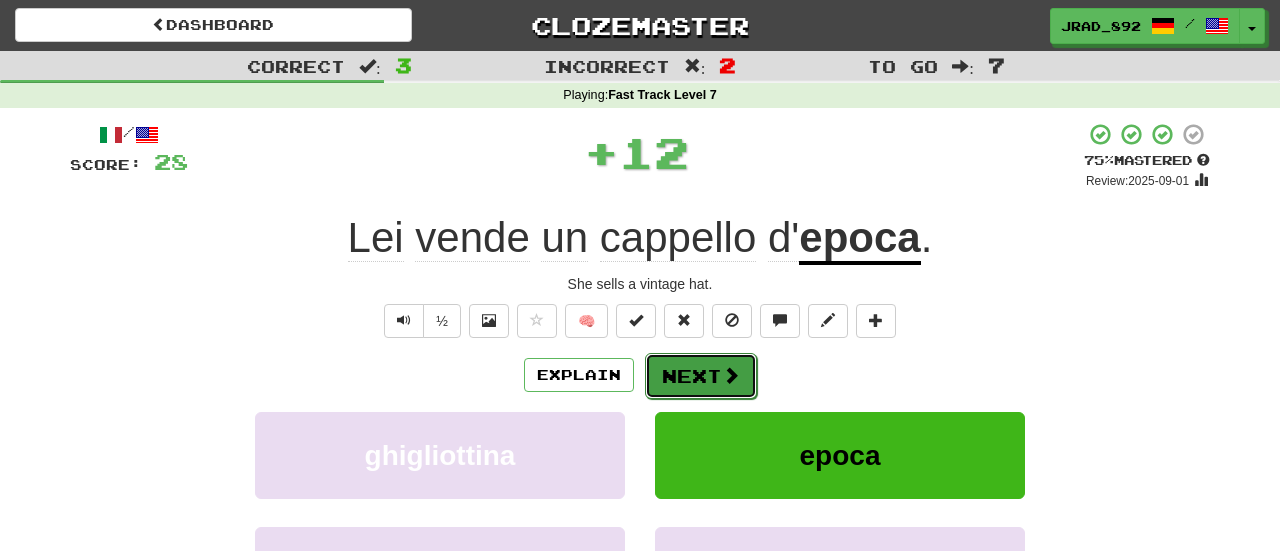 click on "Next" at bounding box center [701, 376] 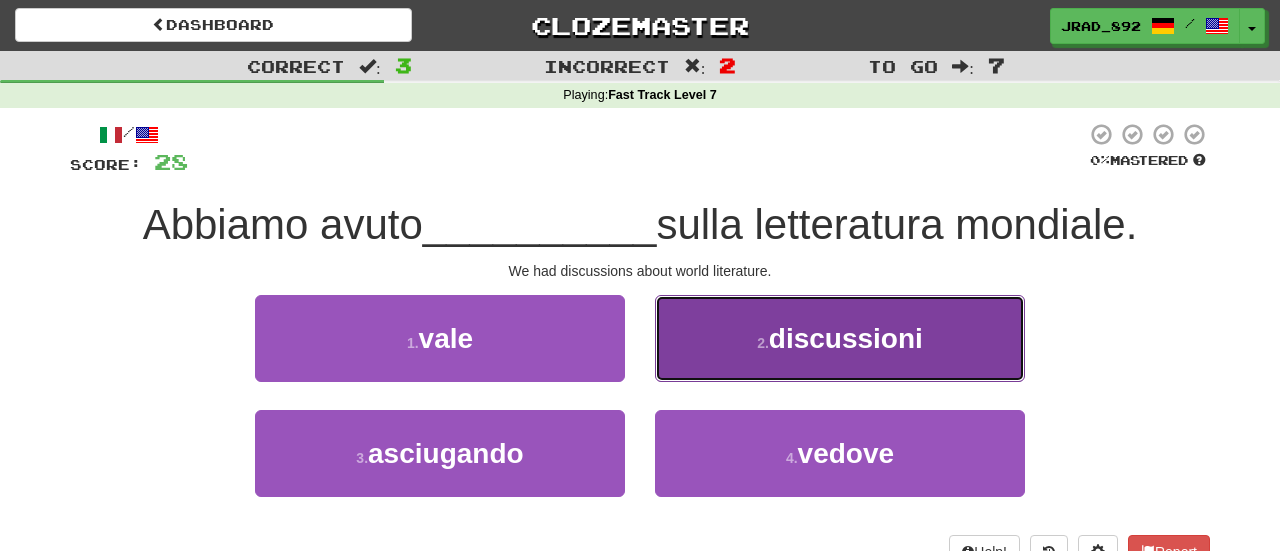 click on "2 .  discussioni" at bounding box center [840, 338] 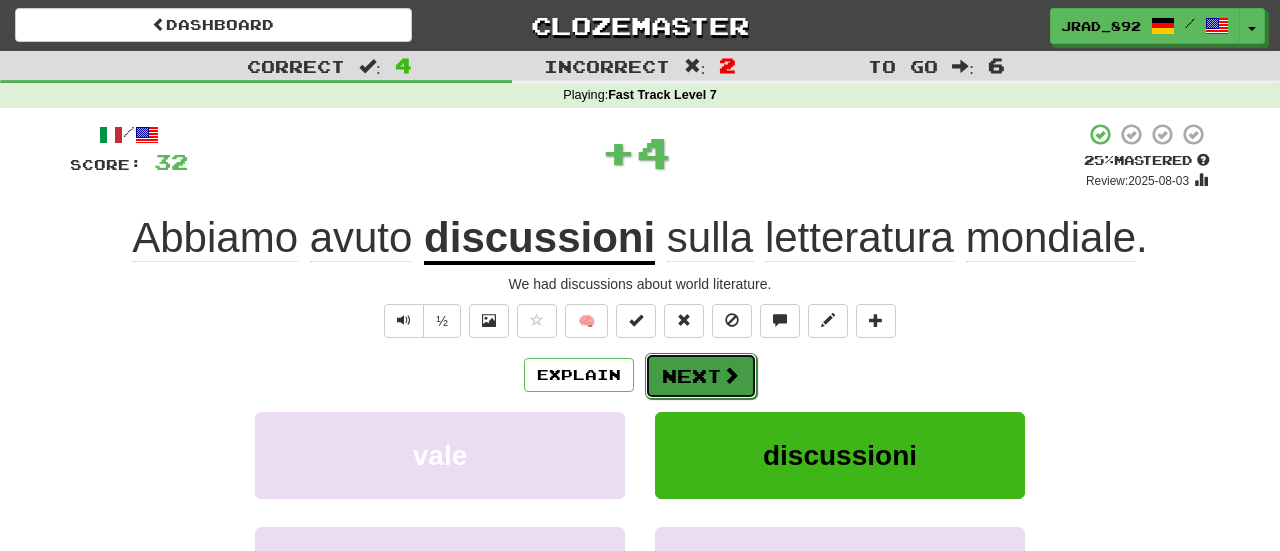 click on "Next" at bounding box center [701, 376] 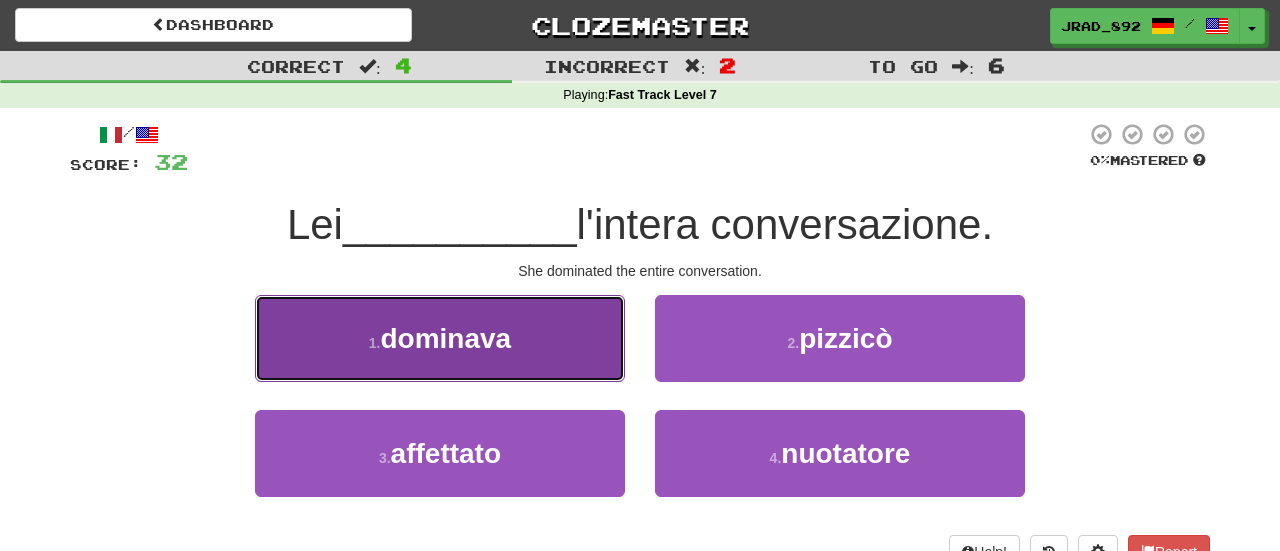 click on "dominava" at bounding box center (445, 338) 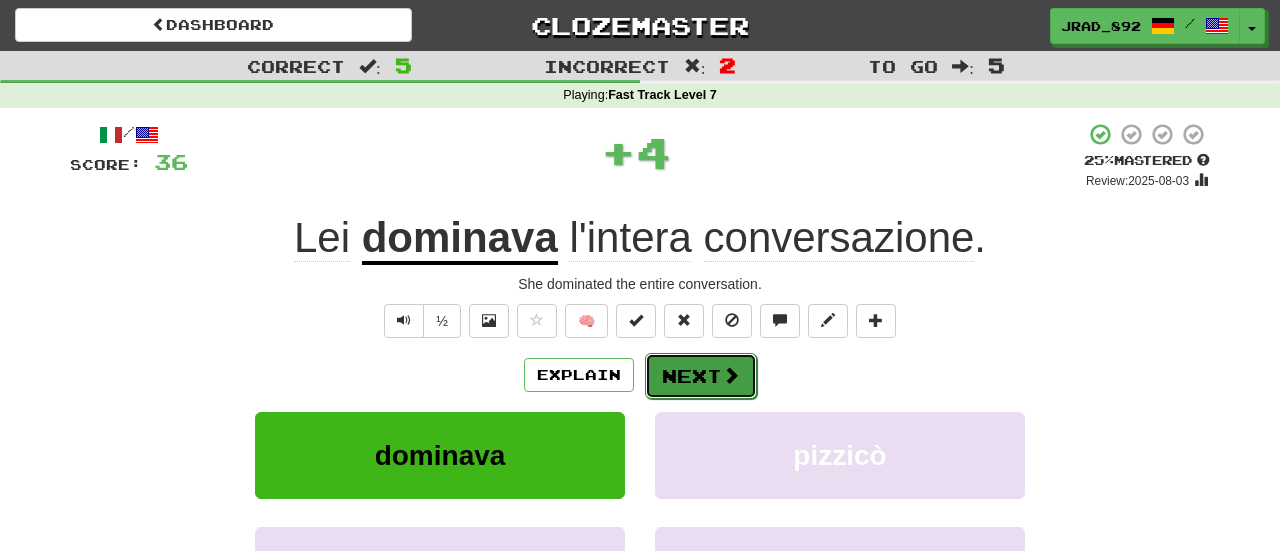 click on "Next" at bounding box center (701, 376) 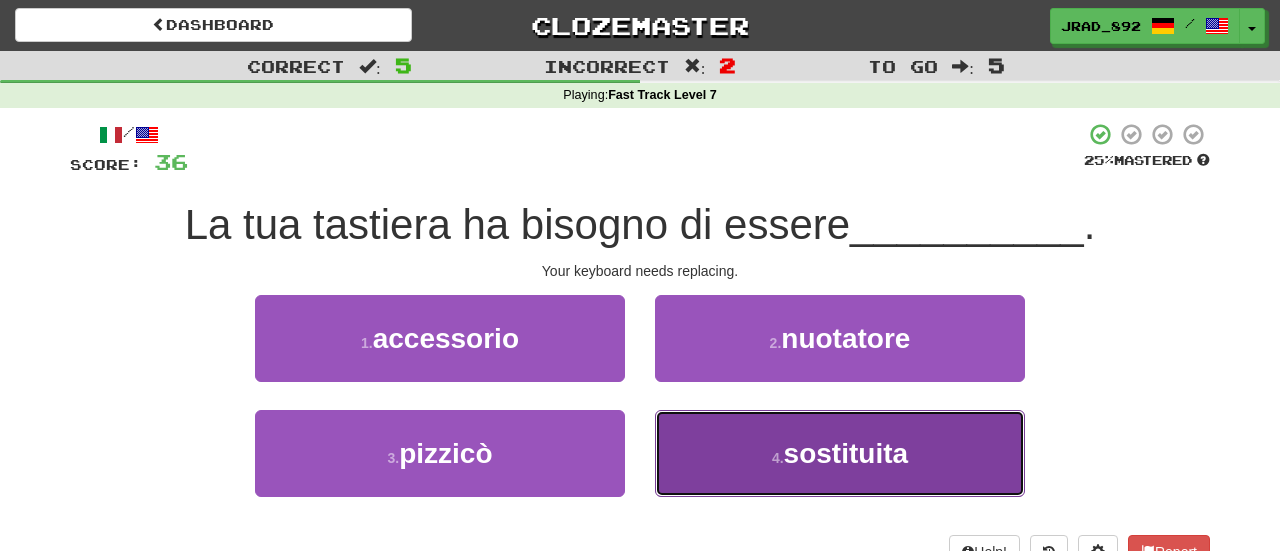 click on "sostituita" at bounding box center [846, 453] 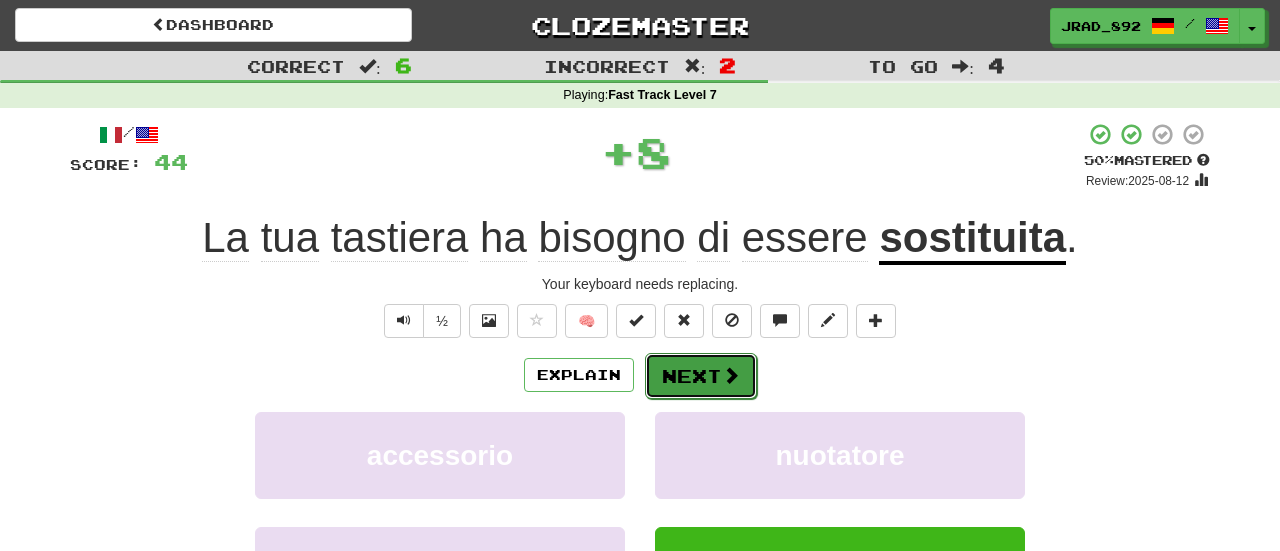 click on "Next" at bounding box center [701, 376] 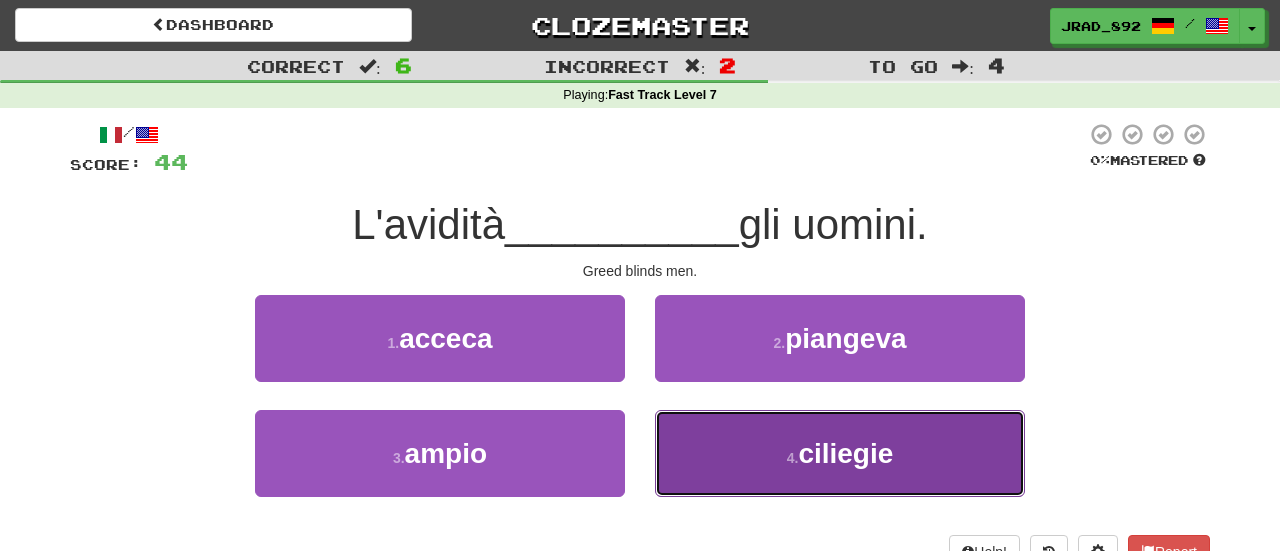 click on "4 .  ciliegie" at bounding box center (840, 453) 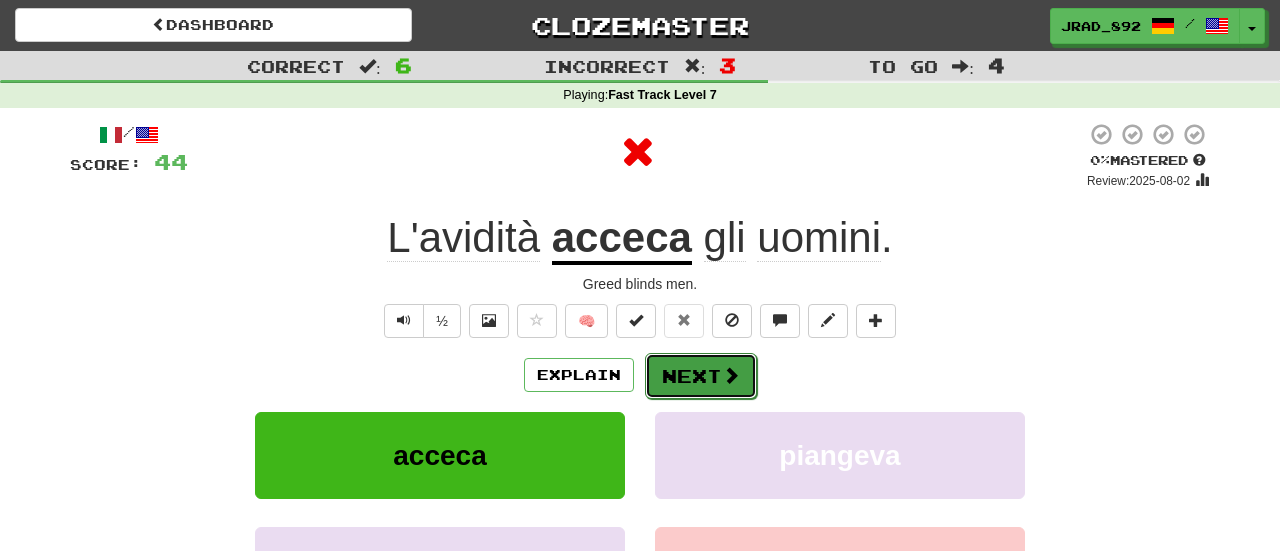 click on "Next" at bounding box center [701, 376] 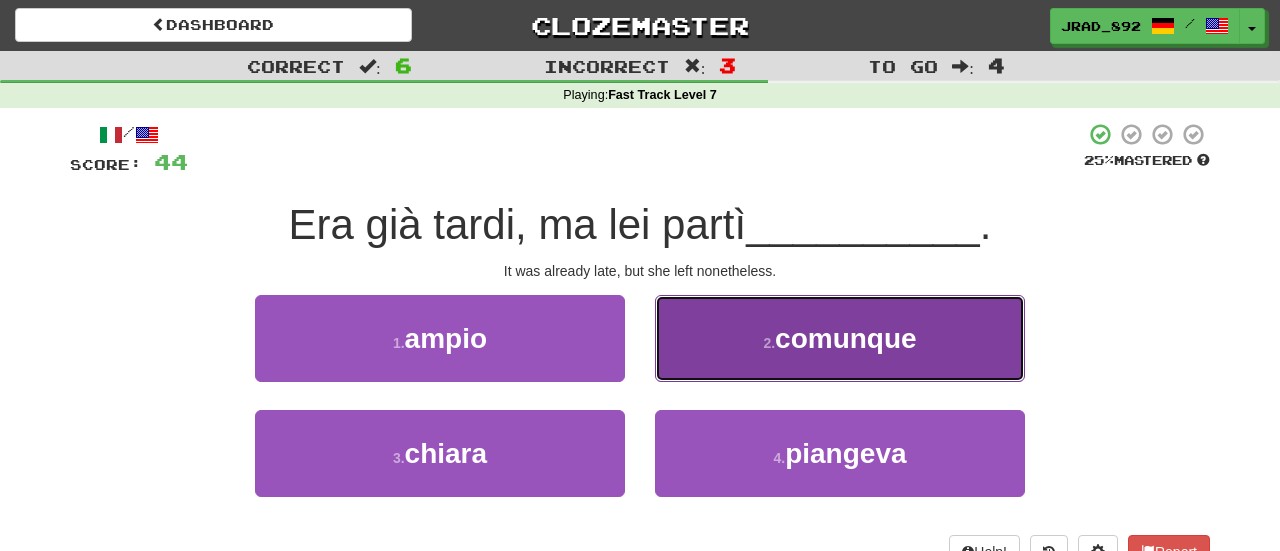click on "2 .  comunque" at bounding box center [840, 338] 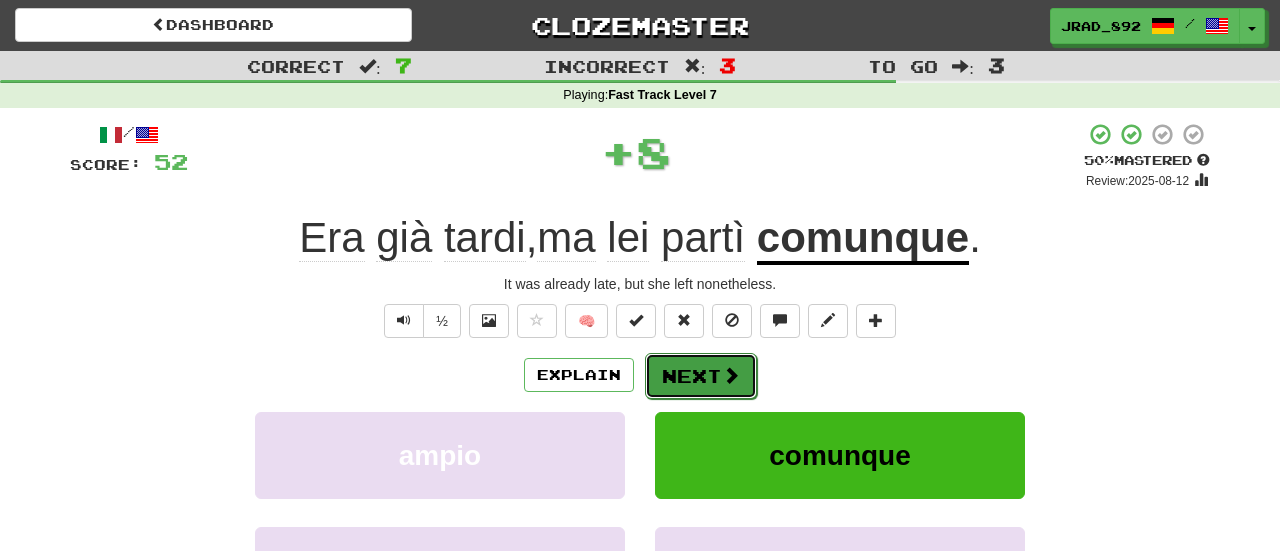 click on "Next" at bounding box center [701, 376] 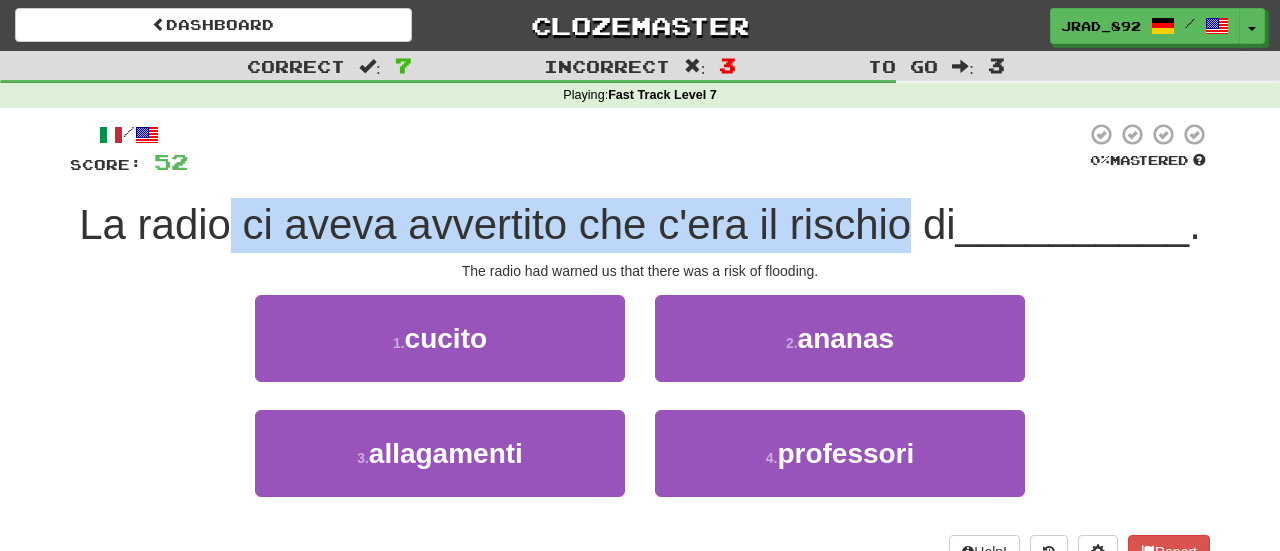 drag, startPoint x: 224, startPoint y: 220, endPoint x: 901, endPoint y: 231, distance: 677.08936 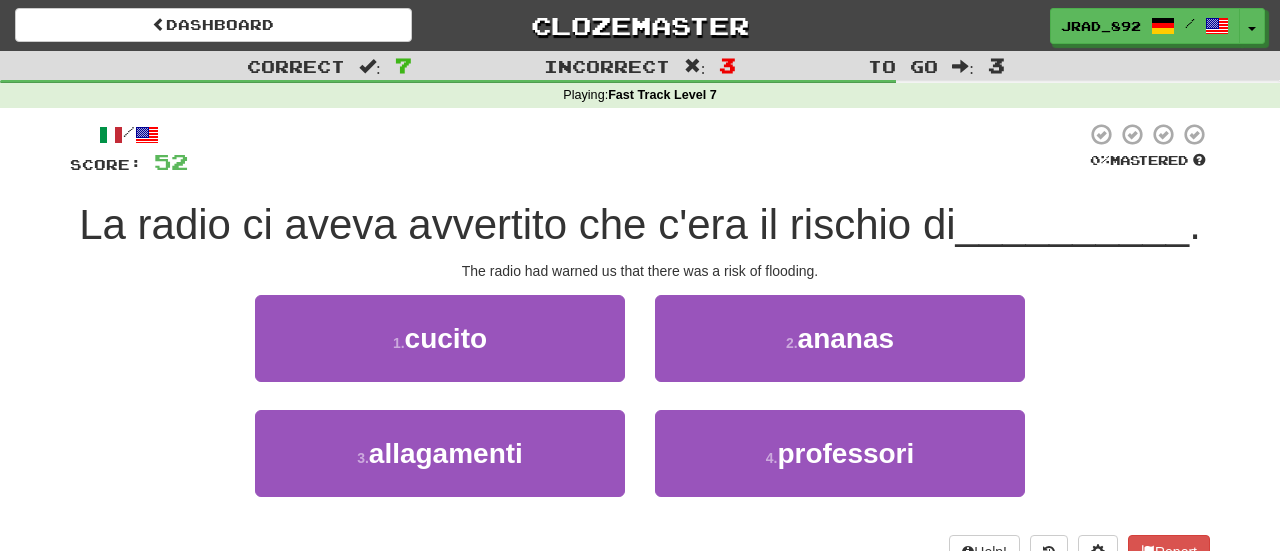 click on "La radio ci aveva avvertito che c'era il rischio di __________ . The radio had warned us that there was a risk of flooding. 1 . cucito 2 . ananas 3 . [PII] 4 . professori Help! Report" at bounding box center (640, 345) 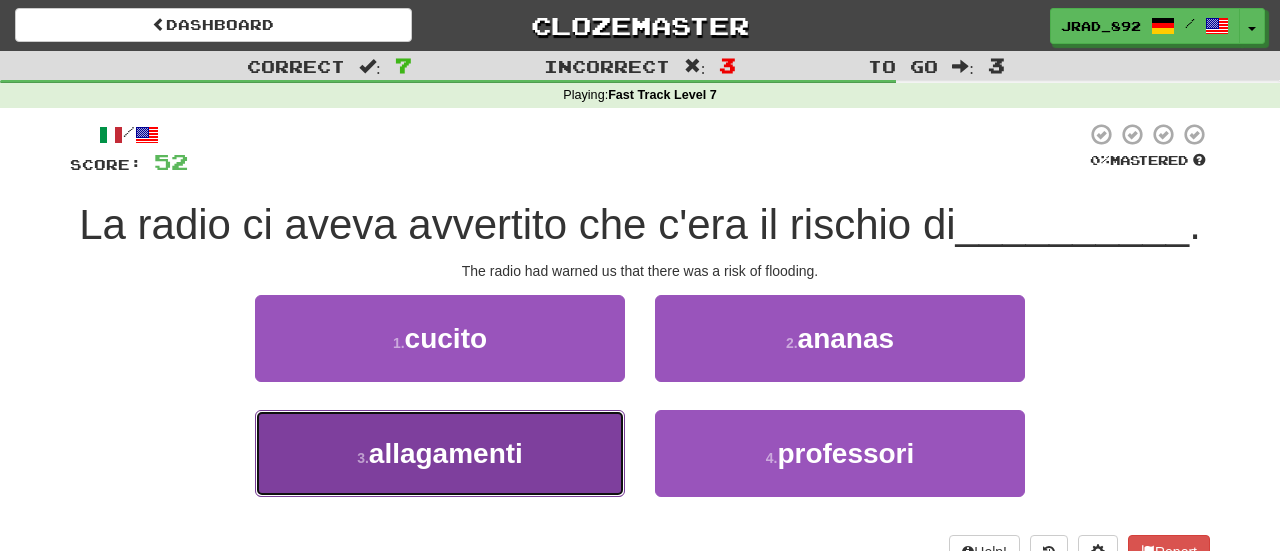 click on "3 .  allagamenti" at bounding box center (440, 453) 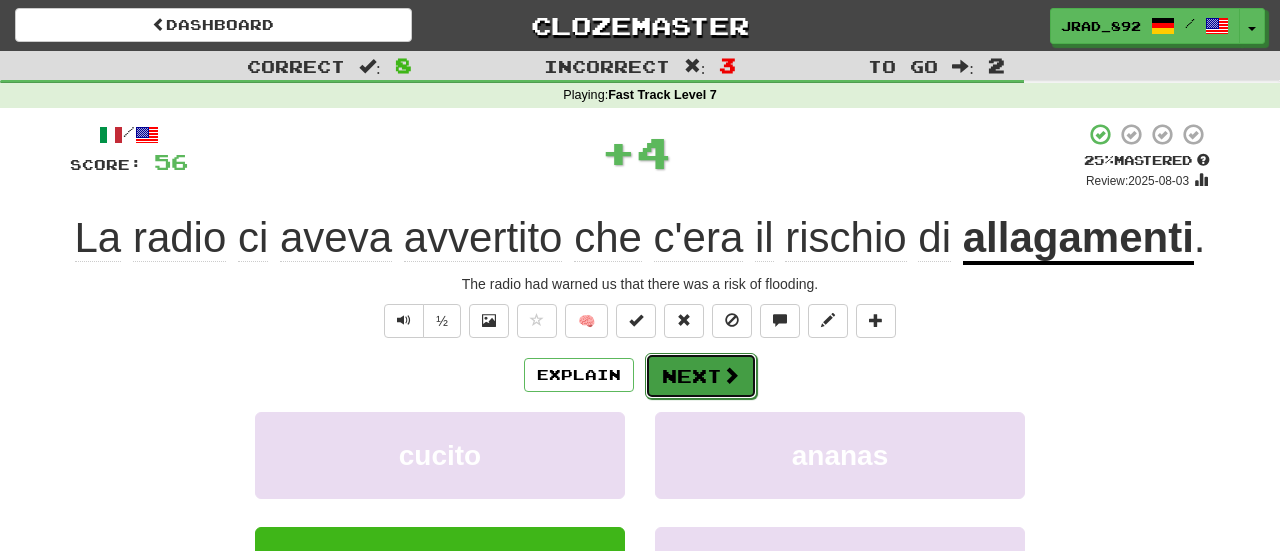click on "Next" at bounding box center (701, 376) 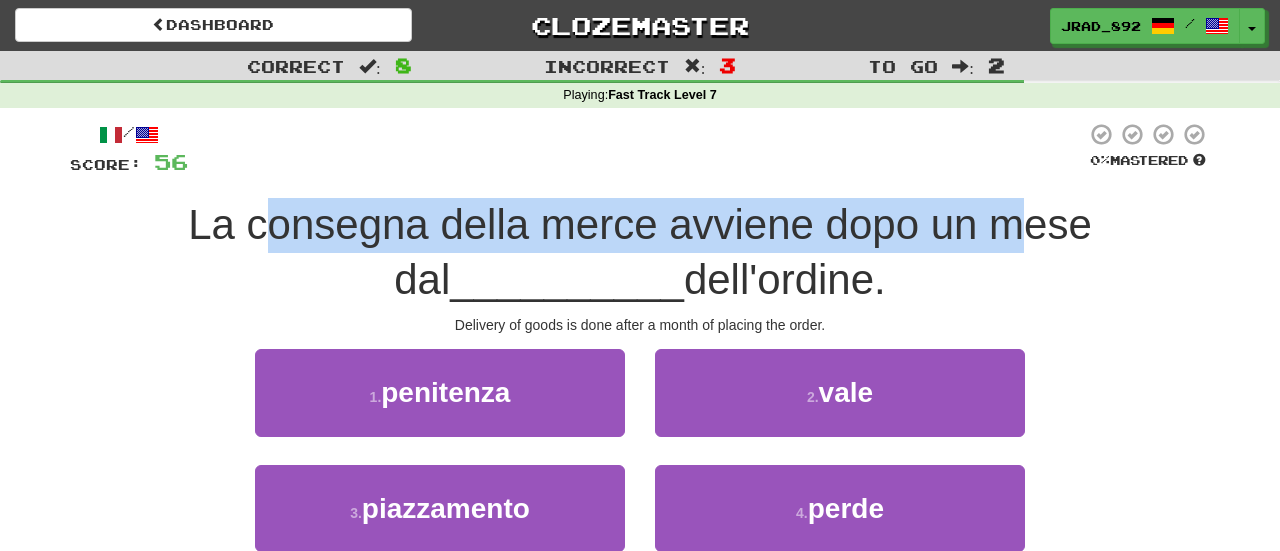 drag, startPoint x: 235, startPoint y: 237, endPoint x: 973, endPoint y: 225, distance: 738.09753 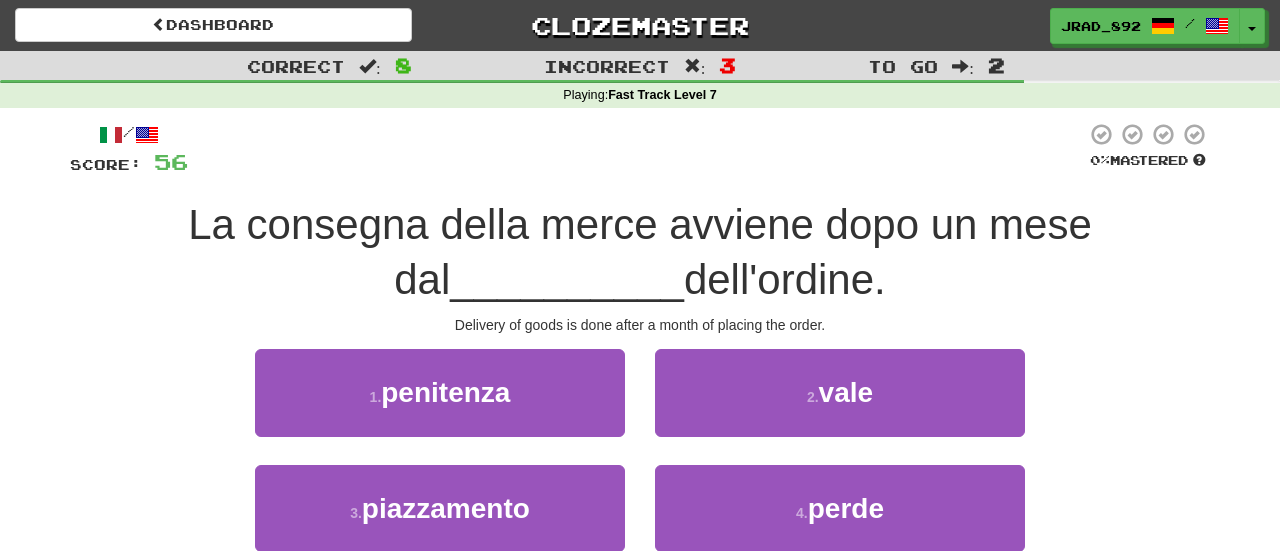 click on "La consegna della merce avviene dopo un mese dal  __________  dell'ordine." at bounding box center [640, 252] 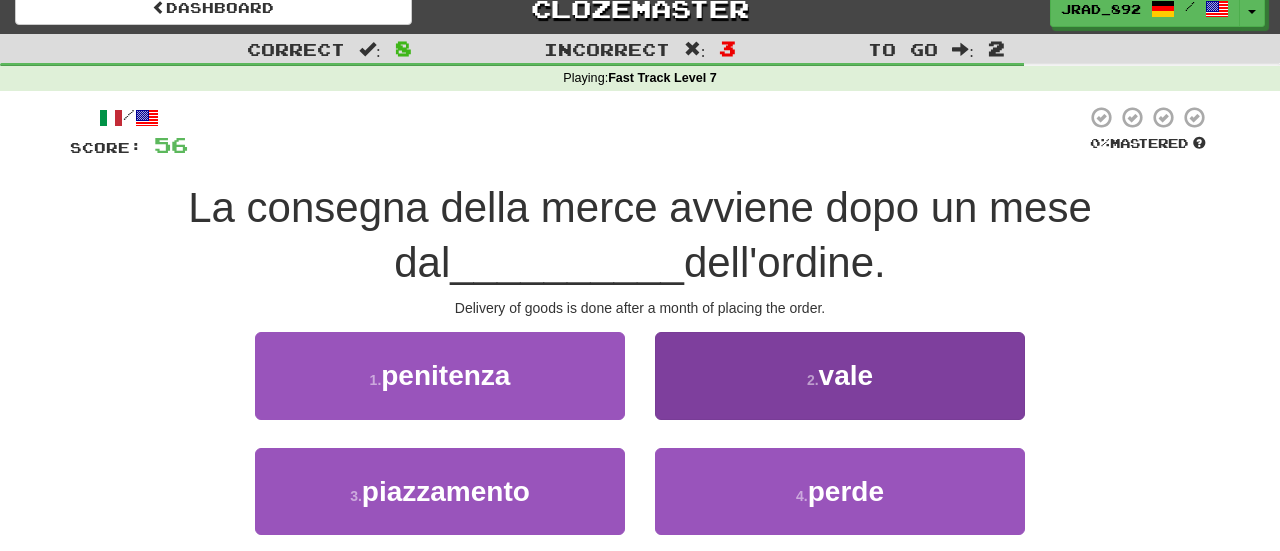 scroll, scrollTop: 20, scrollLeft: 0, axis: vertical 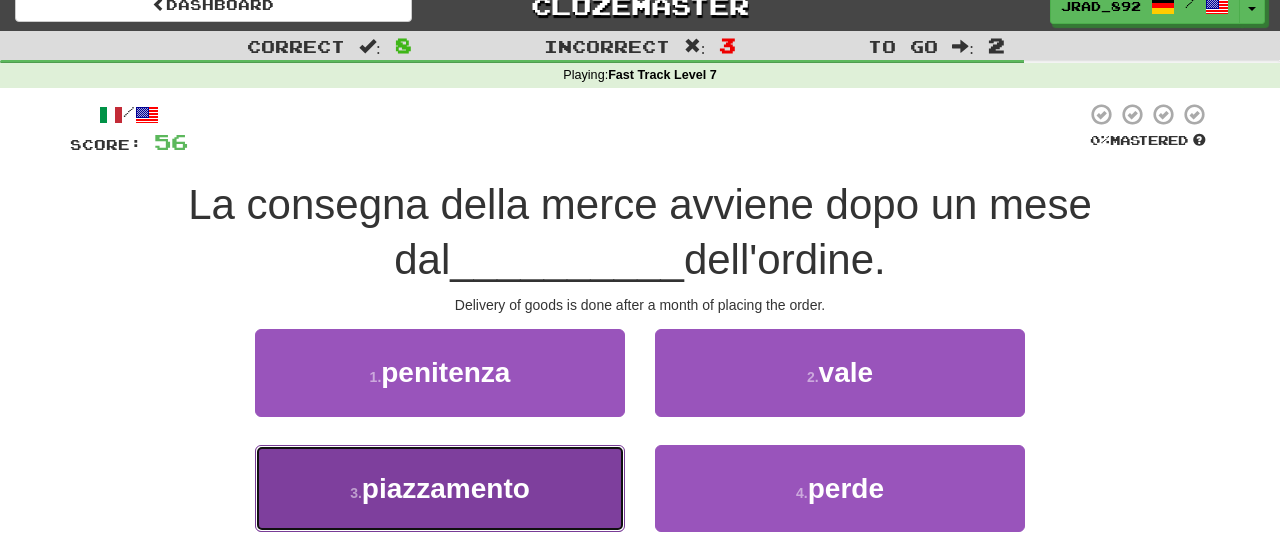 click on "piazzamento" at bounding box center [446, 488] 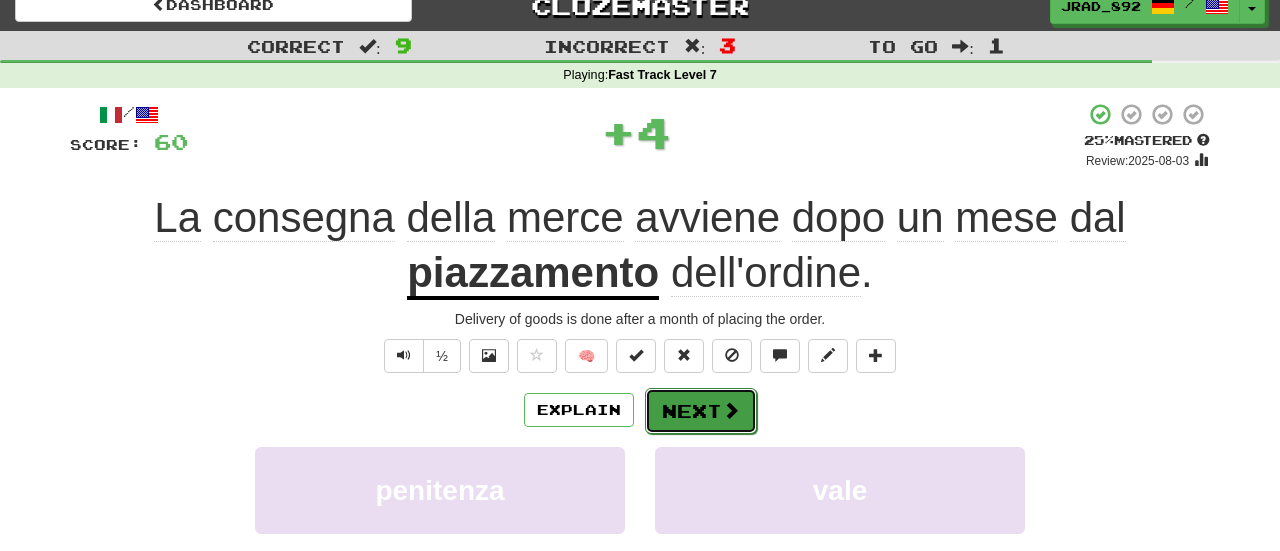 click on "Next" at bounding box center (701, 411) 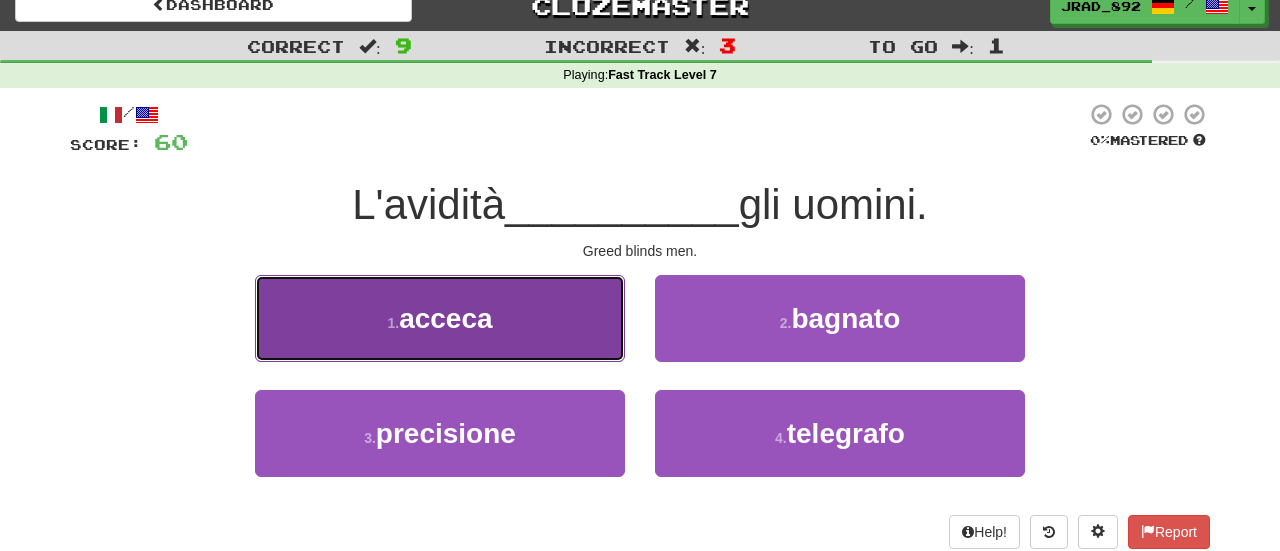 click on "acceca" at bounding box center [445, 318] 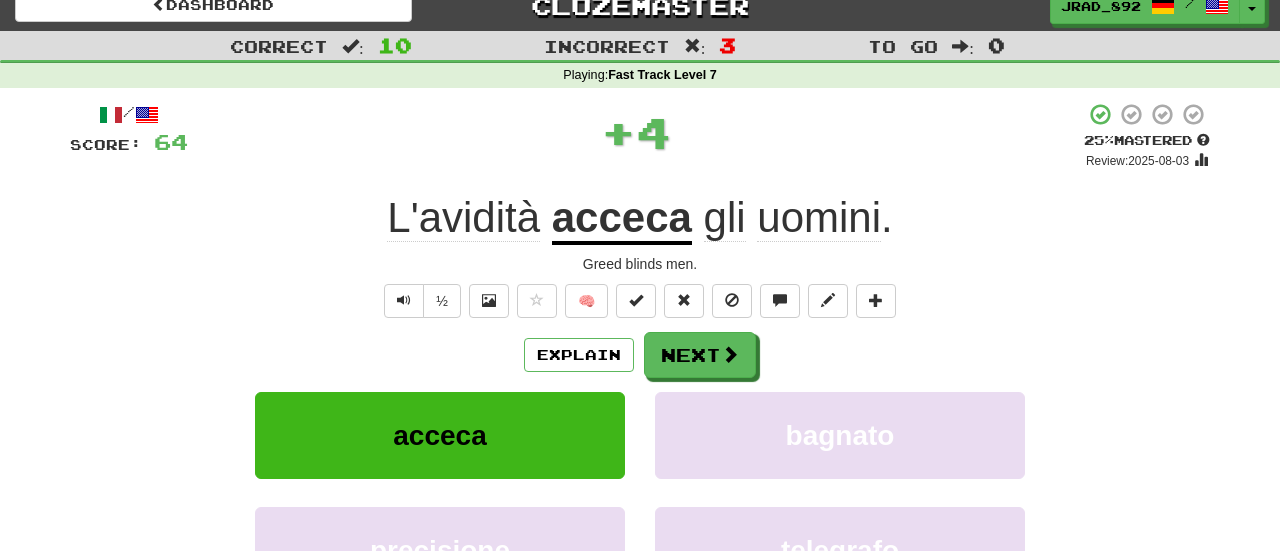 click on "acceca" at bounding box center [622, 219] 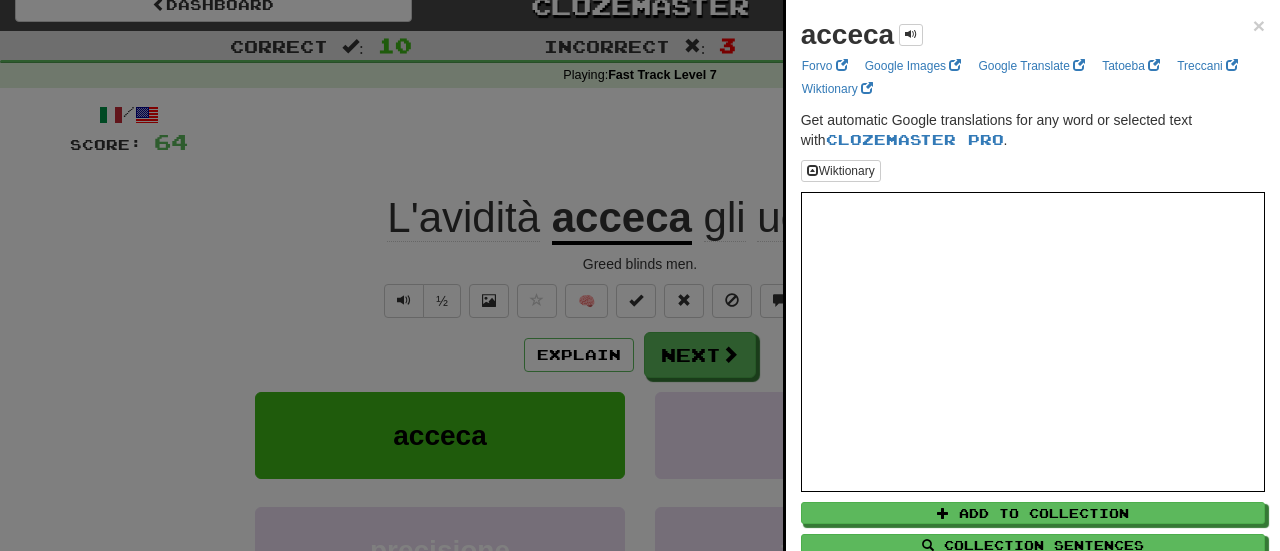 click at bounding box center (640, 275) 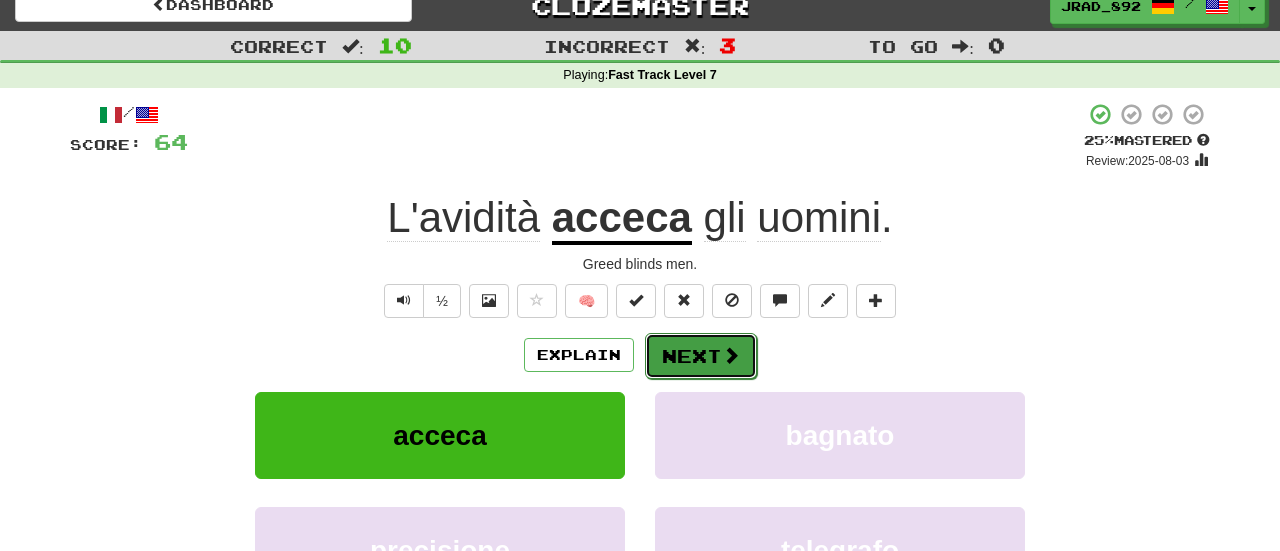 click on "Next" at bounding box center [701, 356] 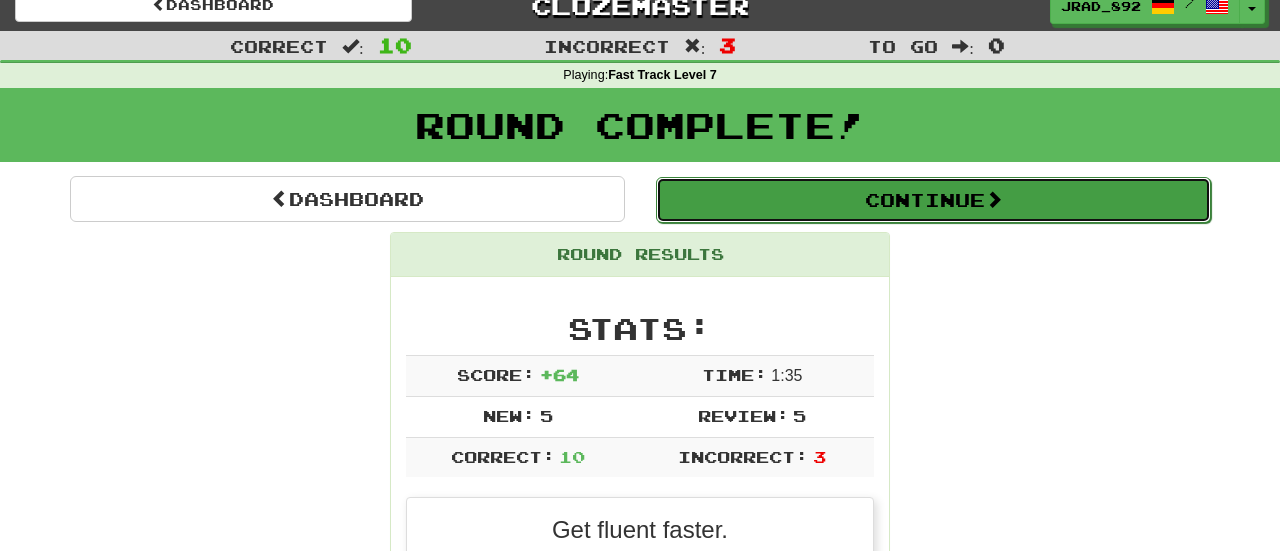 click on "Continue" at bounding box center (933, 200) 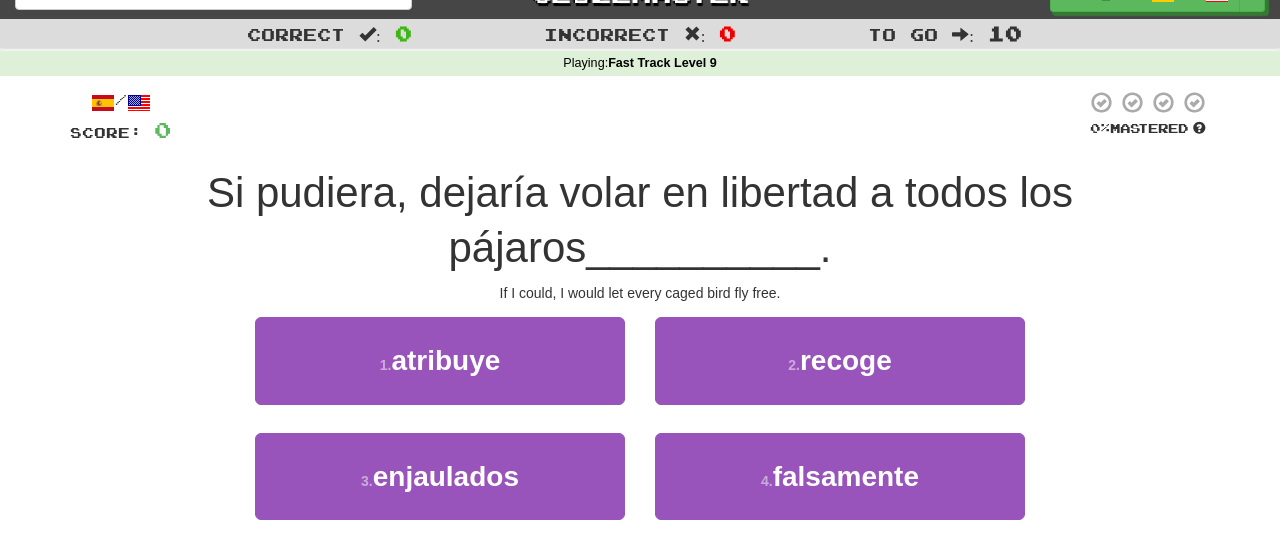 scroll, scrollTop: 56, scrollLeft: 0, axis: vertical 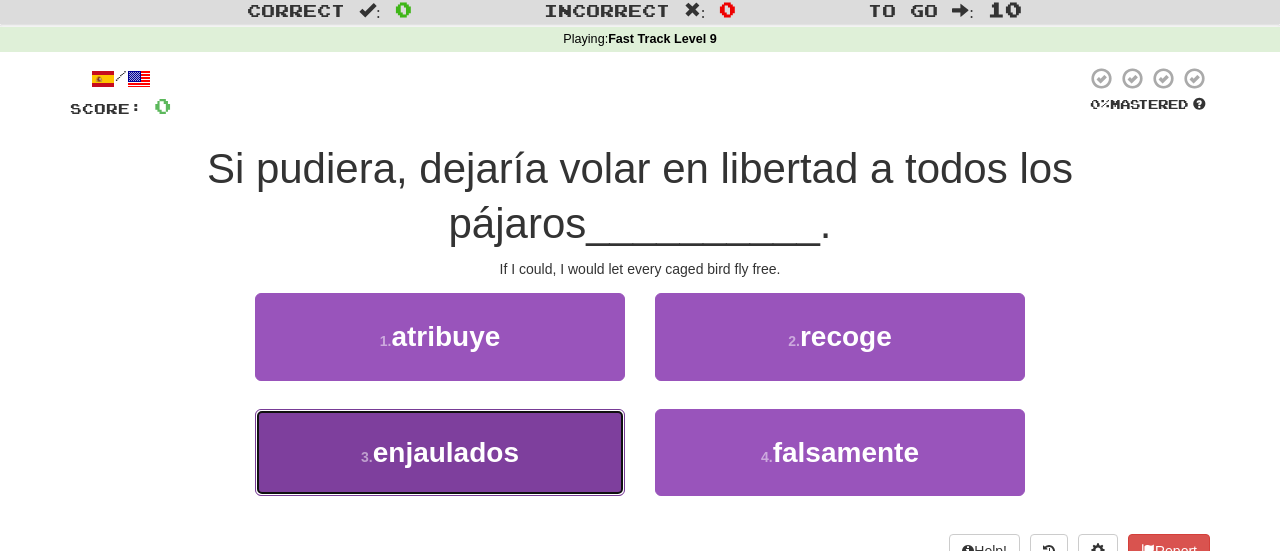 click on "enjaulados" at bounding box center [446, 452] 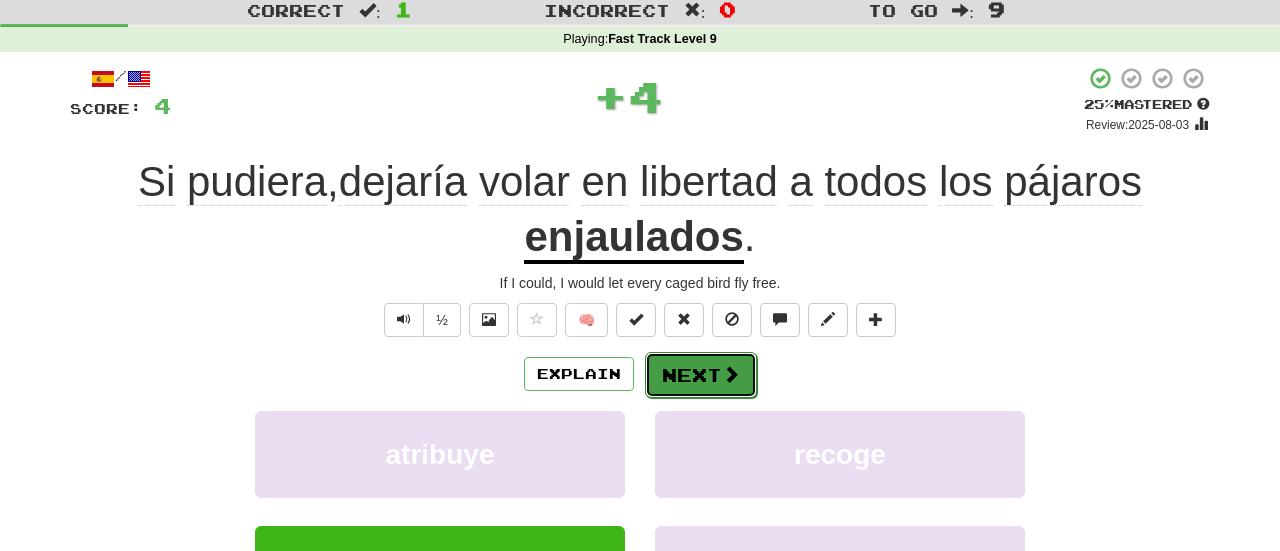click on "Next" at bounding box center [701, 375] 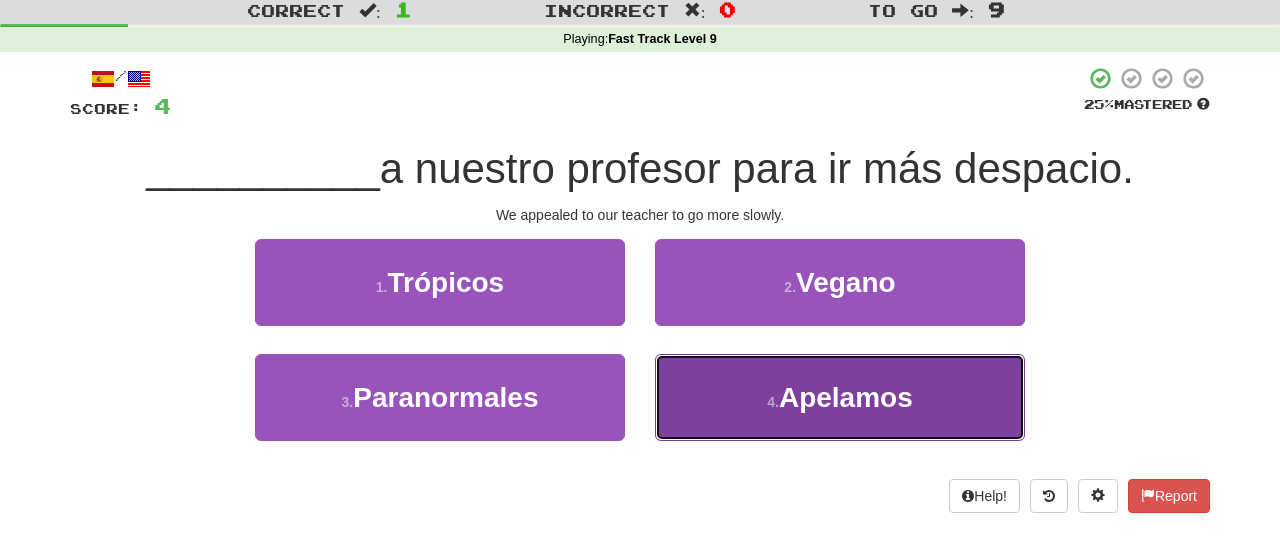 click on "4 . Apelamos" at bounding box center (840, 397) 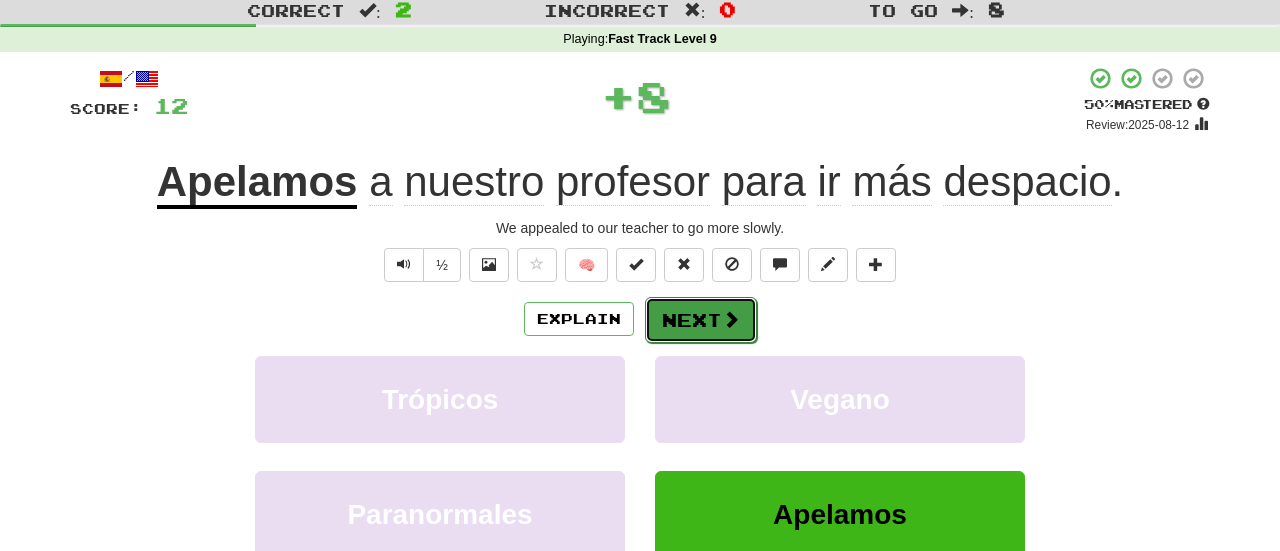 click on "Next" at bounding box center (701, 320) 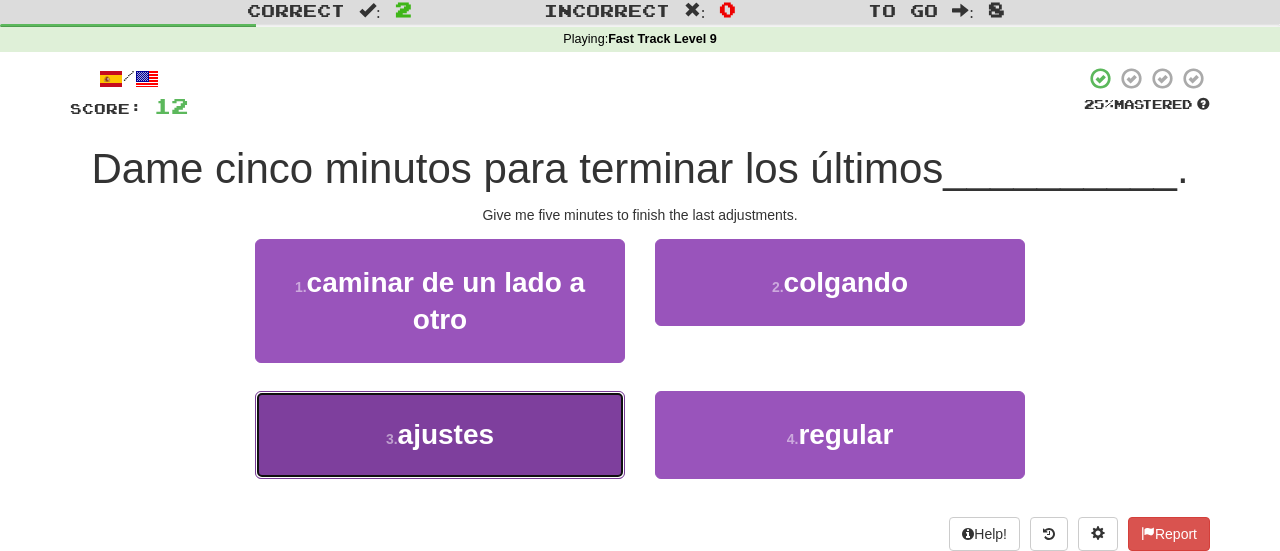 click on "3 . ajustes" at bounding box center (440, 434) 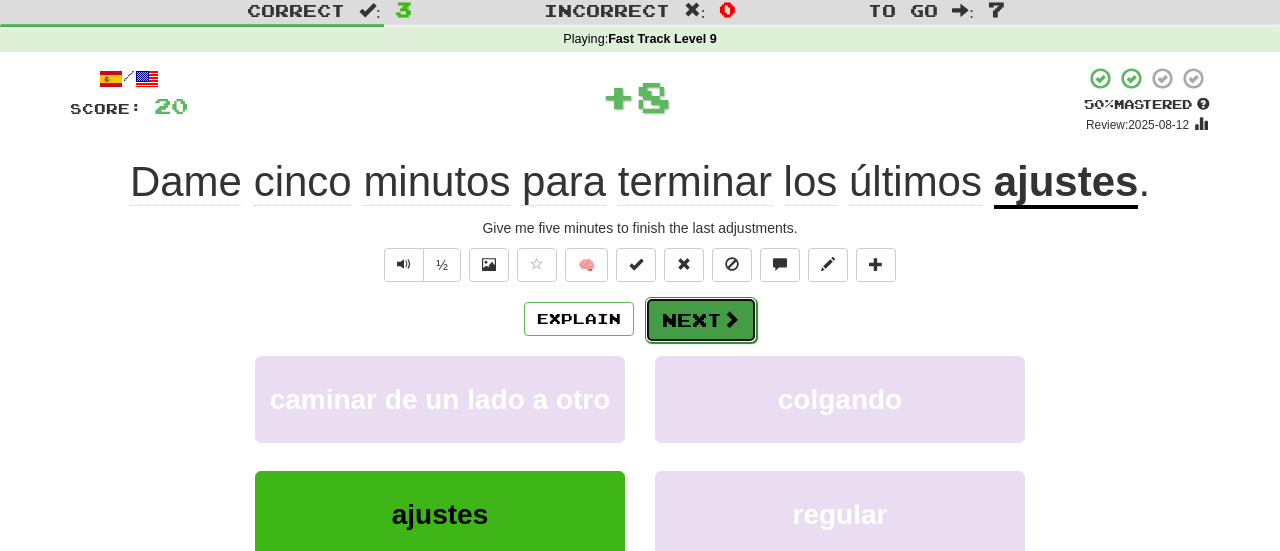 click on "Next" at bounding box center [701, 320] 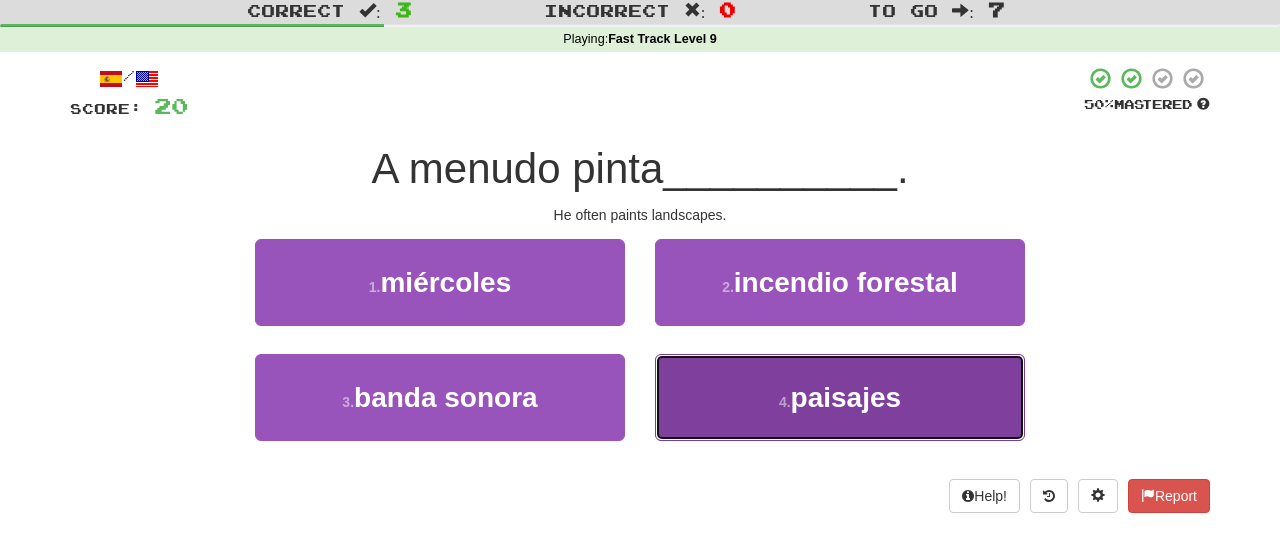 click on "4 .  paisajes" at bounding box center (840, 397) 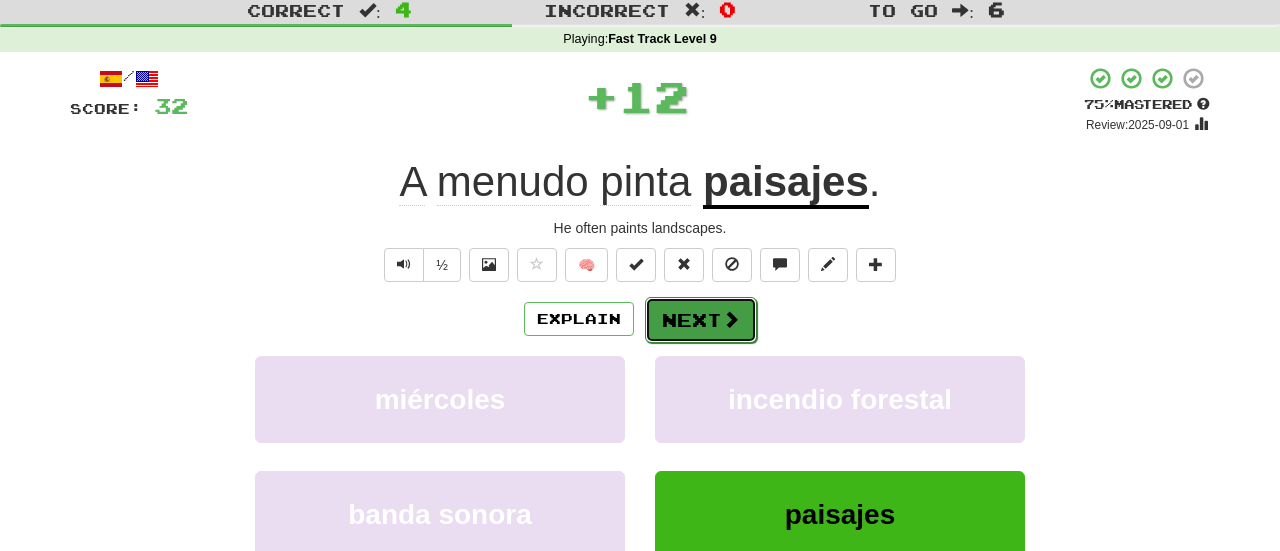 click on "Next" at bounding box center (701, 320) 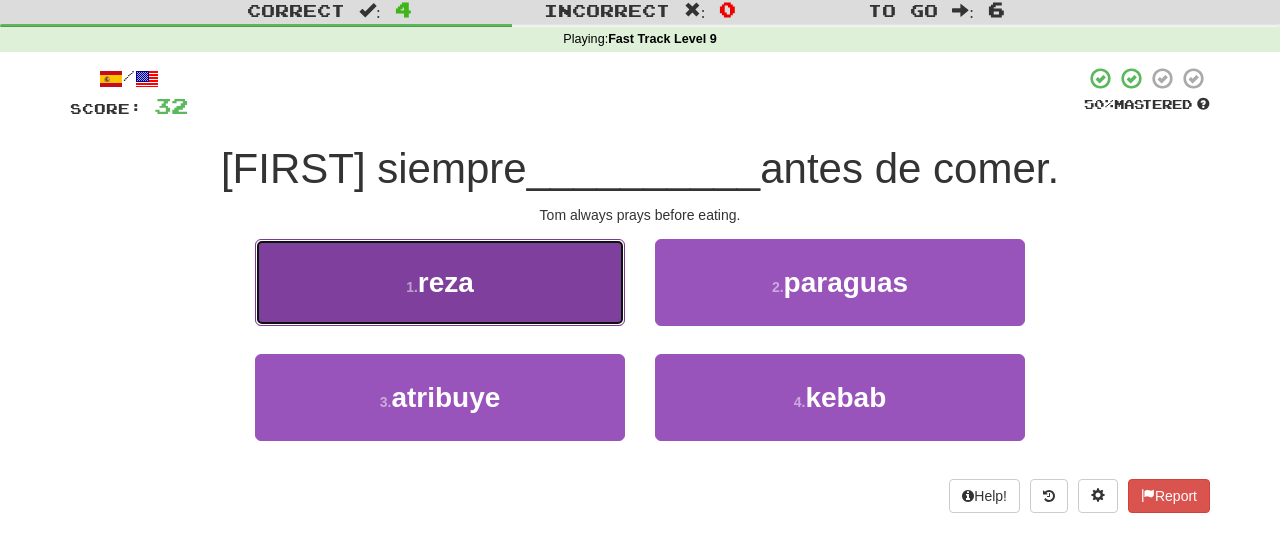 click on "1 .  reza" at bounding box center (440, 282) 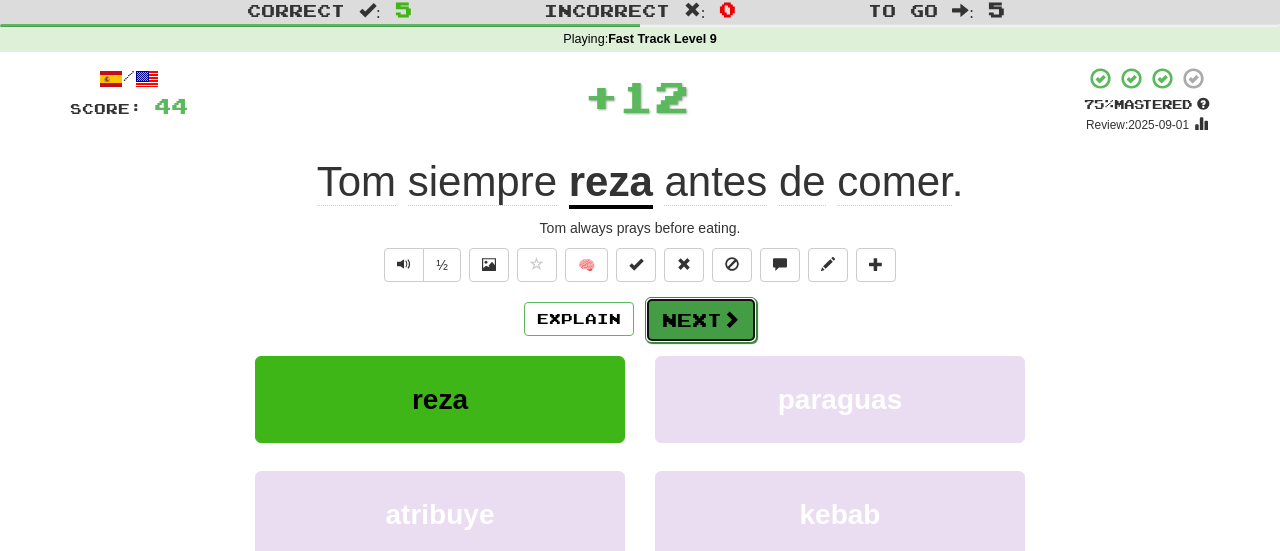 click on "Next" at bounding box center (701, 320) 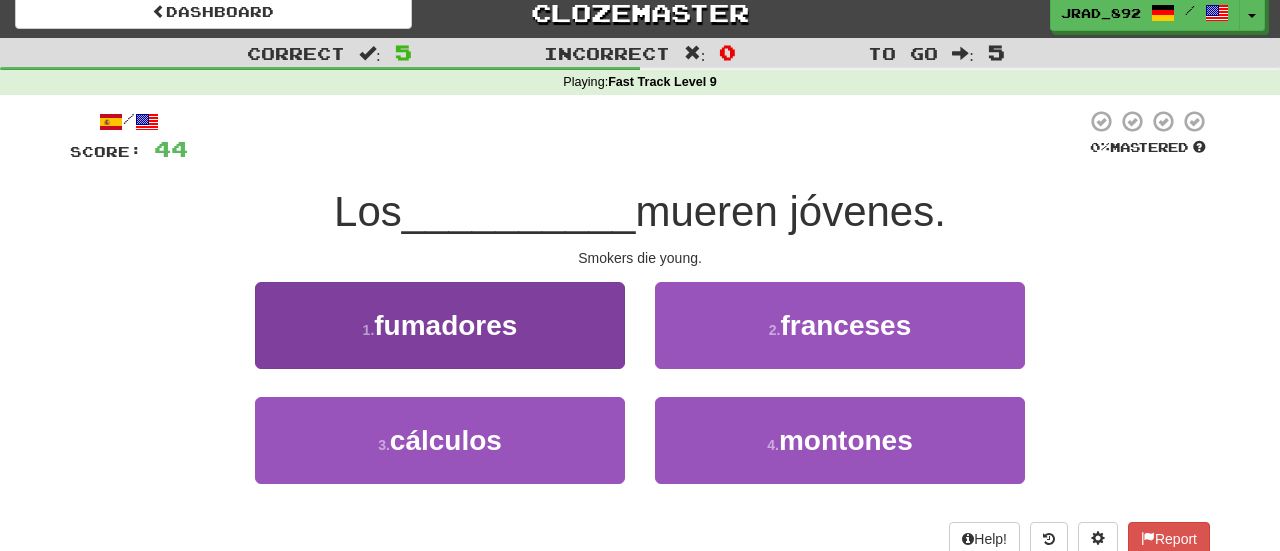 scroll, scrollTop: 0, scrollLeft: 0, axis: both 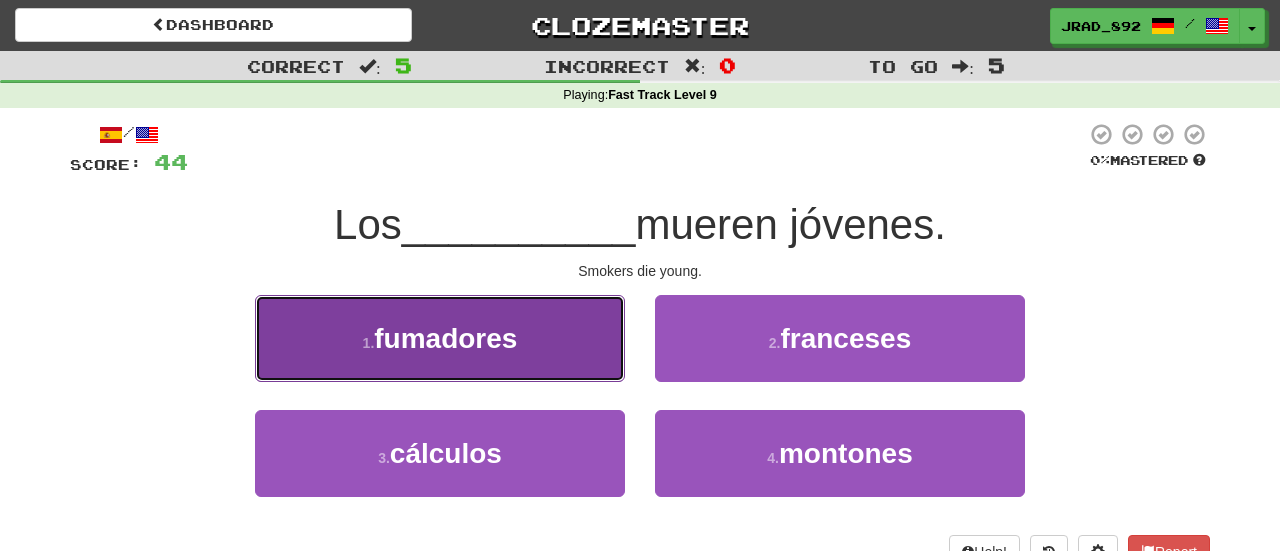 click on "fumadores" at bounding box center (445, 338) 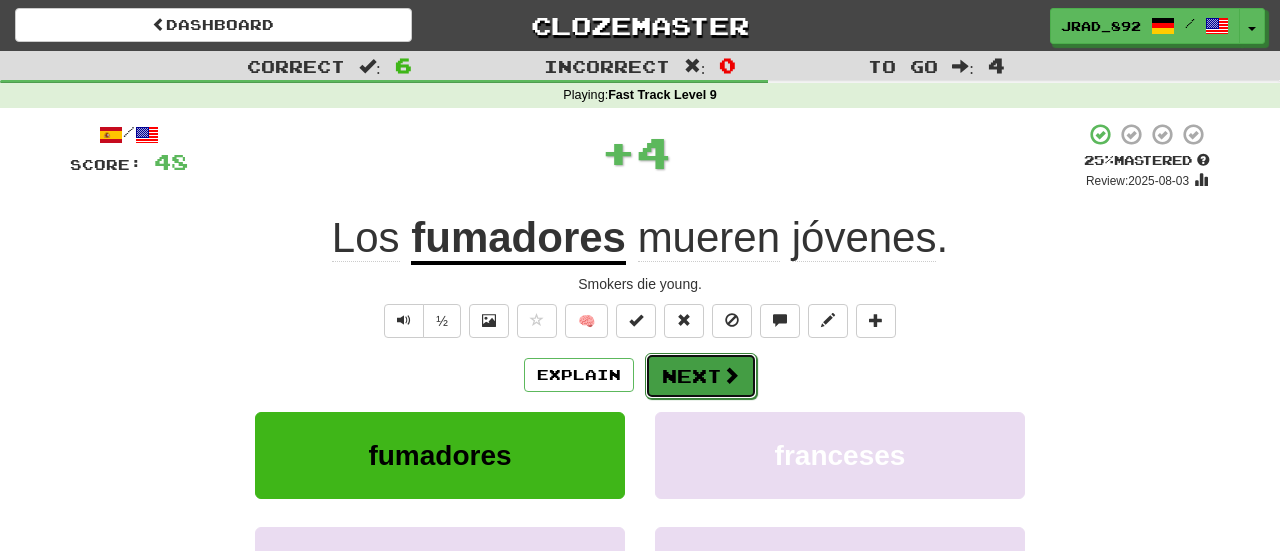 click on "Next" at bounding box center [701, 376] 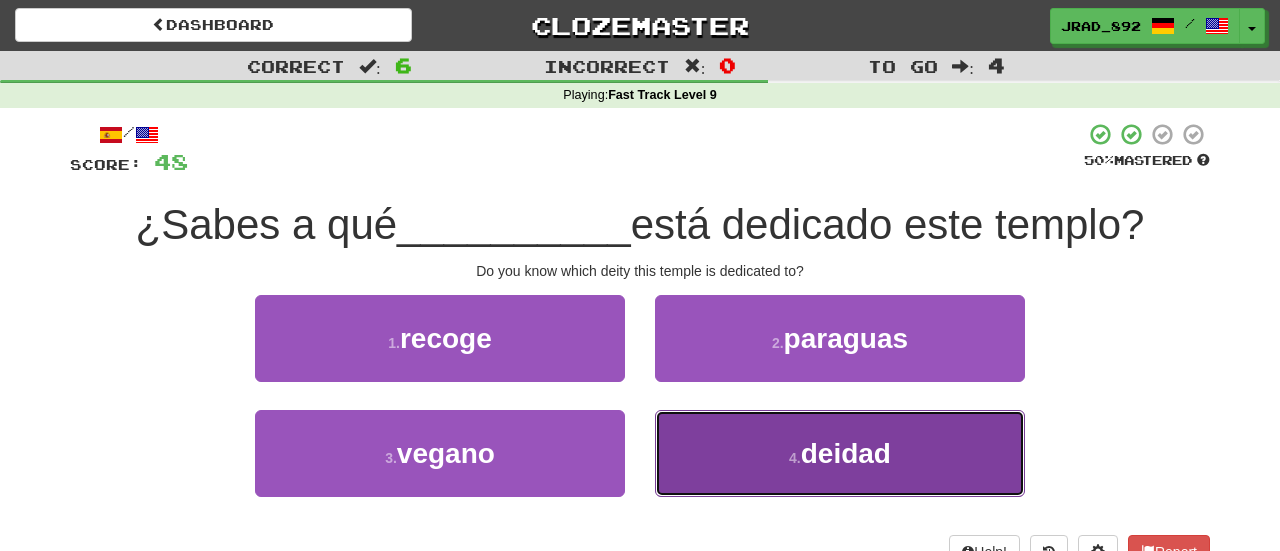click on "4 .  deidad" at bounding box center [840, 453] 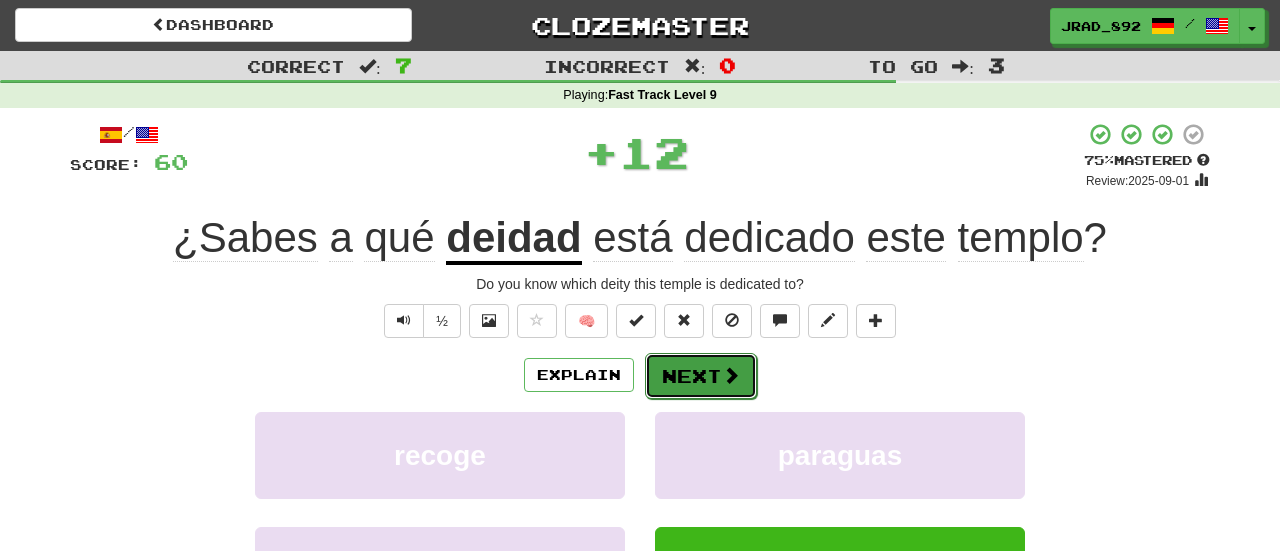 click on "Next" at bounding box center [701, 376] 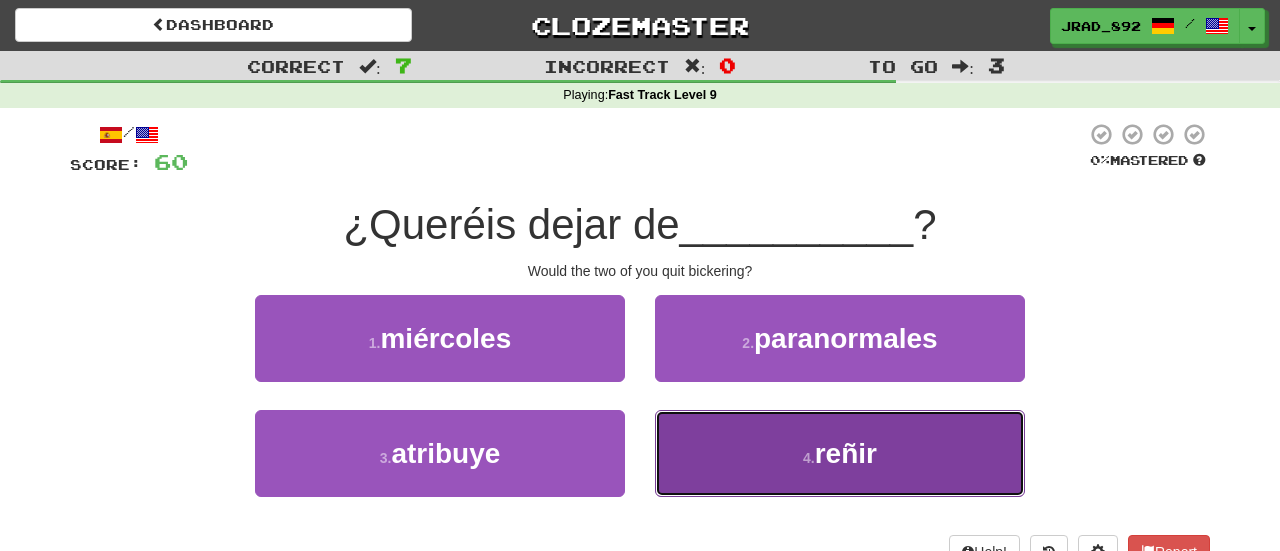 click on "4 .  reñir" at bounding box center (840, 453) 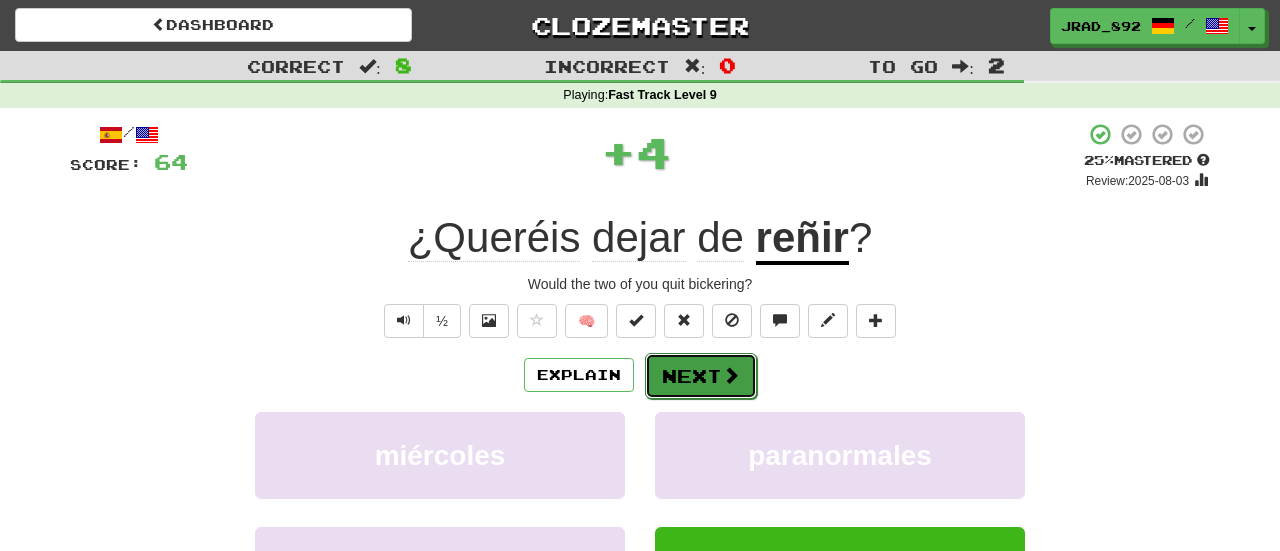click on "Next" at bounding box center (701, 376) 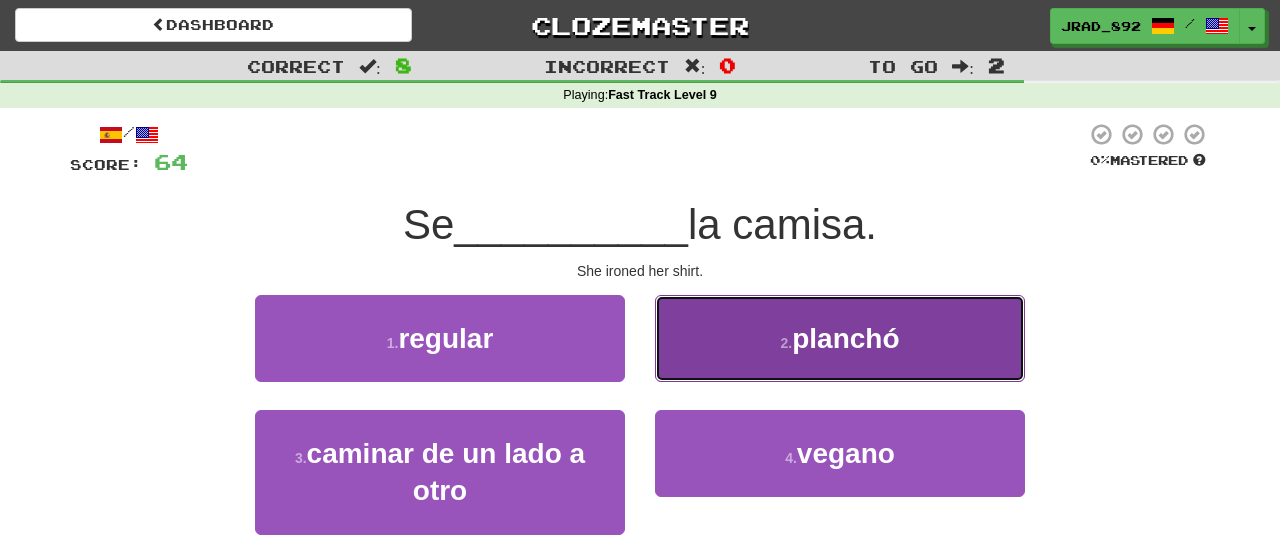 click on "2 .  planchó" at bounding box center (840, 338) 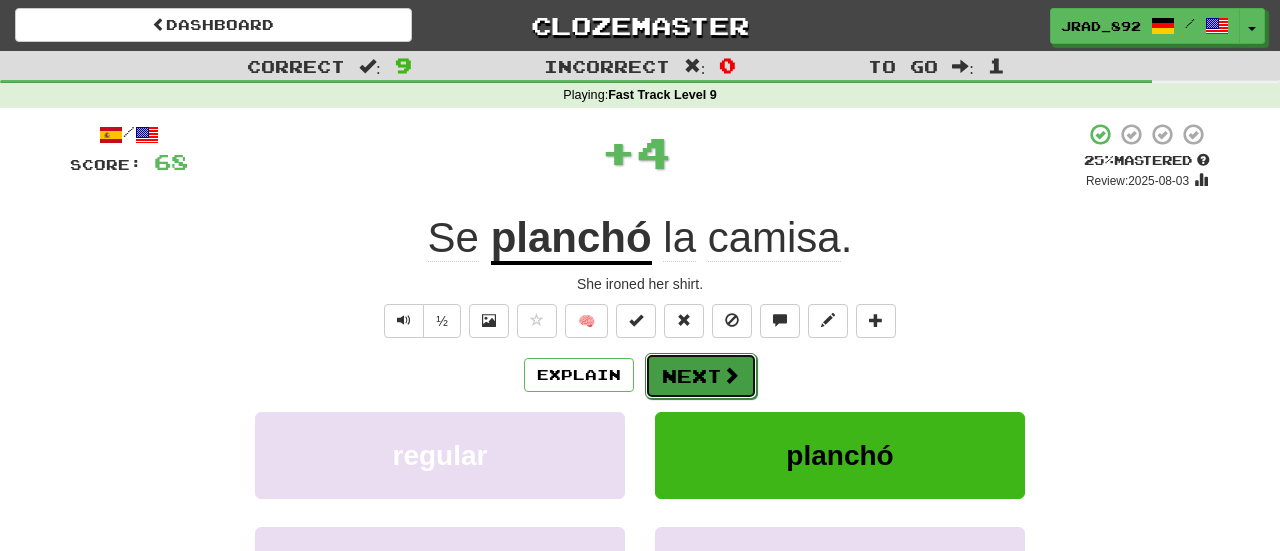 click on "Next" at bounding box center [701, 376] 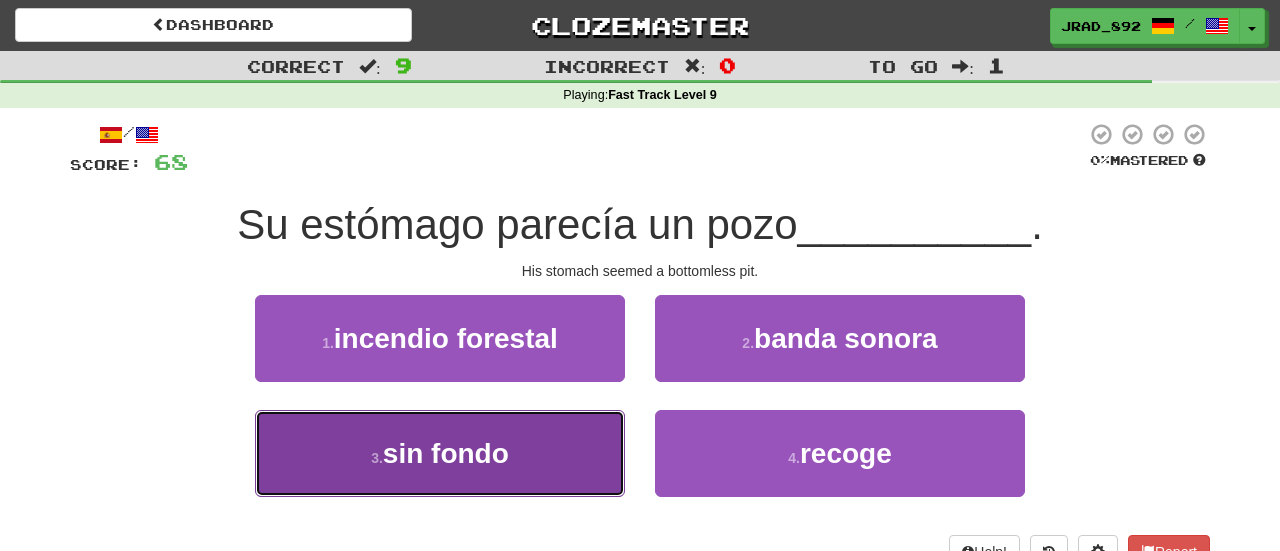 click on "3 .  sin fondo" at bounding box center [440, 453] 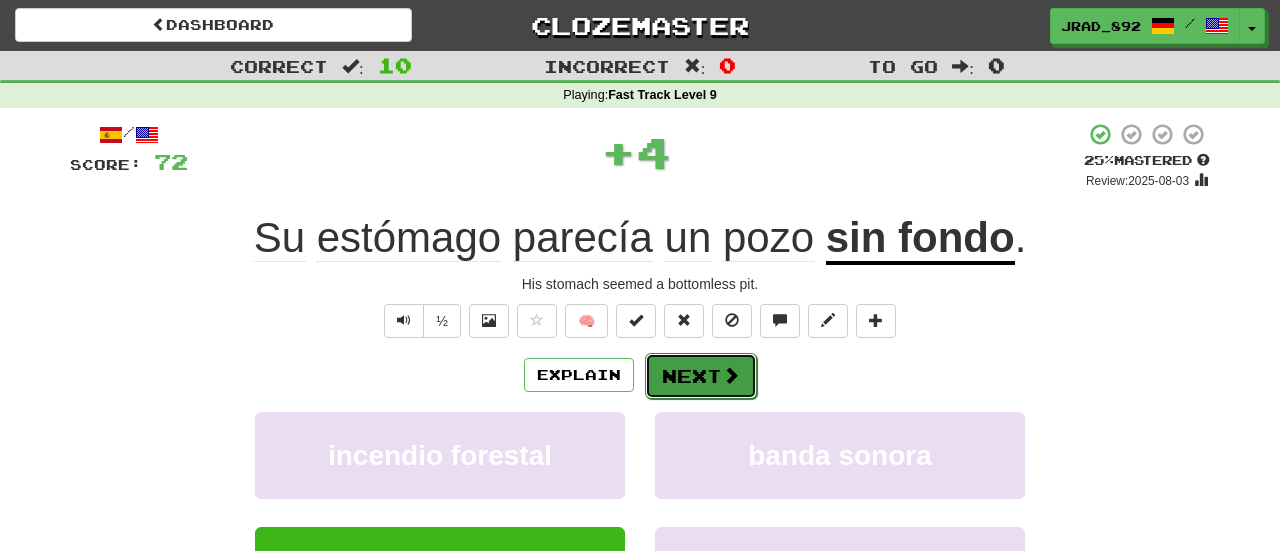 click on "Next" at bounding box center [701, 376] 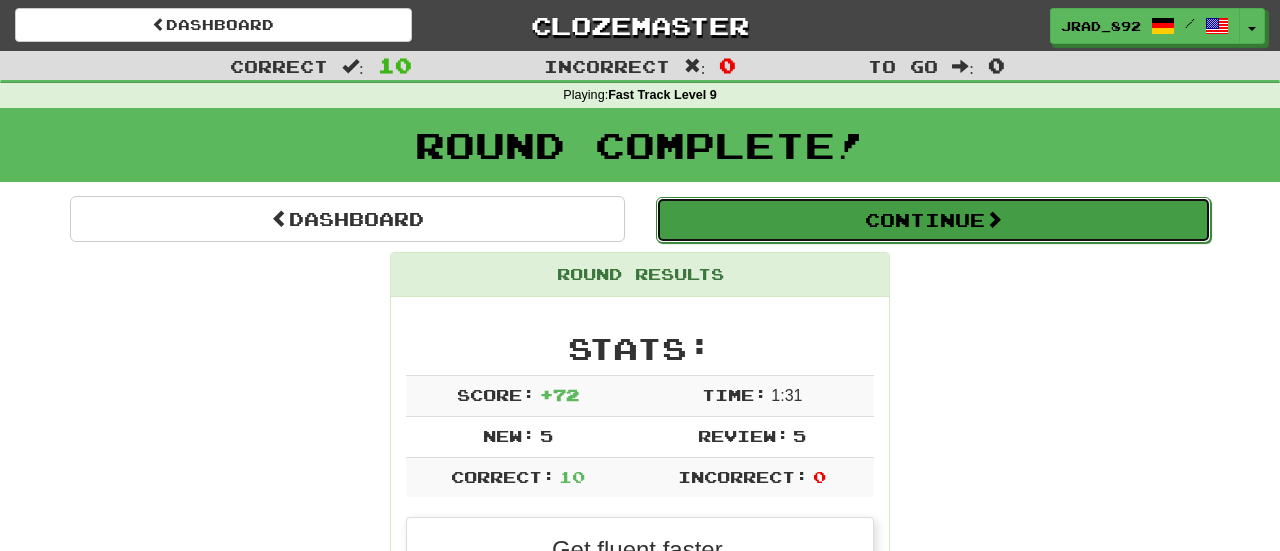 click on "Continue" at bounding box center [933, 220] 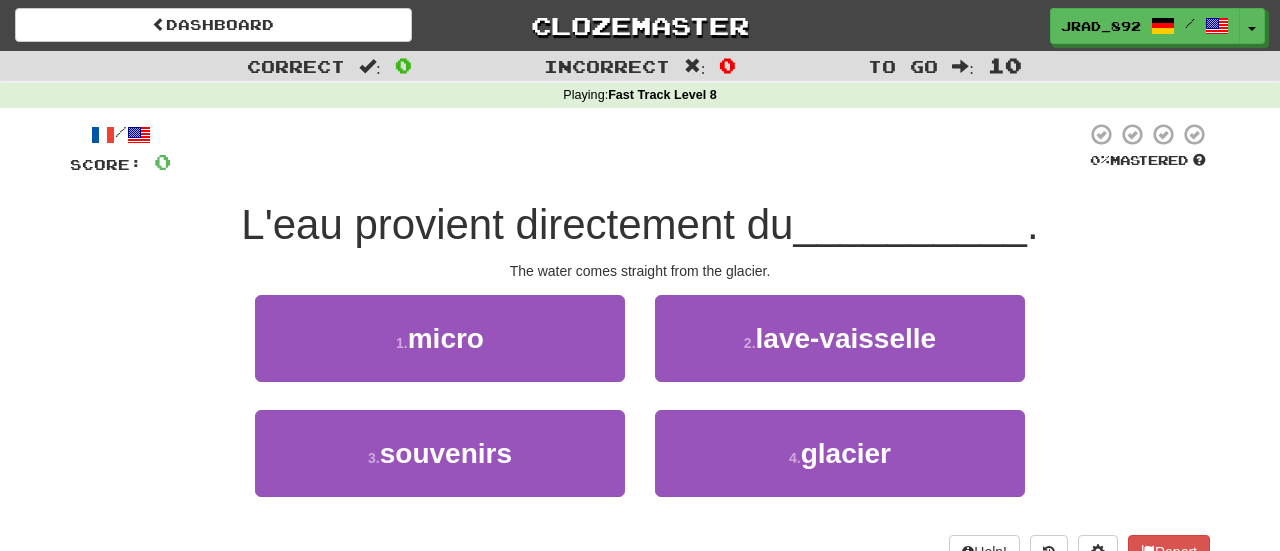 scroll, scrollTop: 0, scrollLeft: 0, axis: both 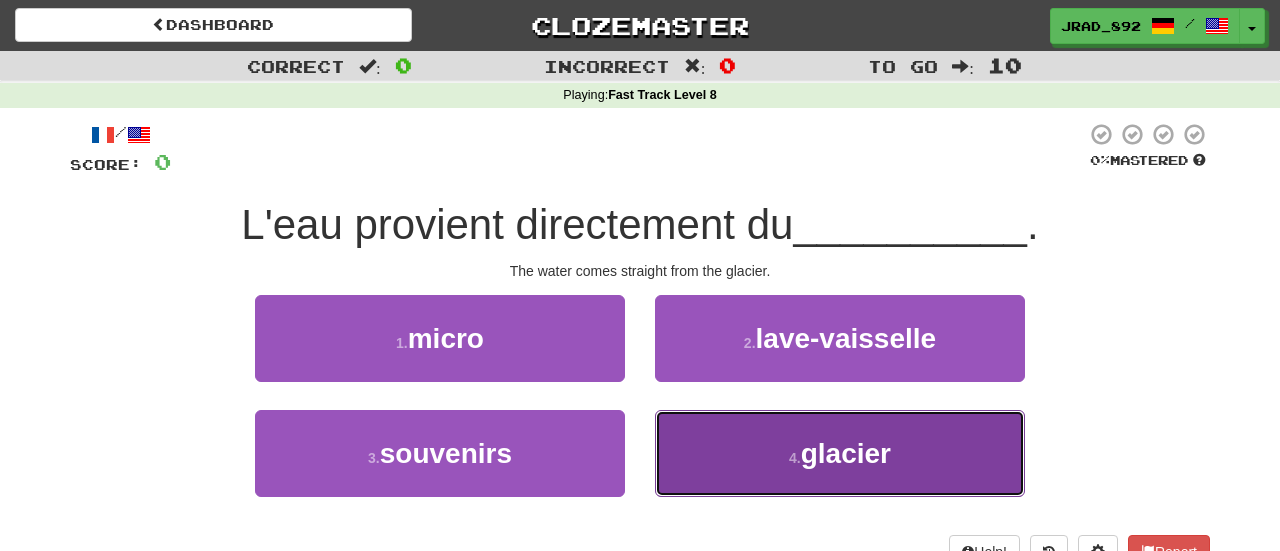 click on "4 .  glacier" at bounding box center (840, 453) 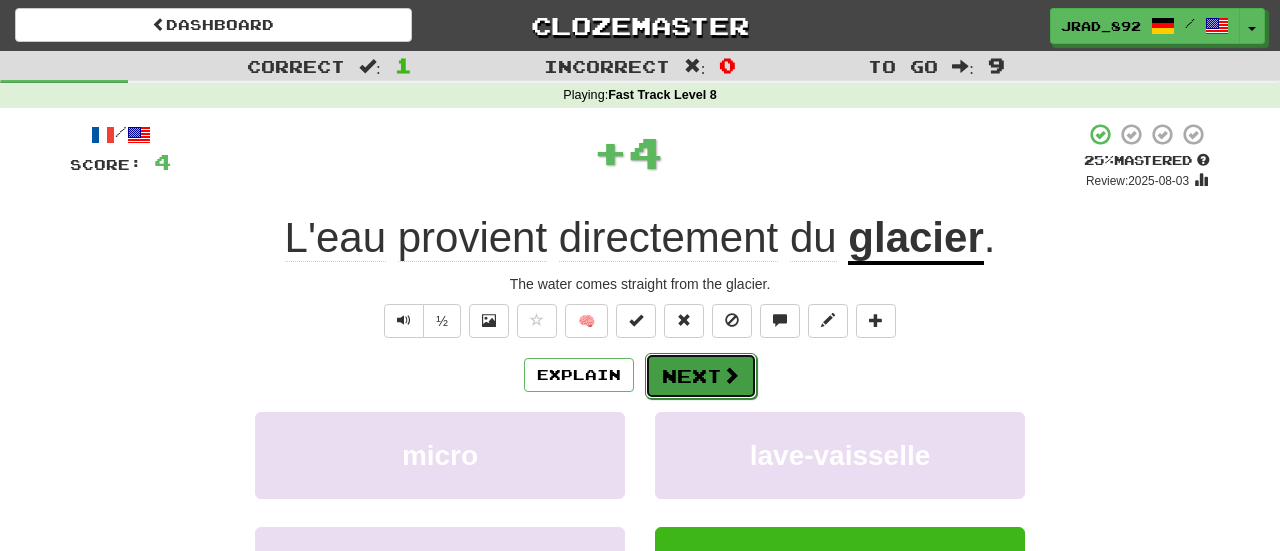 click on "Next" at bounding box center (701, 376) 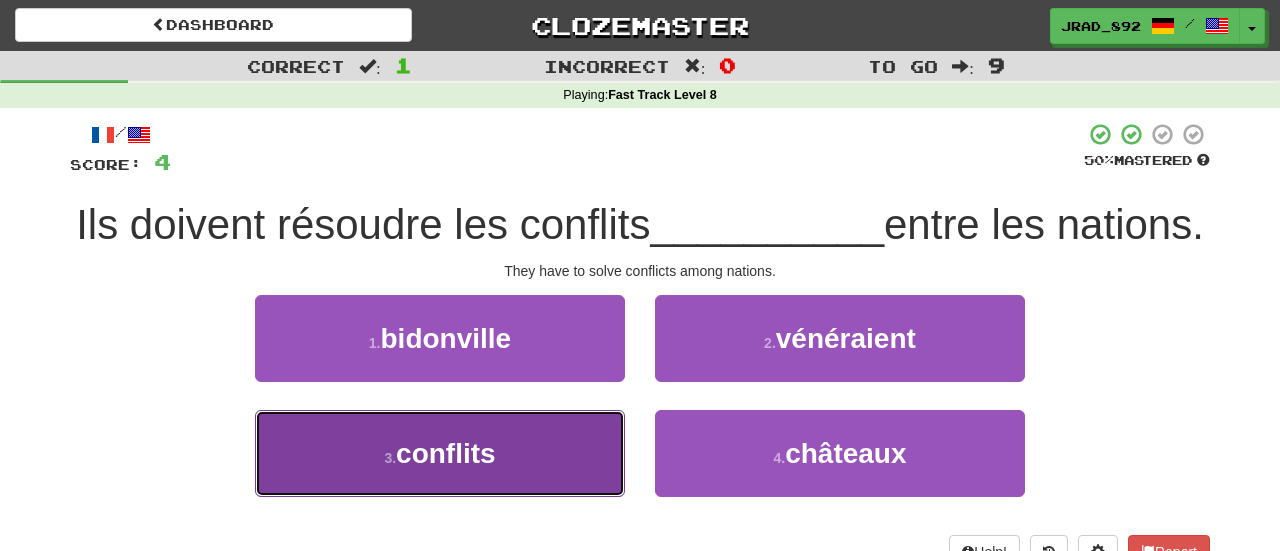 click on "3 .  conflits" at bounding box center (440, 453) 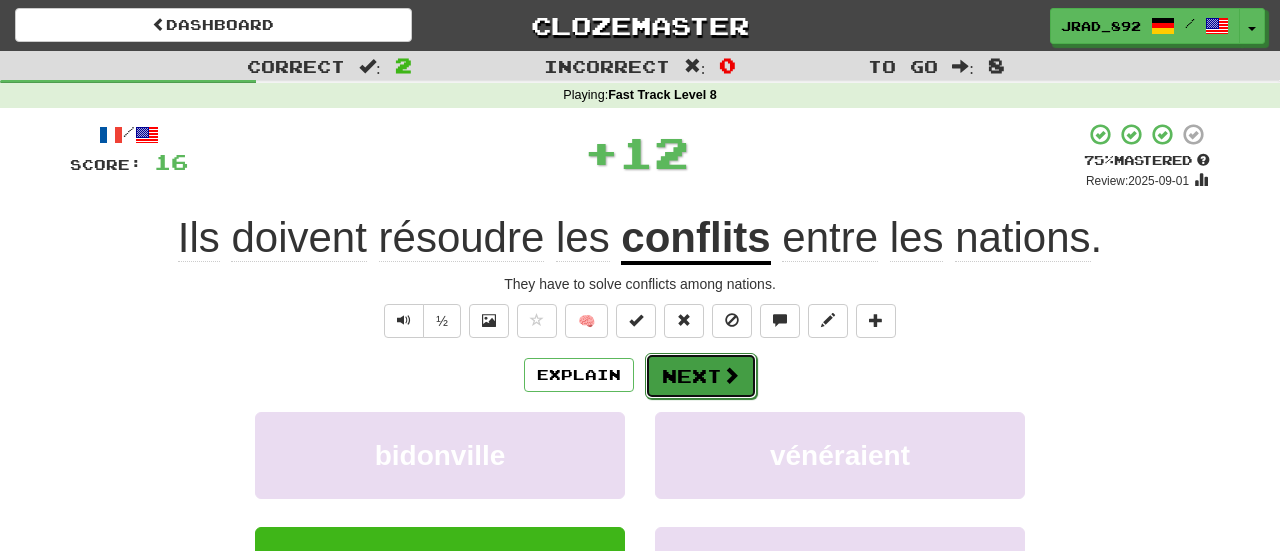 click on "Next" at bounding box center (701, 376) 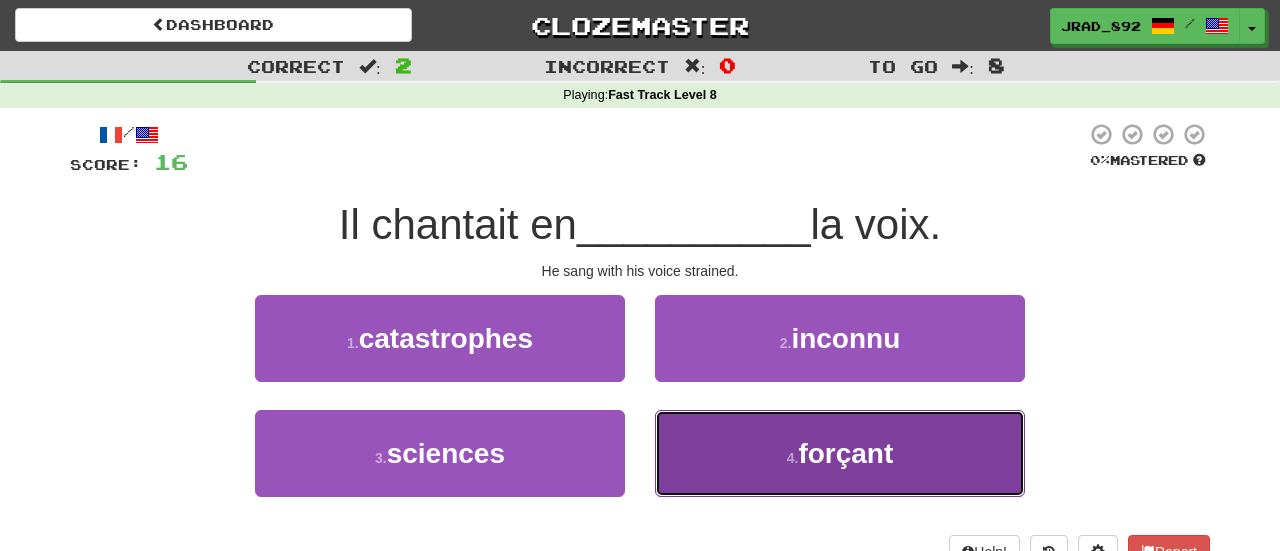 click on "forçant" at bounding box center [845, 453] 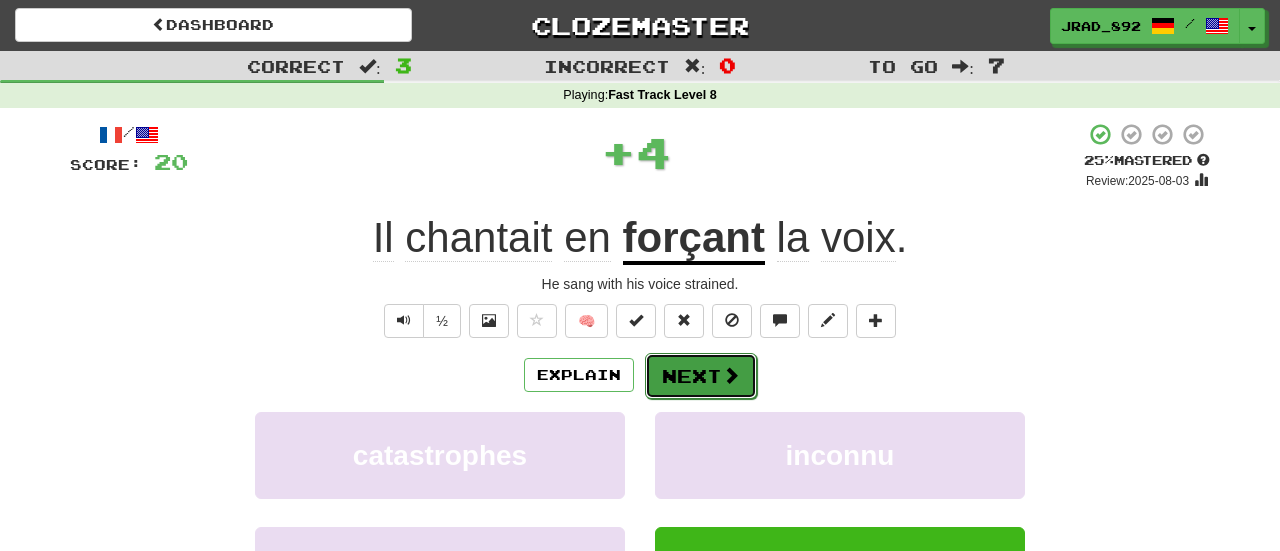 click on "Next" at bounding box center [701, 376] 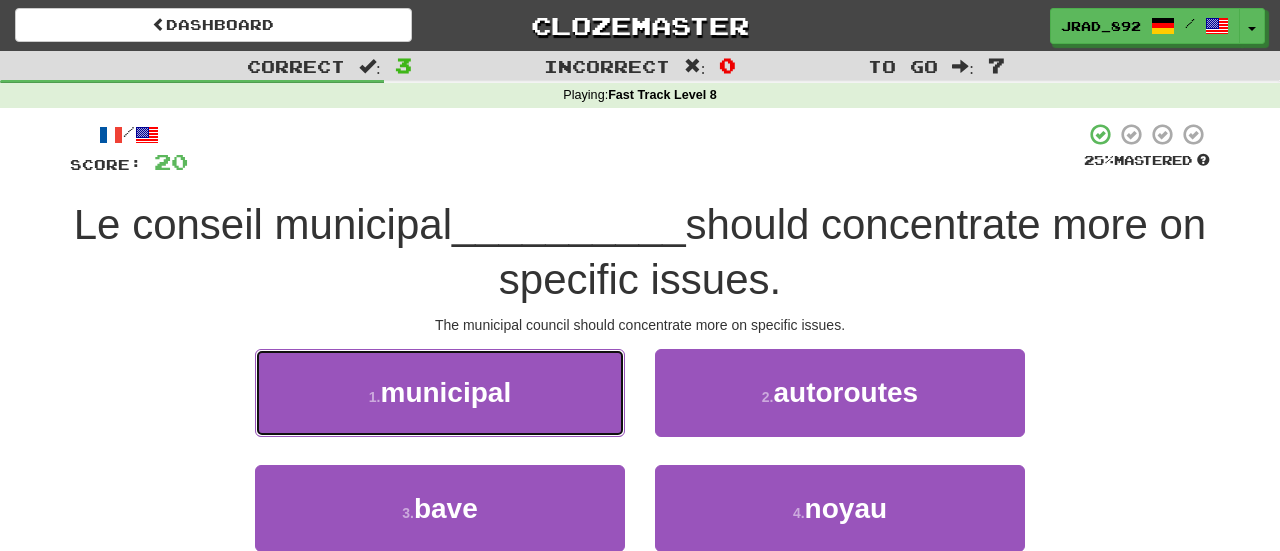 click on "municipal" at bounding box center (445, 392) 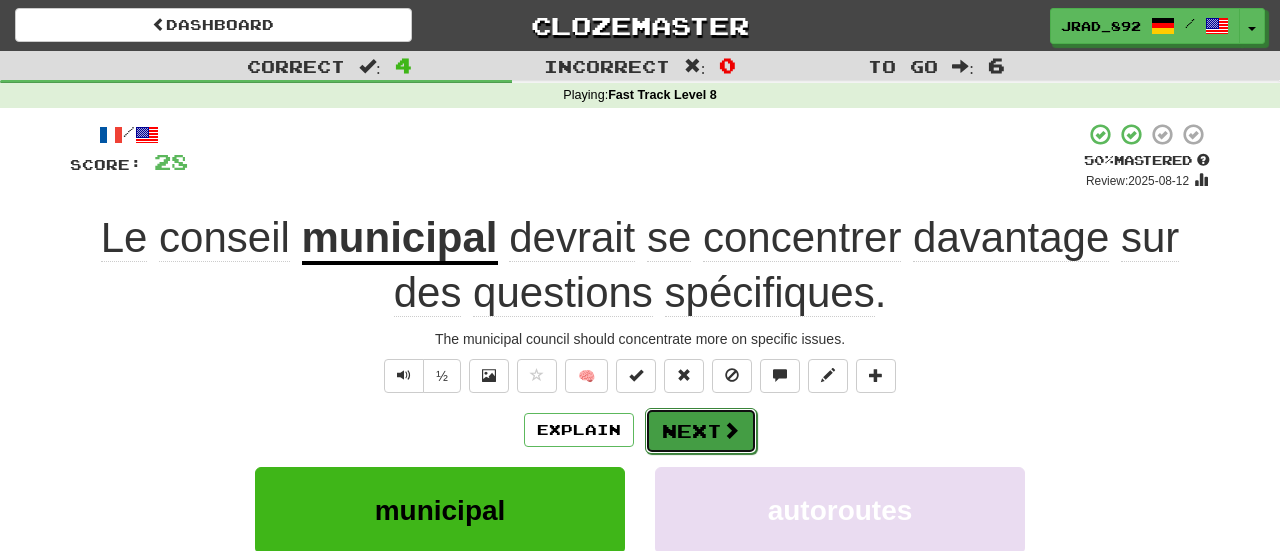 click on "Next" at bounding box center [701, 431] 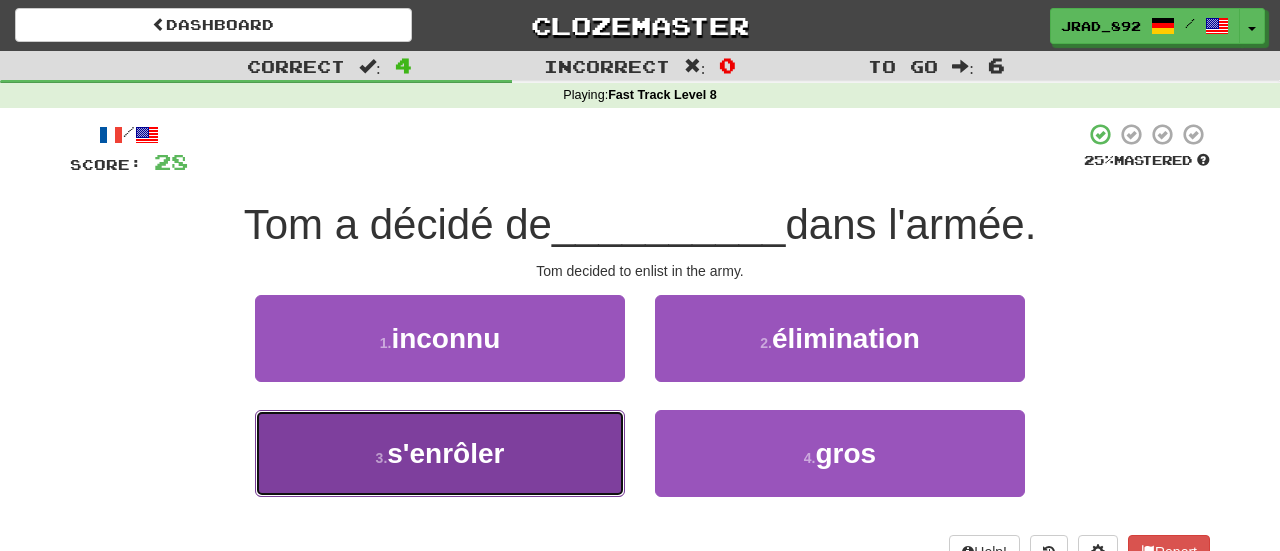 click on "3 .  s'enrôler" at bounding box center (440, 453) 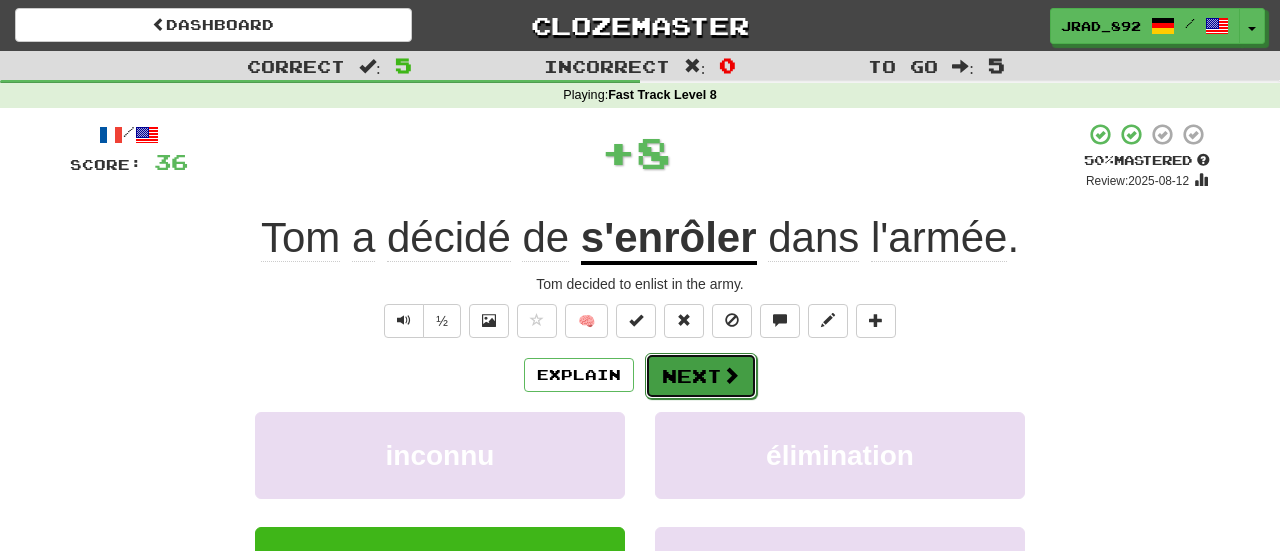 click on "Next" at bounding box center (701, 376) 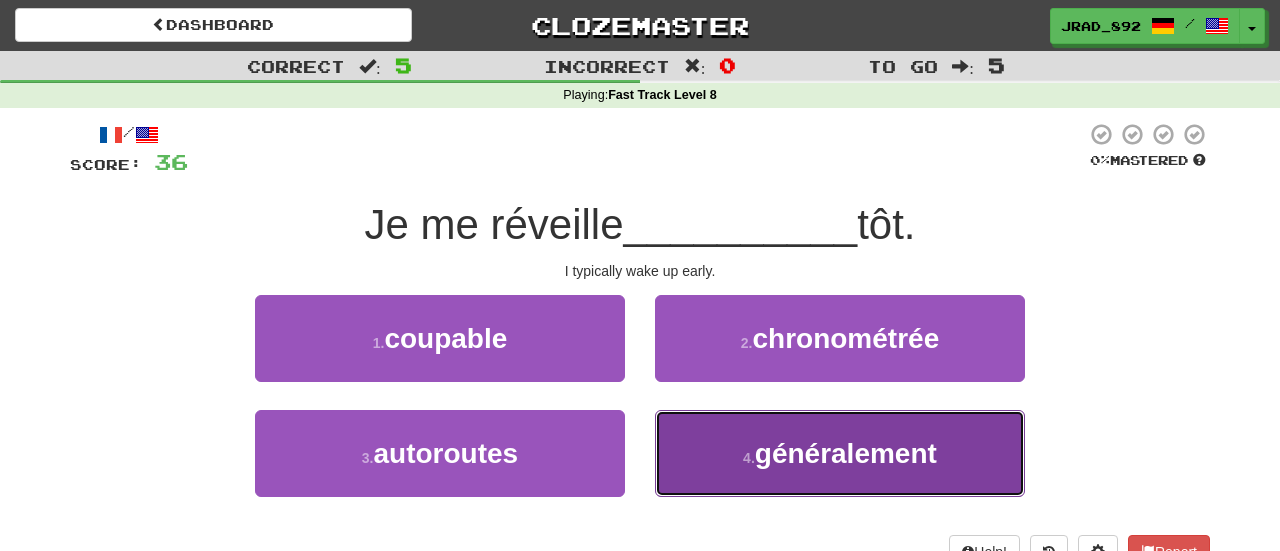 click on "4 .  généralement" at bounding box center (840, 453) 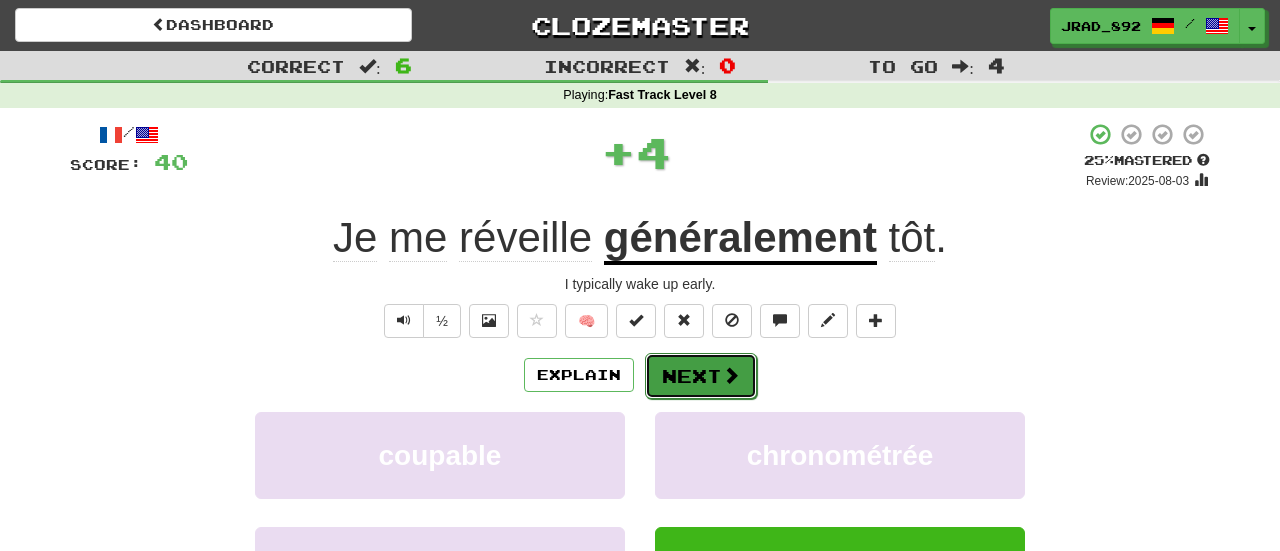 click on "Next" at bounding box center [701, 376] 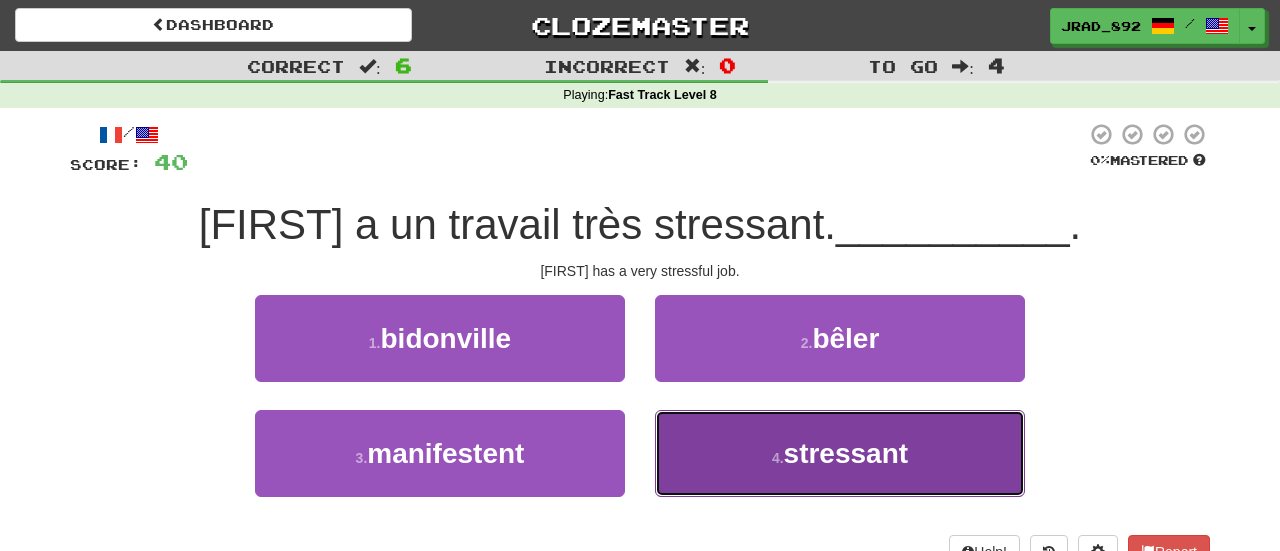 click on "4 ." at bounding box center (778, 458) 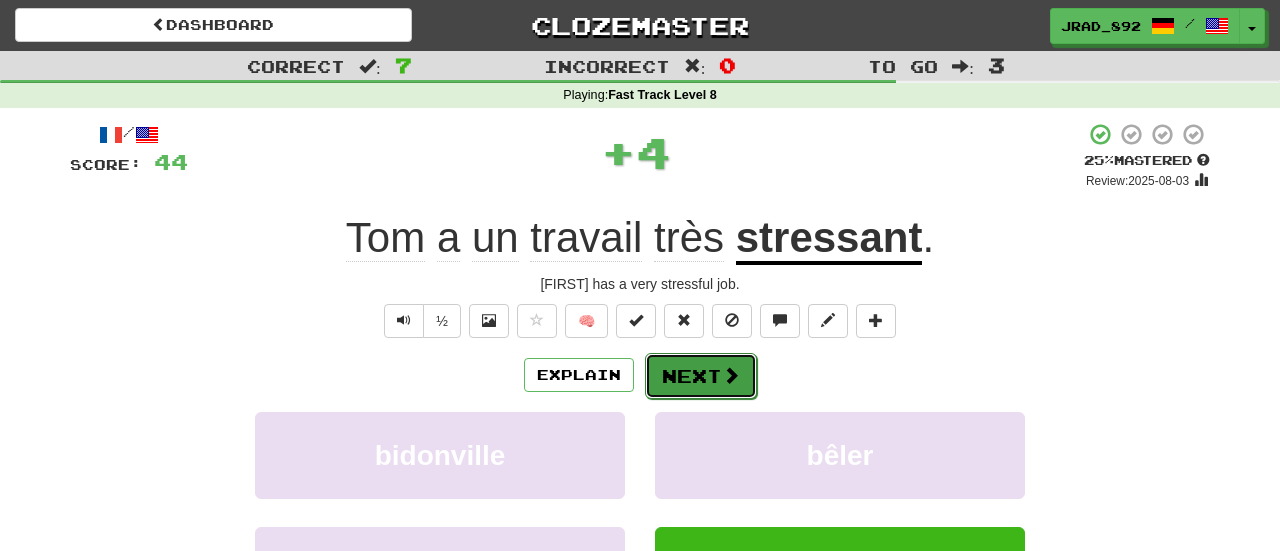 click on "Next" at bounding box center (701, 376) 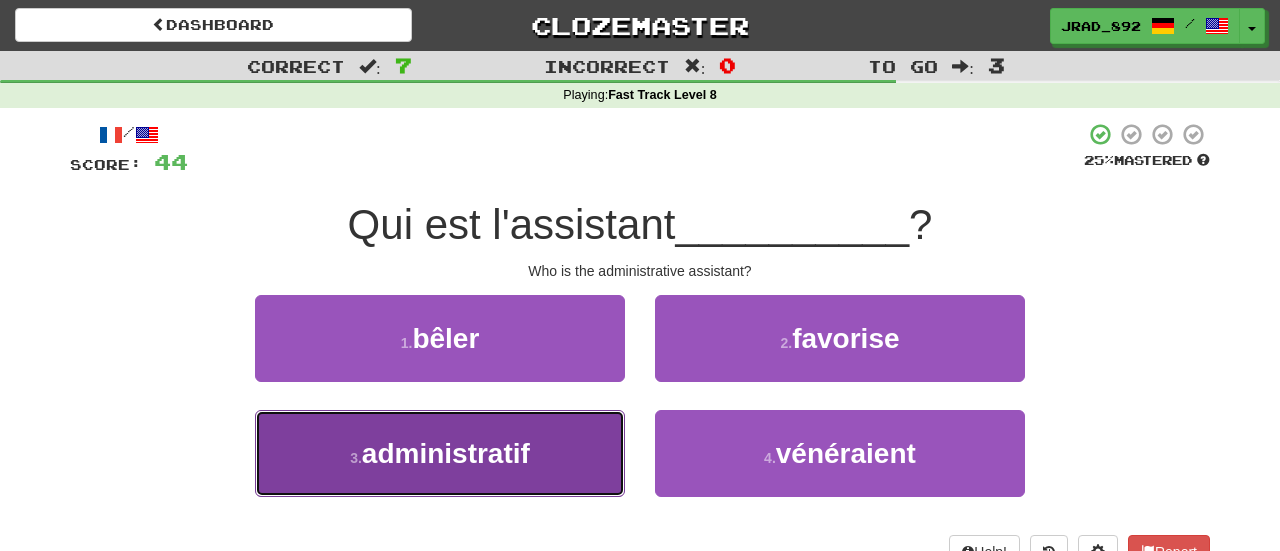 click on "3 .  administratif" at bounding box center (440, 453) 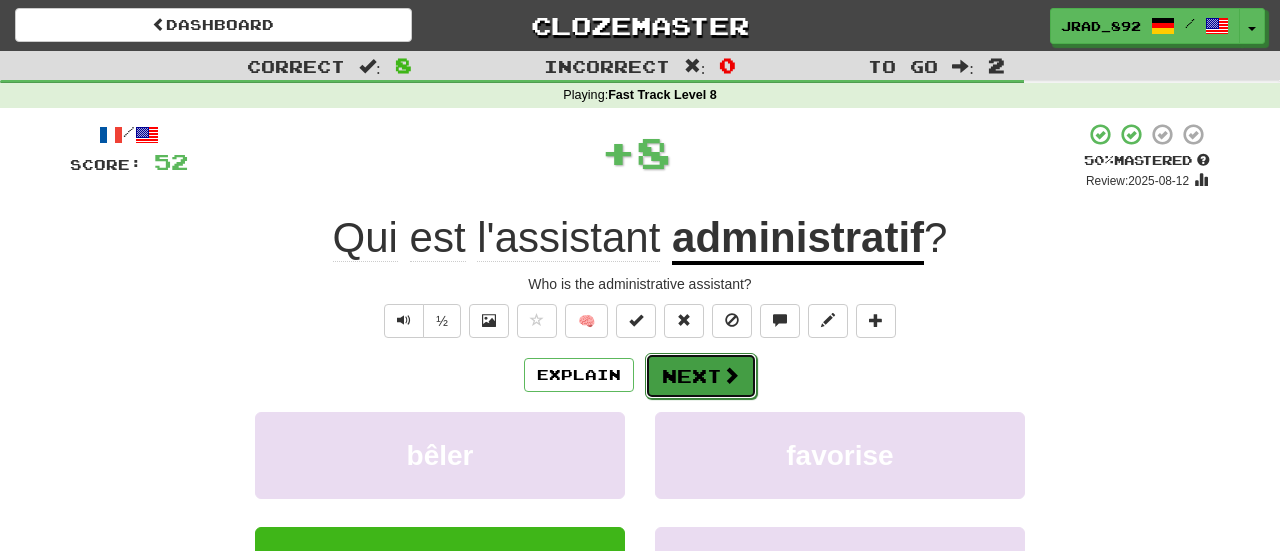click on "Next" at bounding box center [701, 376] 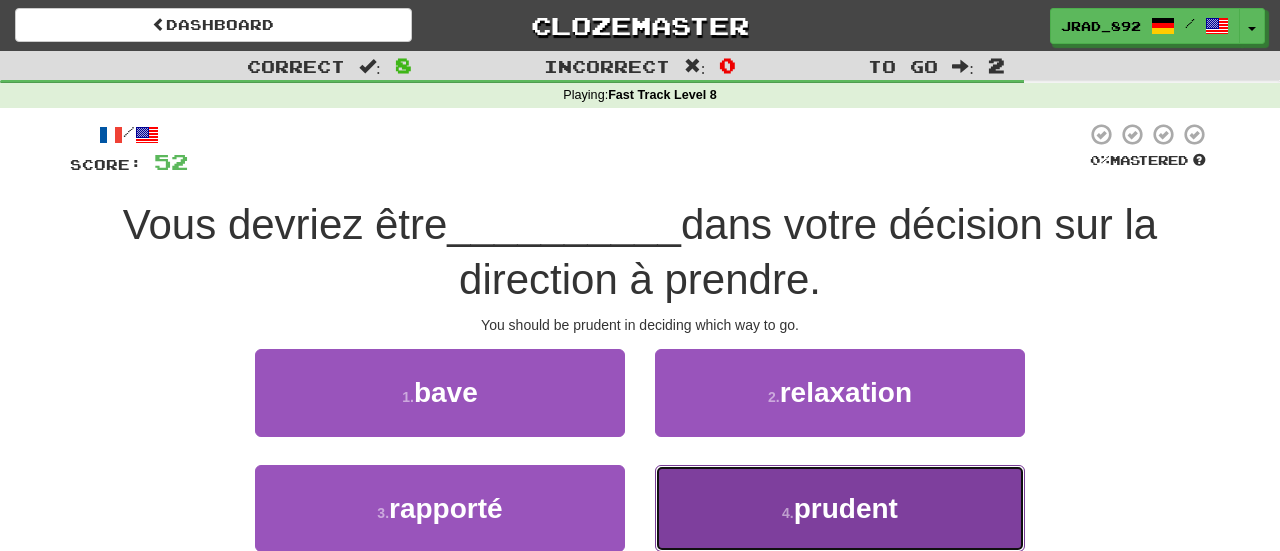click on "4 .  prudent" at bounding box center [840, 508] 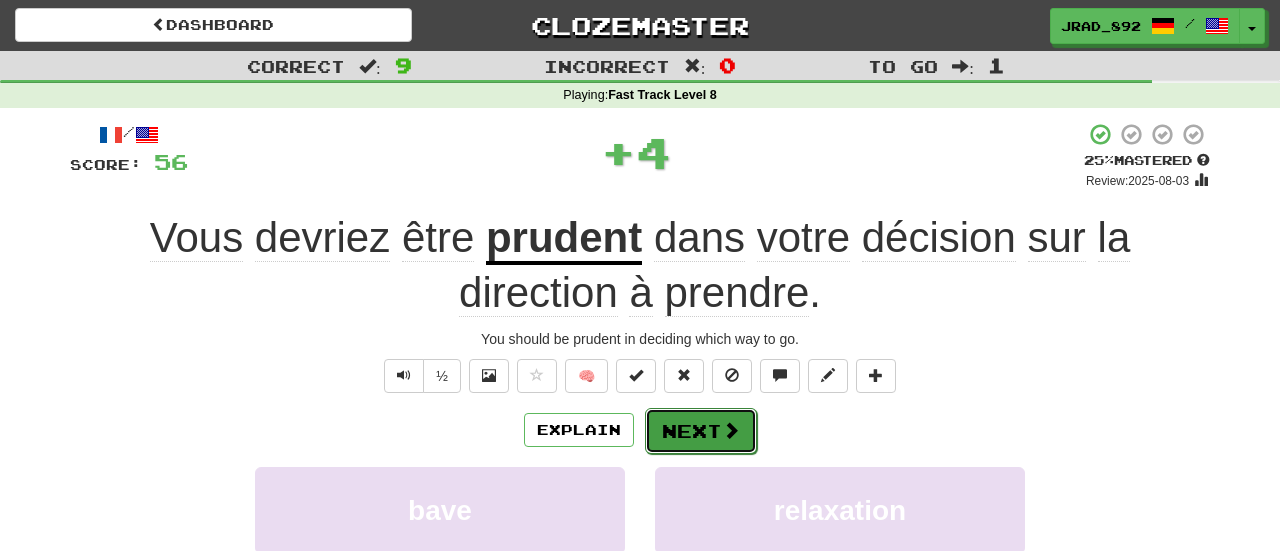 click on "Next" at bounding box center (701, 431) 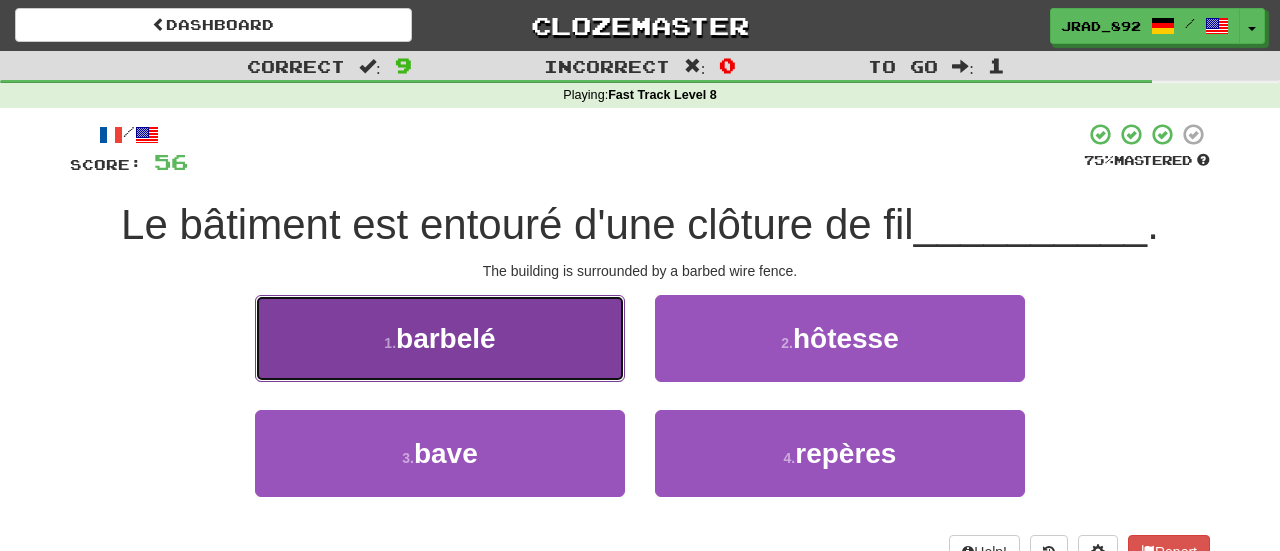 click on "1 .  barbelé" at bounding box center (440, 338) 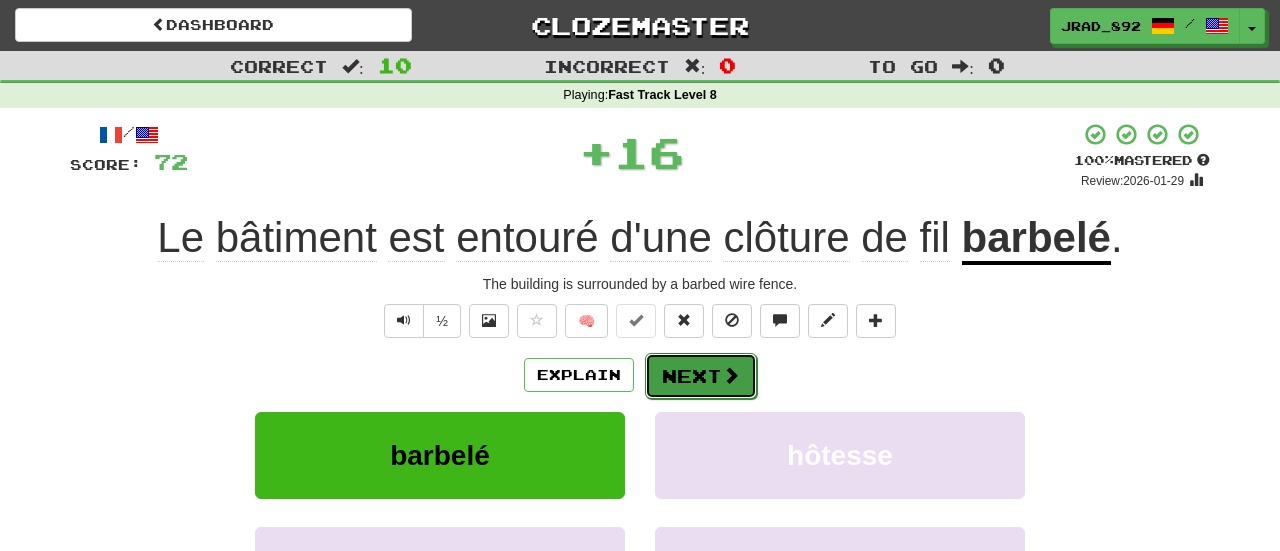 click on "Next" at bounding box center (701, 376) 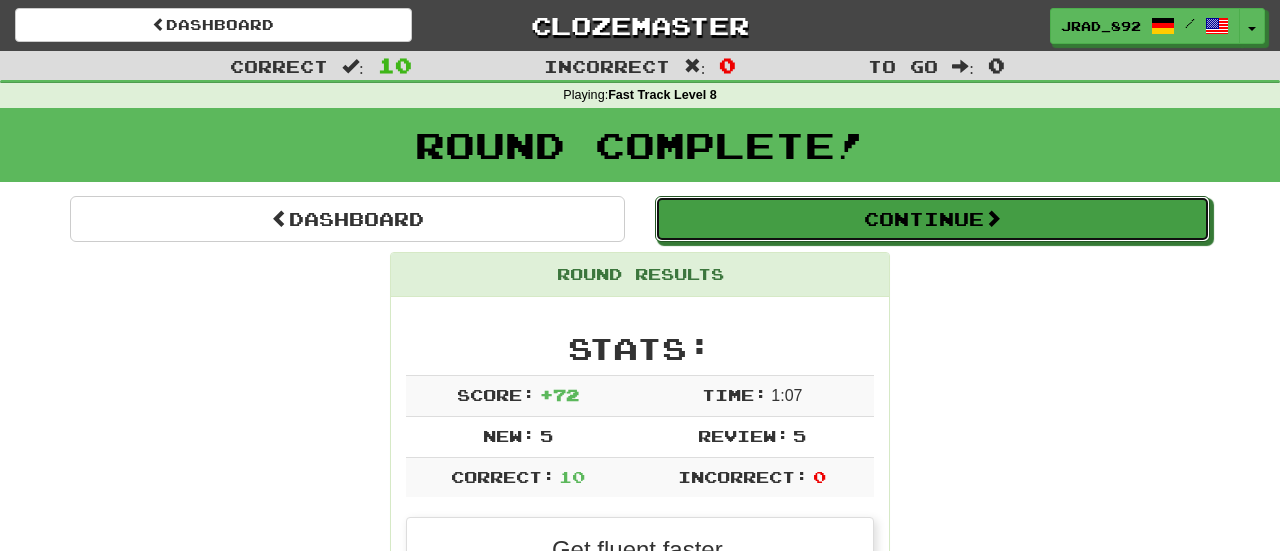 drag, startPoint x: 835, startPoint y: 227, endPoint x: 821, endPoint y: 228, distance: 14.035668 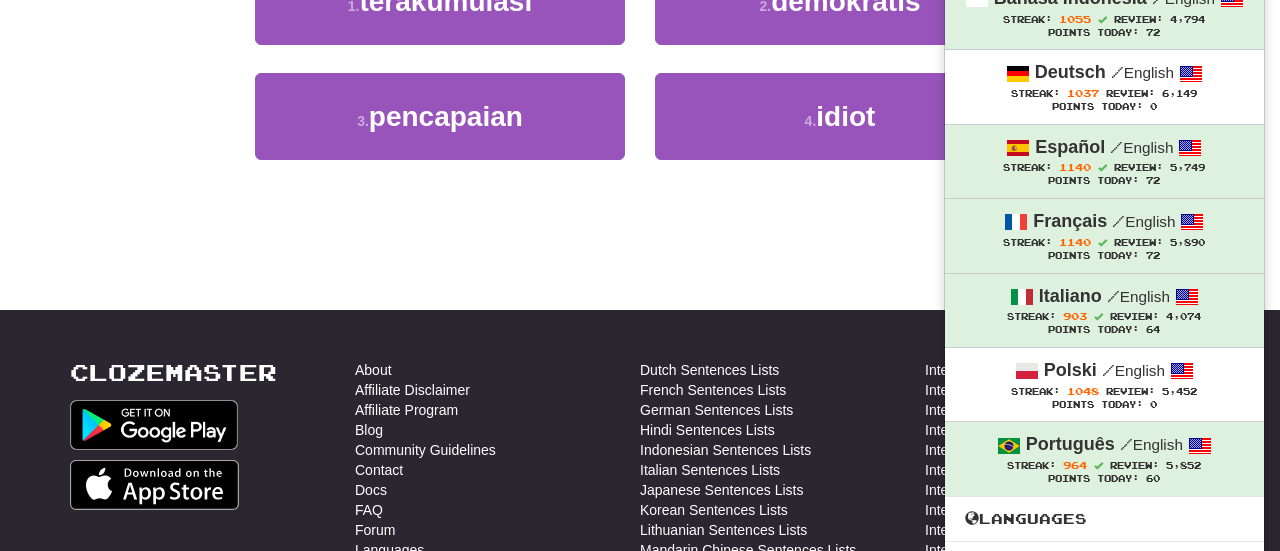 scroll, scrollTop: 0, scrollLeft: 0, axis: both 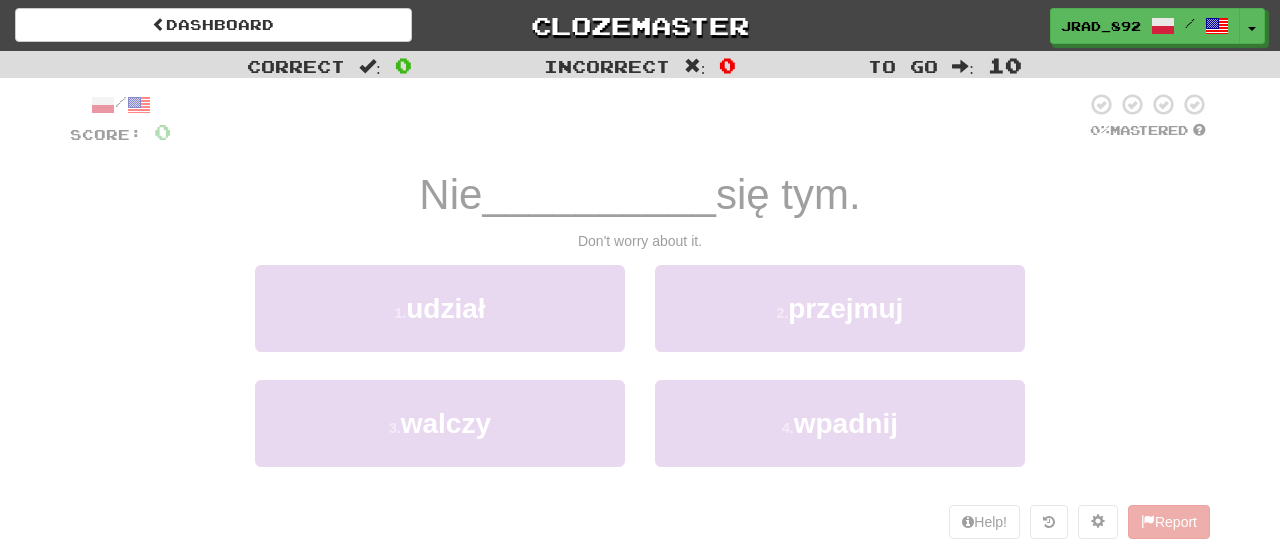 click at bounding box center [1252, 29] 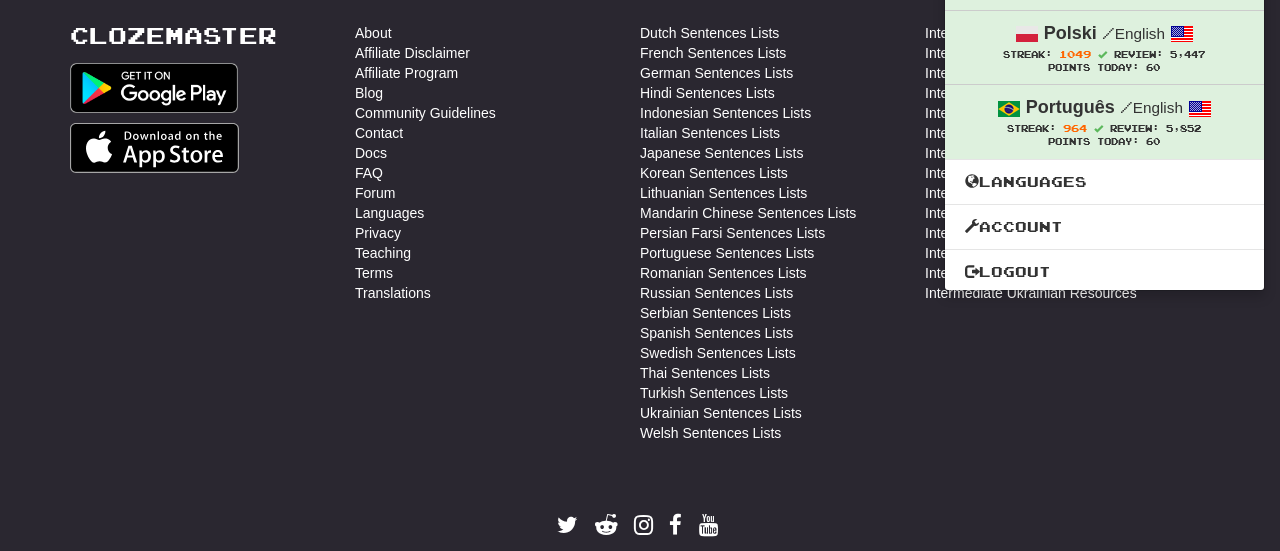 scroll, scrollTop: 0, scrollLeft: 0, axis: both 